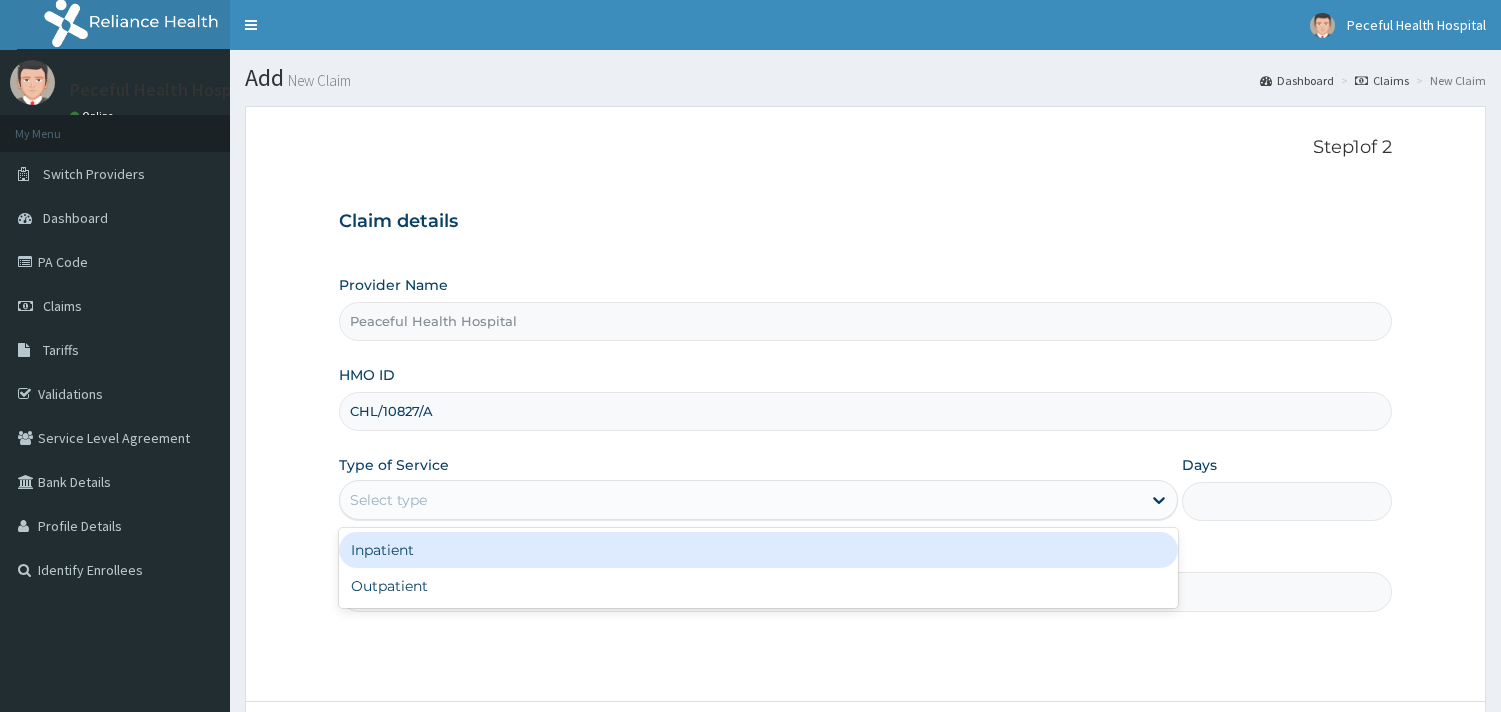 scroll, scrollTop: 0, scrollLeft: 0, axis: both 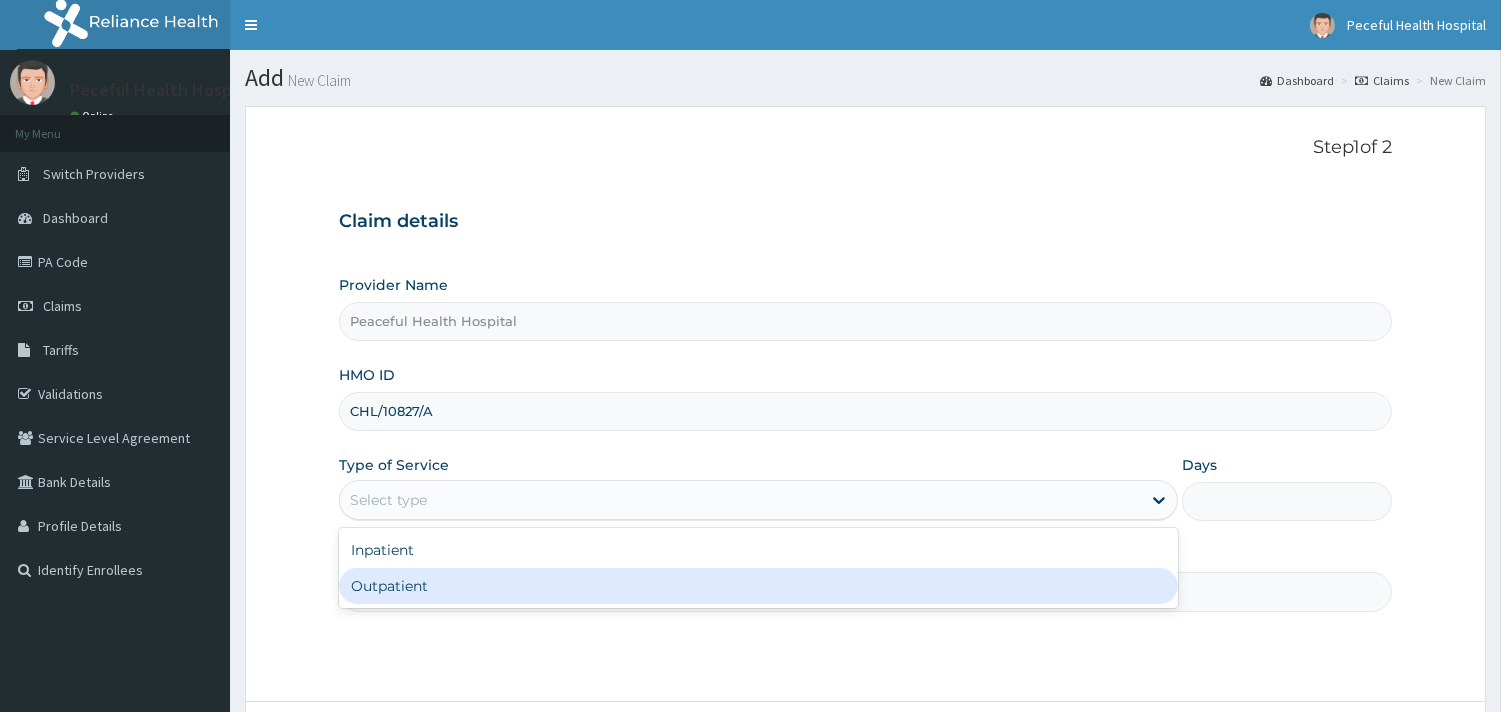 click on "Outpatient" at bounding box center (758, 586) 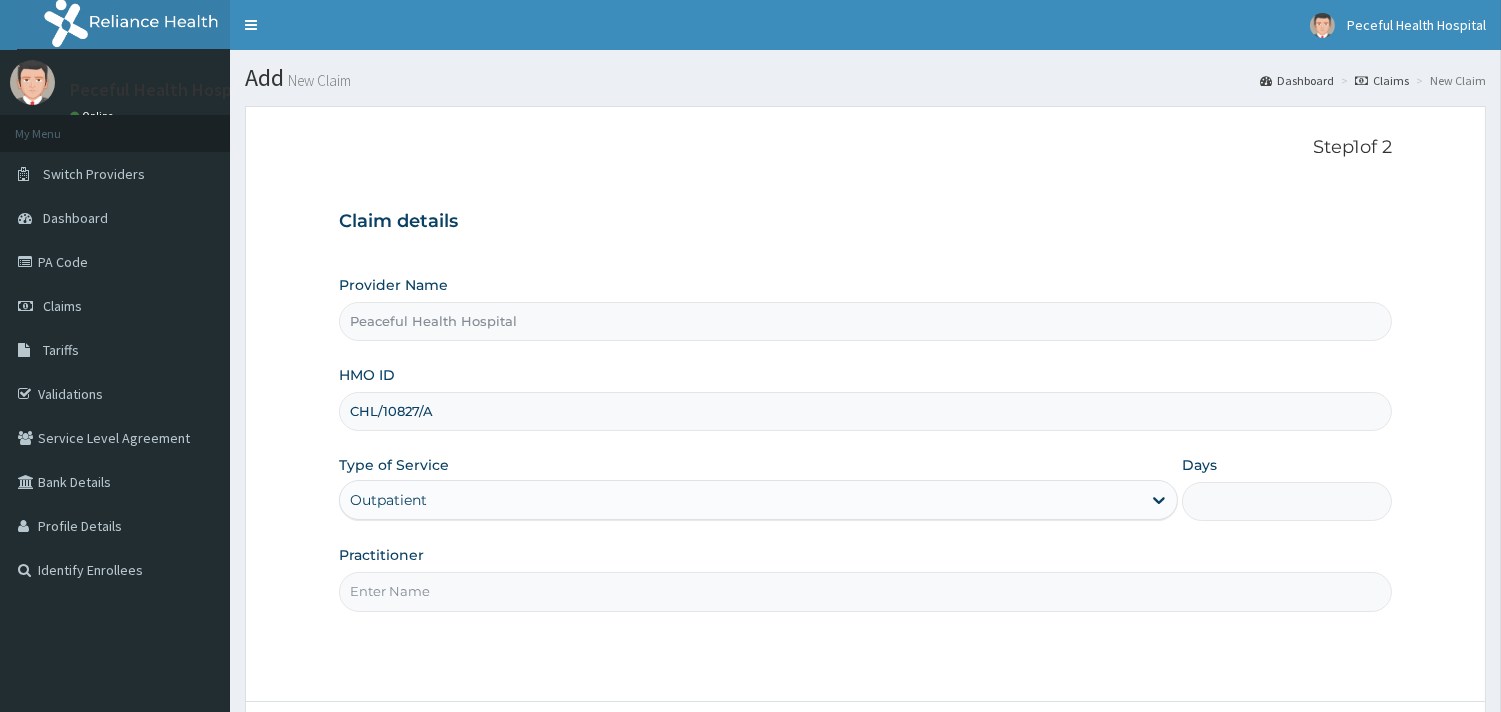 type on "1" 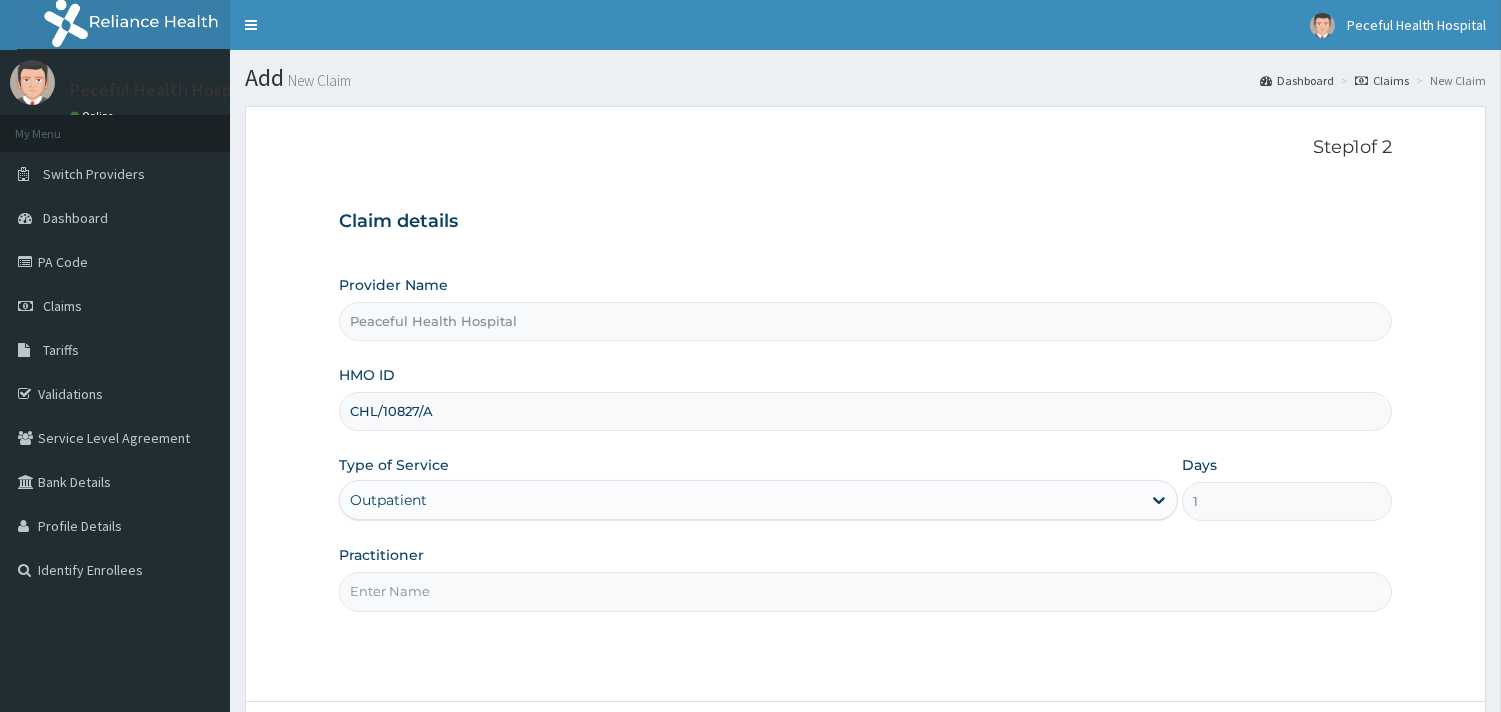 click on "Practitioner" at bounding box center (865, 591) 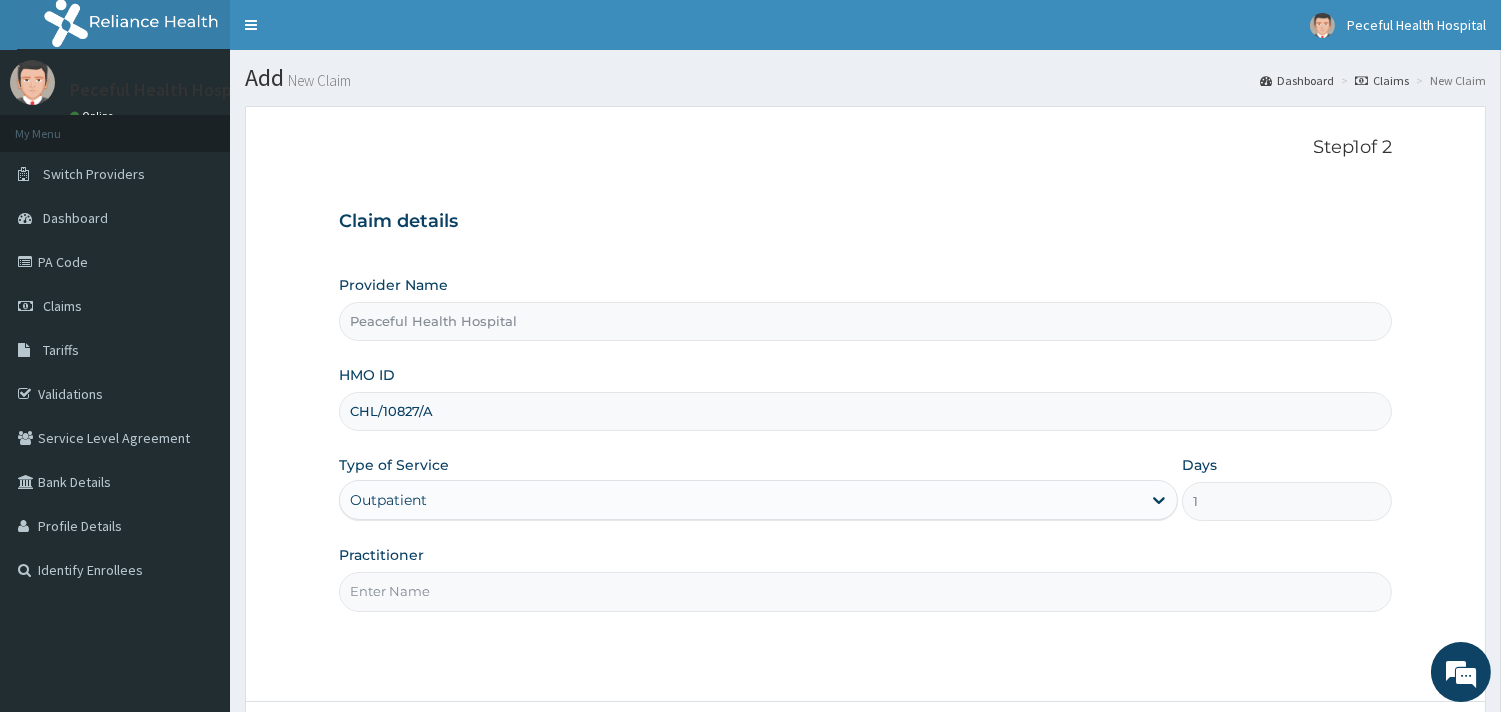 type on "DR [LAST]" 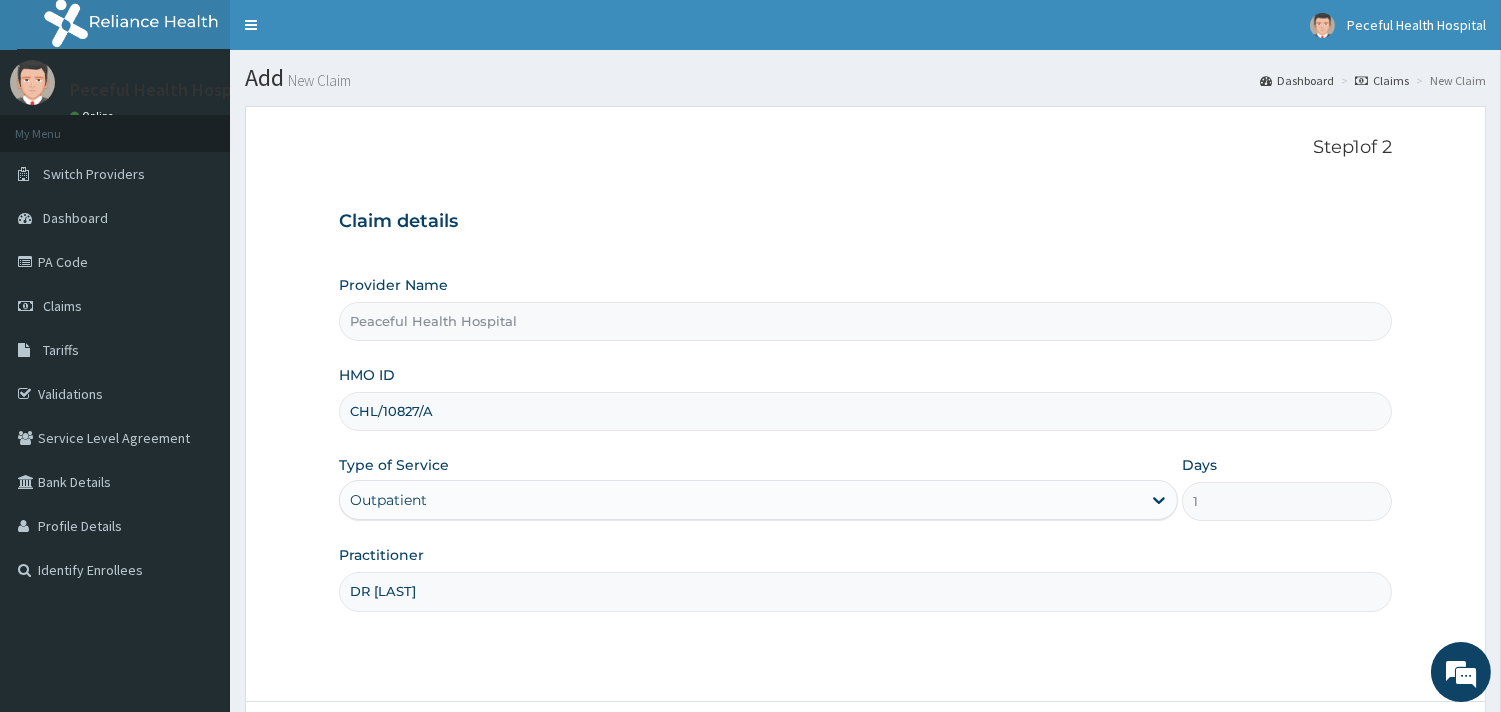 scroll, scrollTop: 170, scrollLeft: 0, axis: vertical 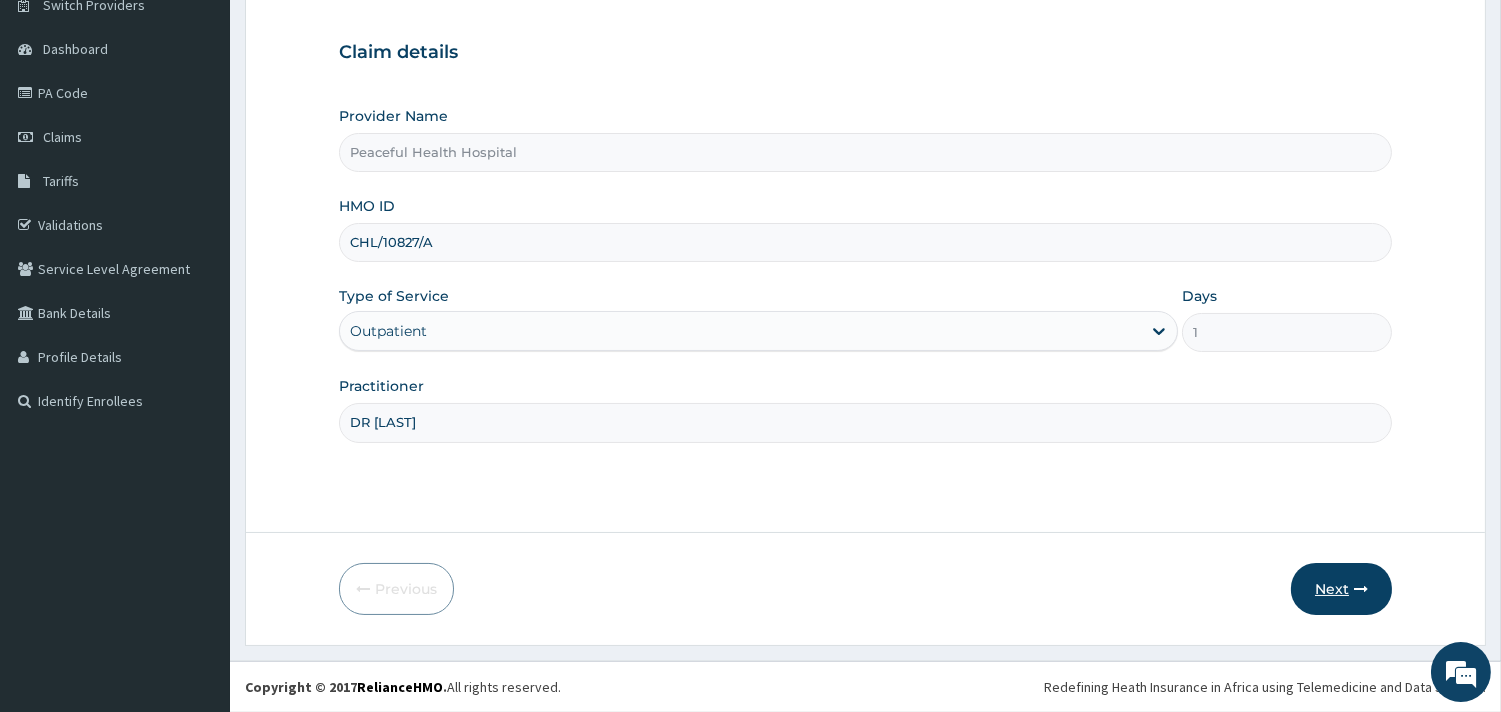 click on "Next" at bounding box center (1341, 589) 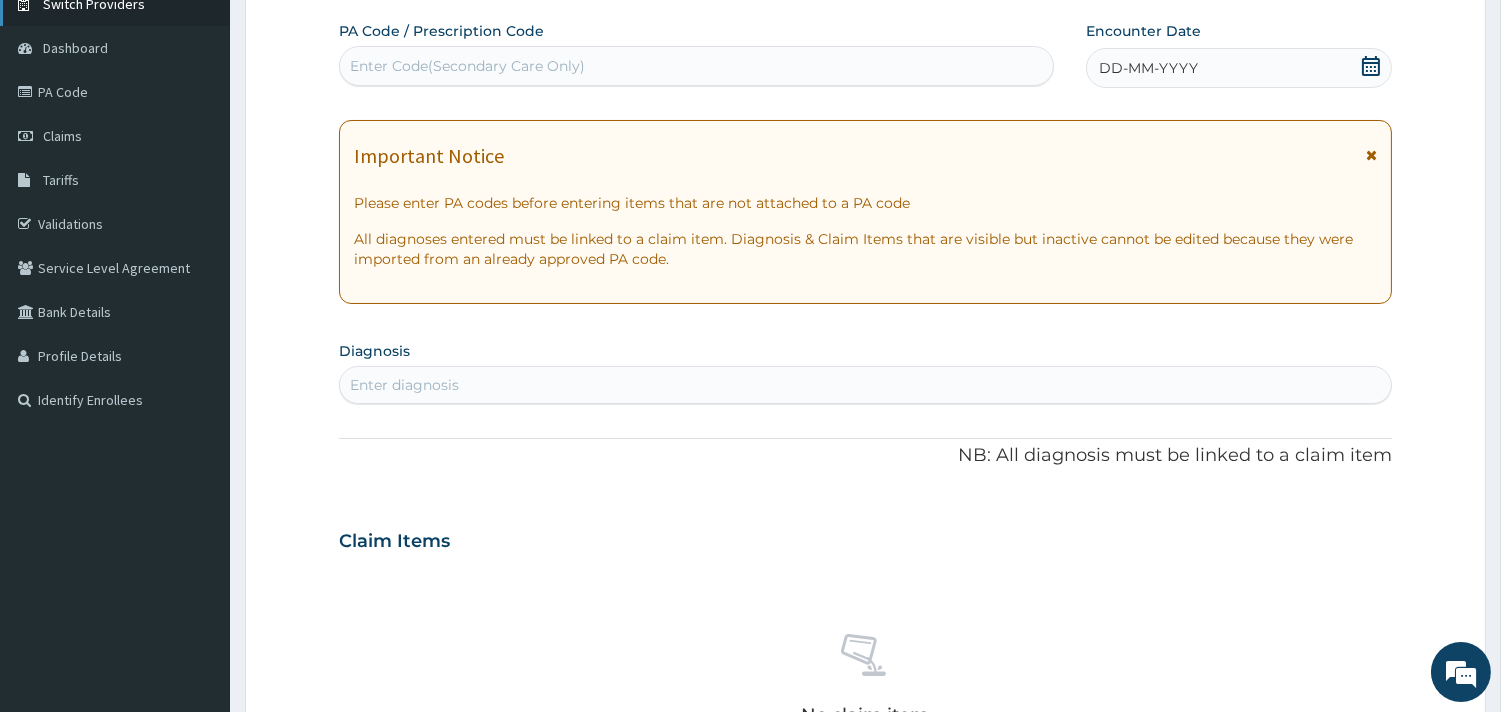 scroll, scrollTop: 0, scrollLeft: 0, axis: both 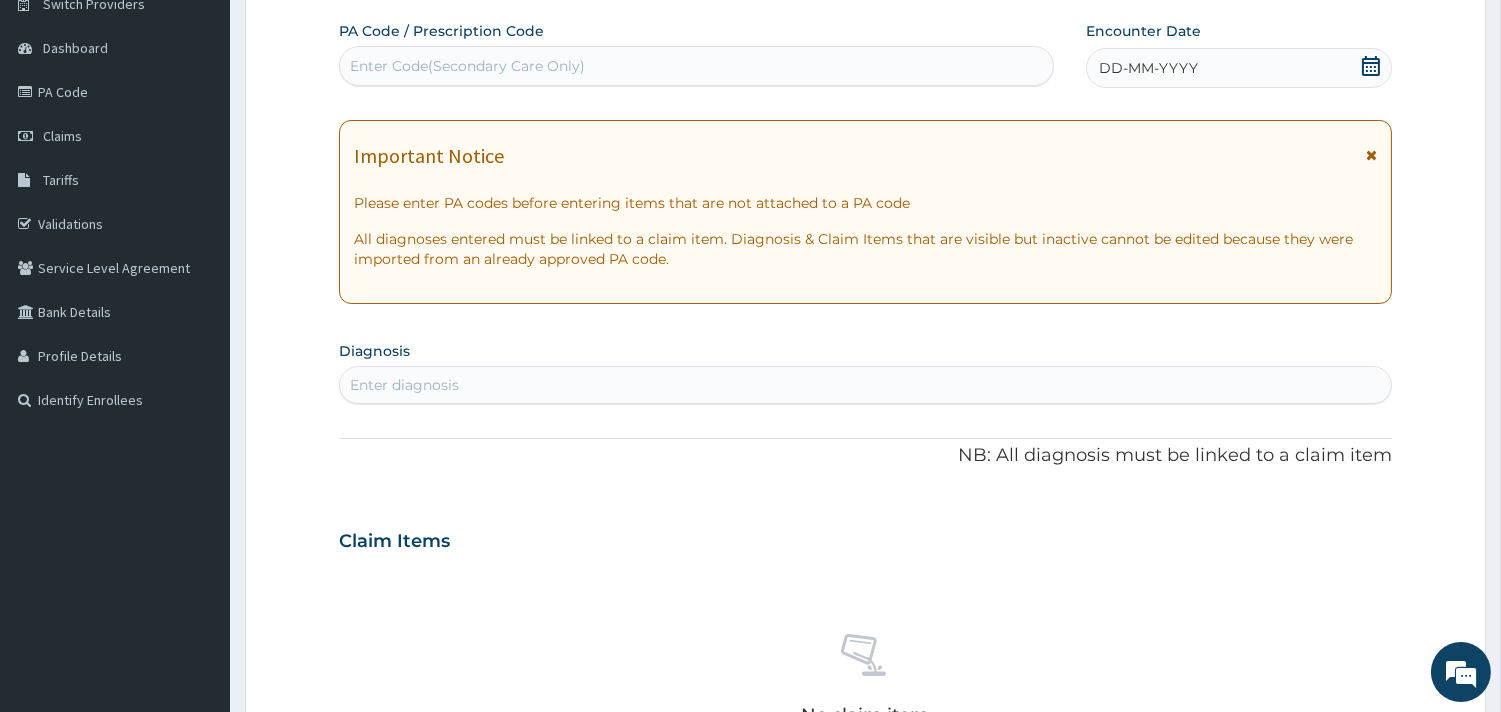 click 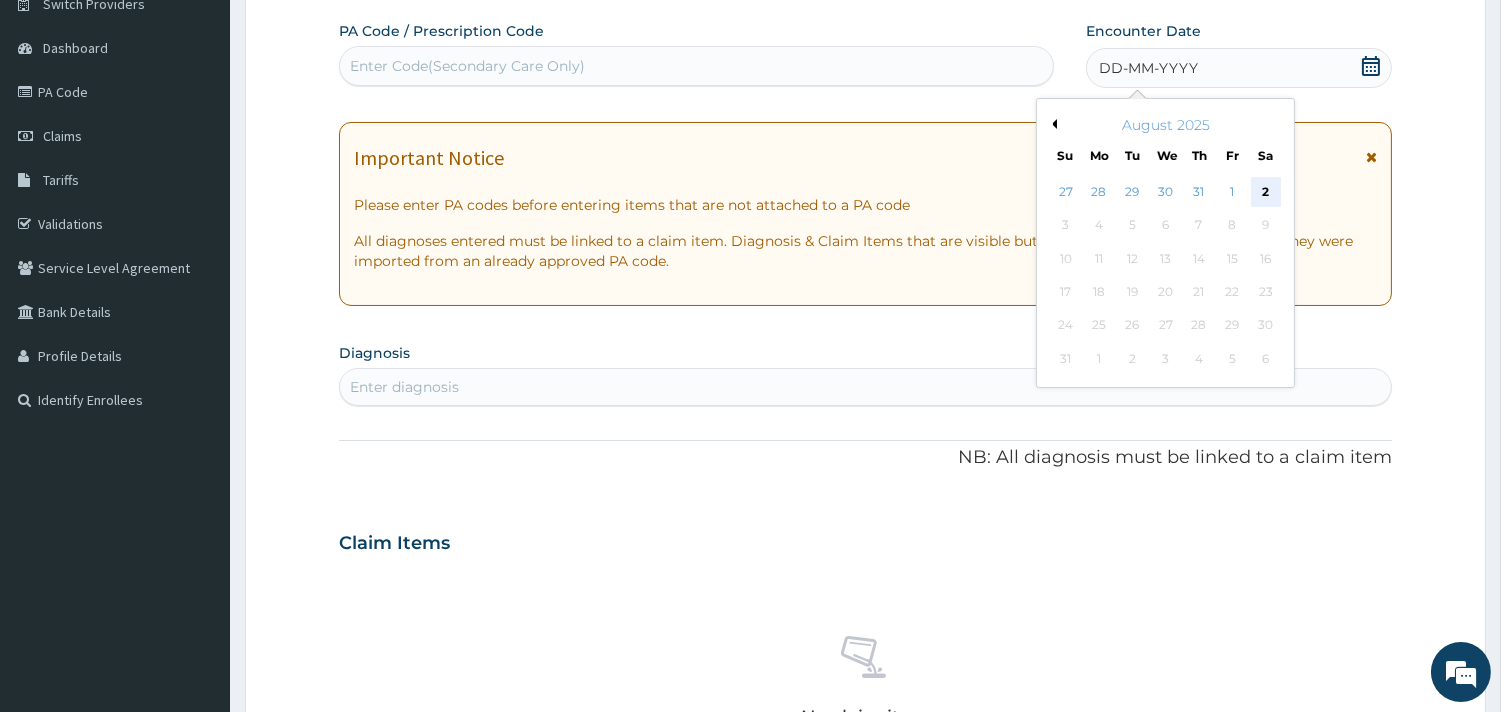 click on "2" at bounding box center [1265, 192] 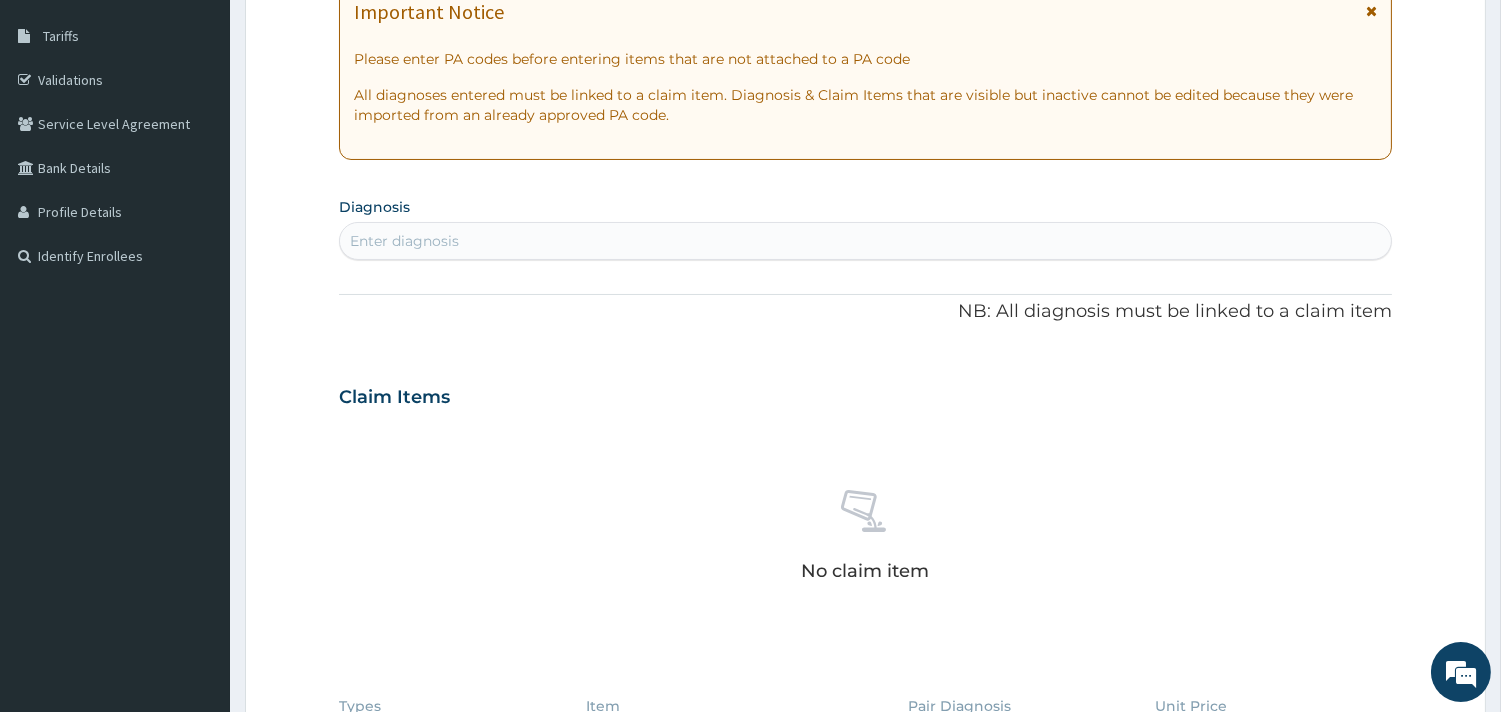 scroll, scrollTop: 357, scrollLeft: 0, axis: vertical 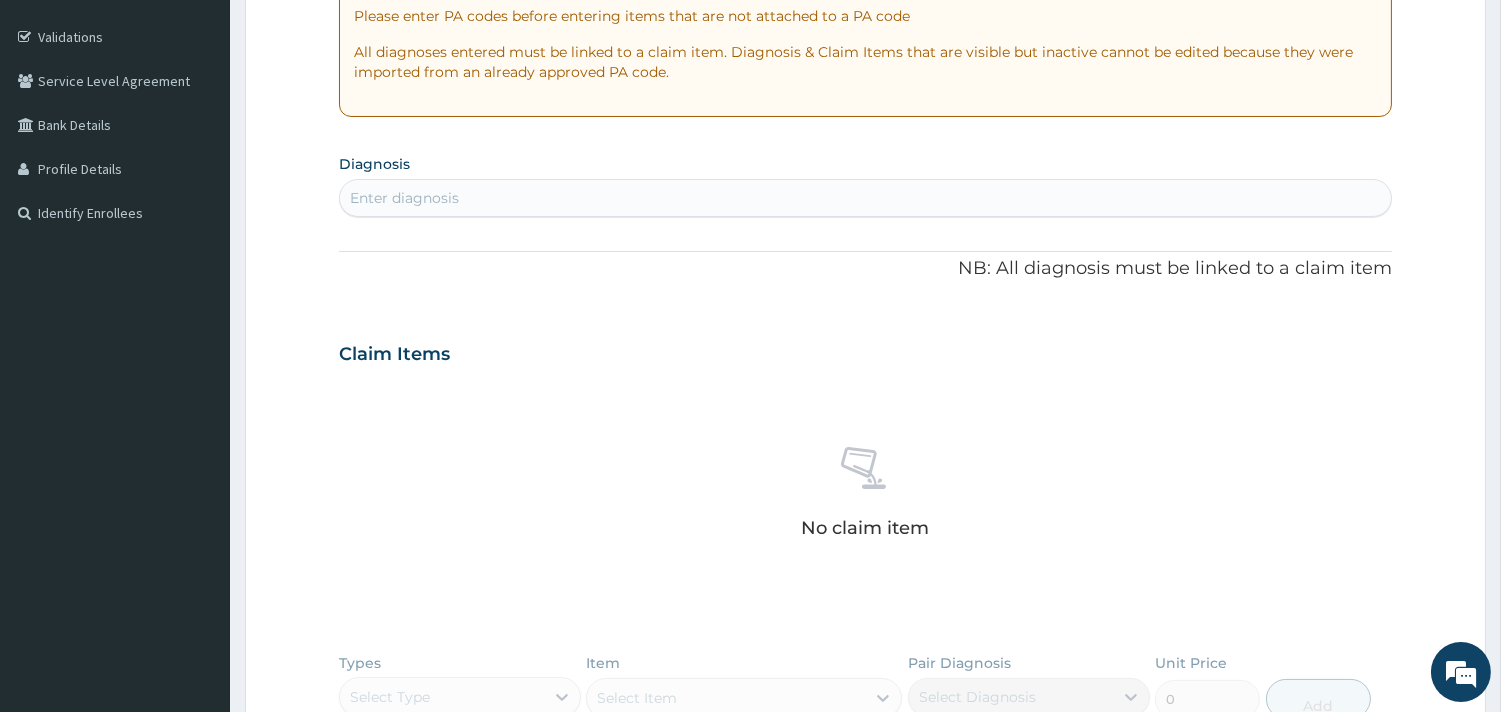 click on "Enter diagnosis" at bounding box center (404, 198) 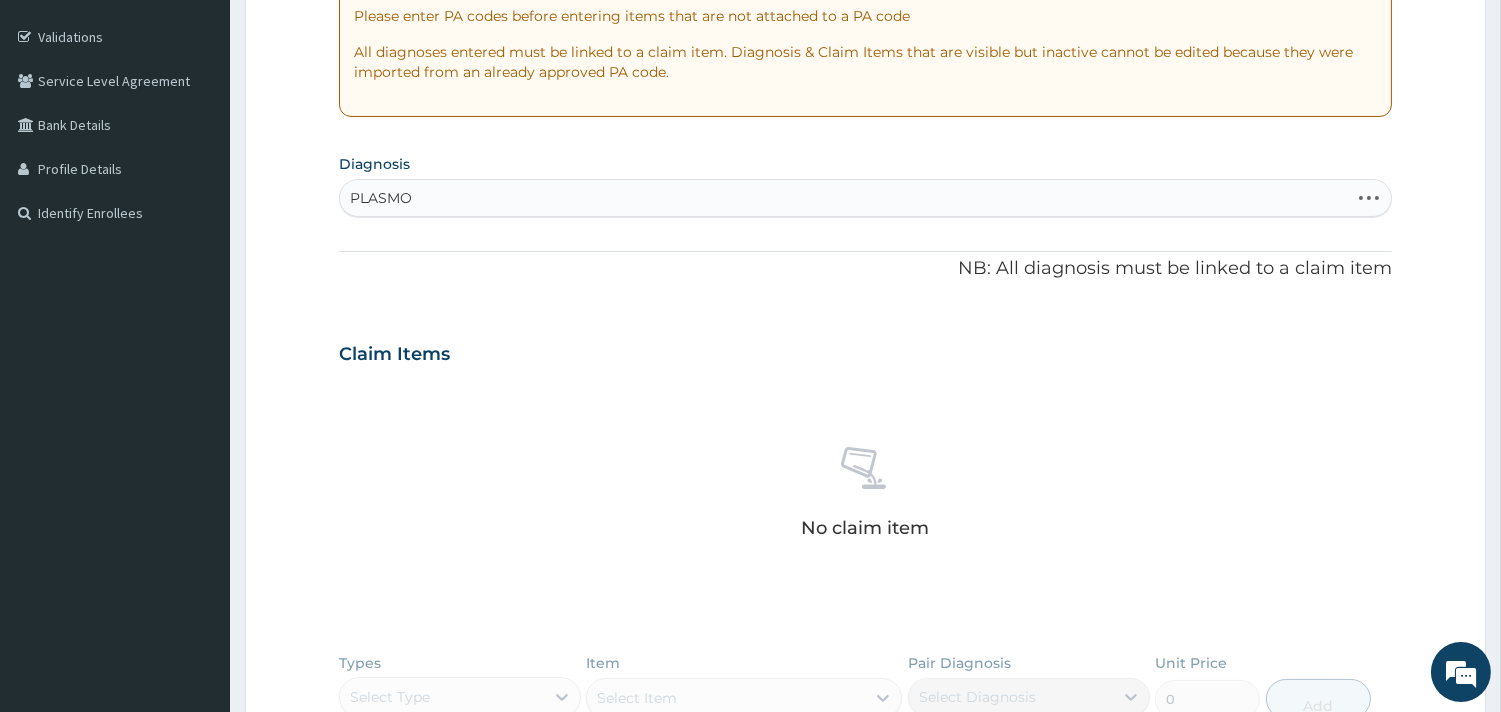 type on "PLASMOD" 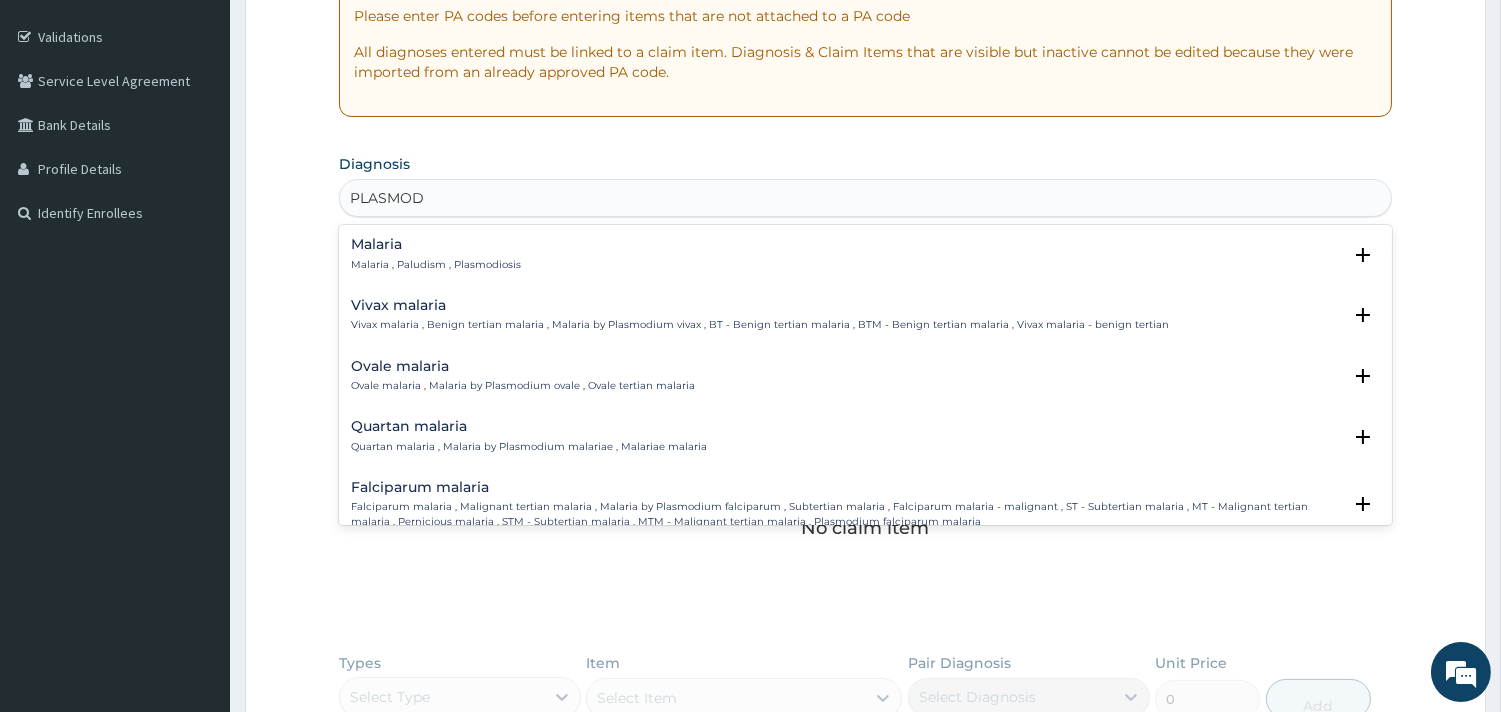 click on "Malaria Malaria , Paludism , Plasmodiosis Select Status Query Query covers suspected (?), Keep in view (kiv), Ruled out (r/o) Confirmed" at bounding box center [865, 259] 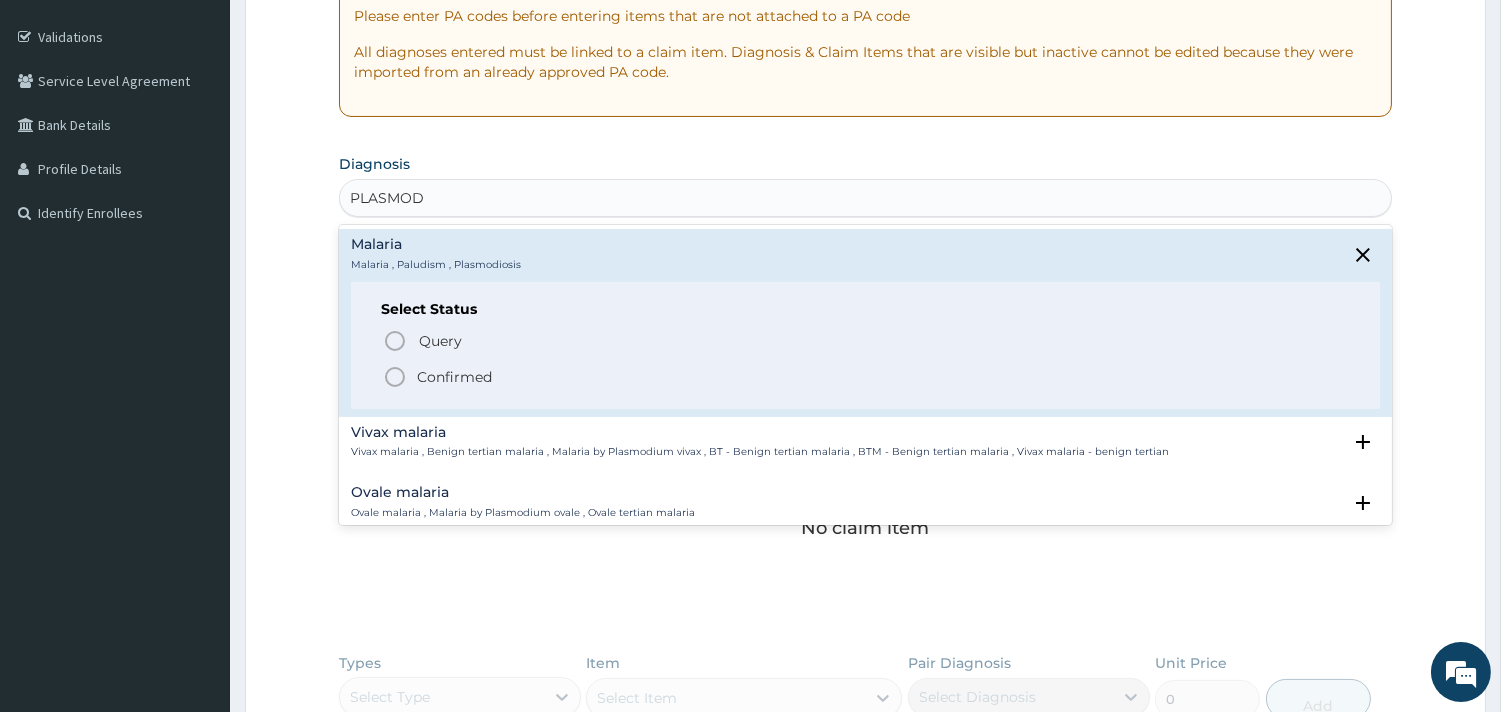 click on "Select Status Query Query covers suspected (?), Keep in view (kiv), Ruled out (r/o) Confirmed" at bounding box center (865, 345) 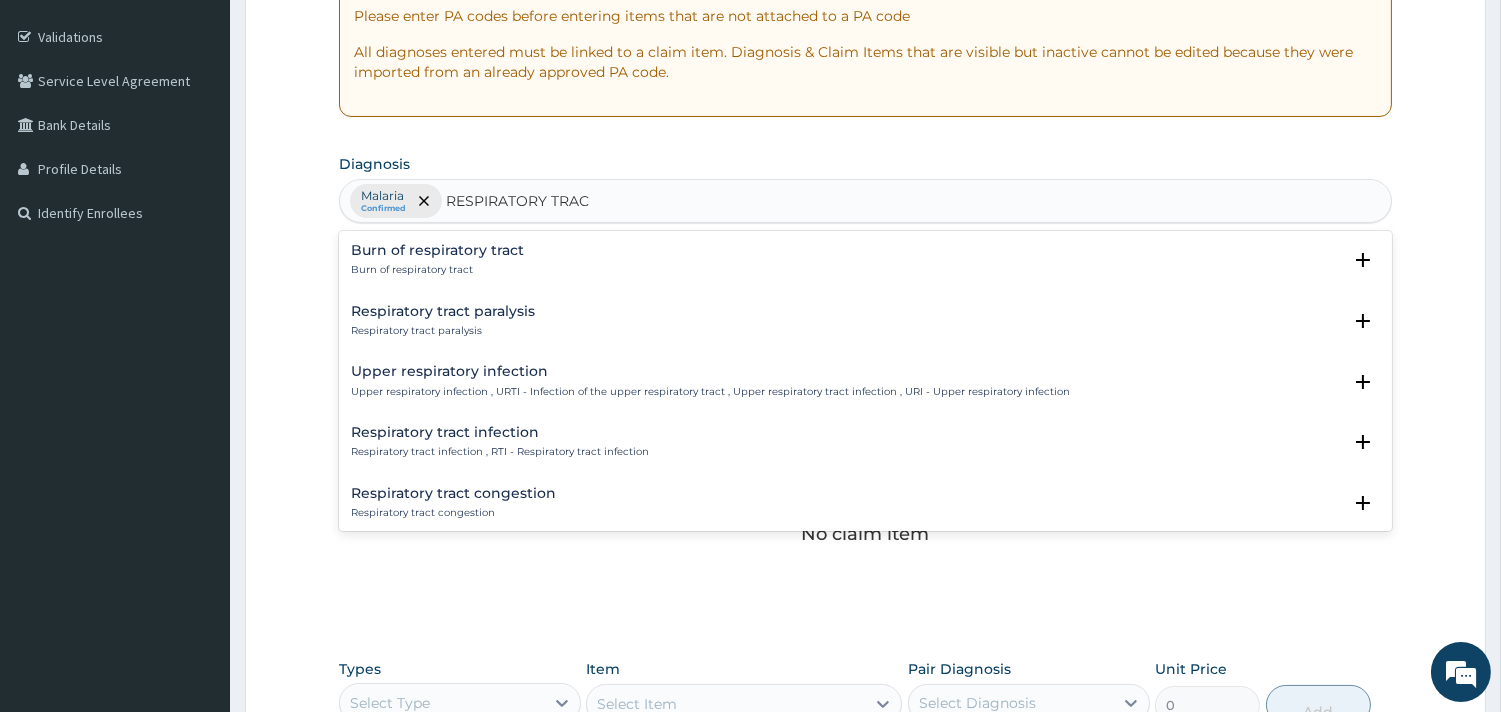 type on "RESPIRATORY TRACT" 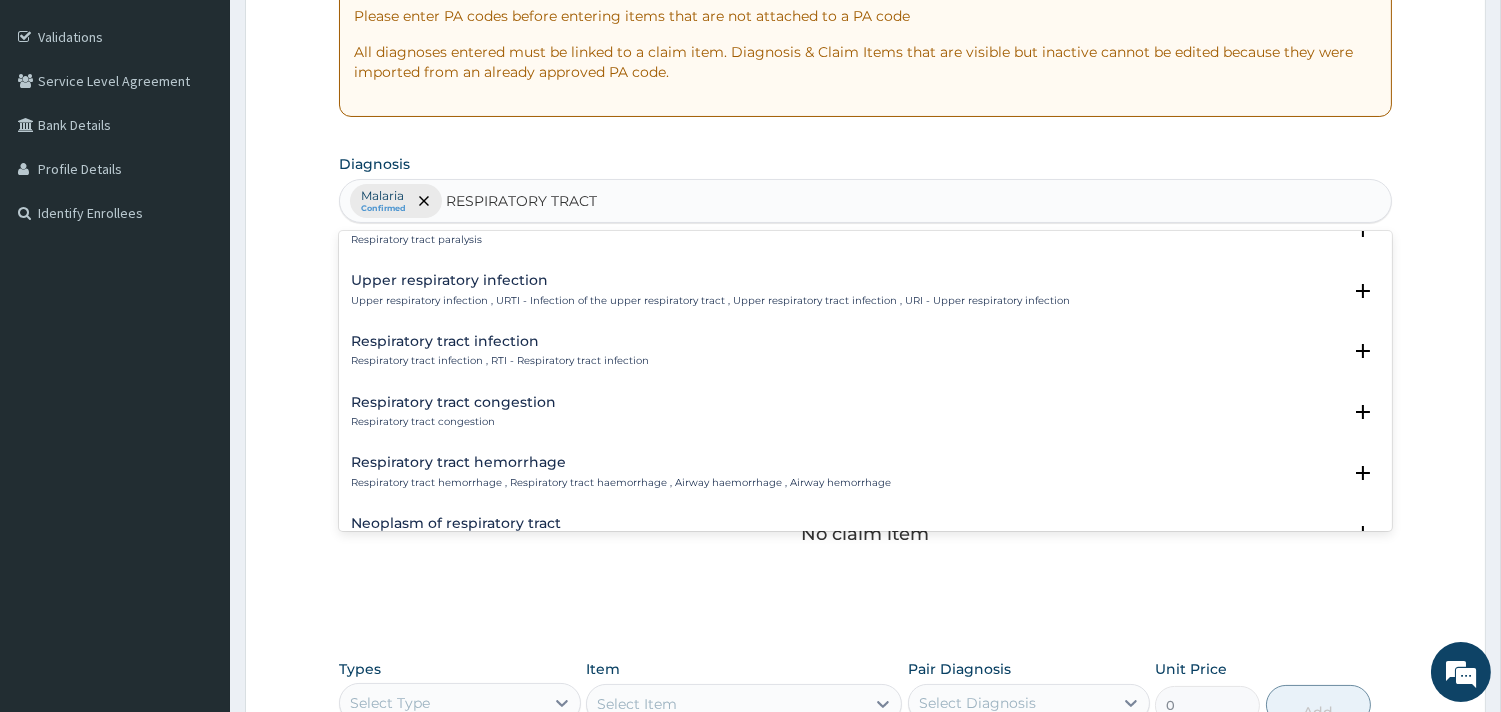 scroll, scrollTop: 155, scrollLeft: 0, axis: vertical 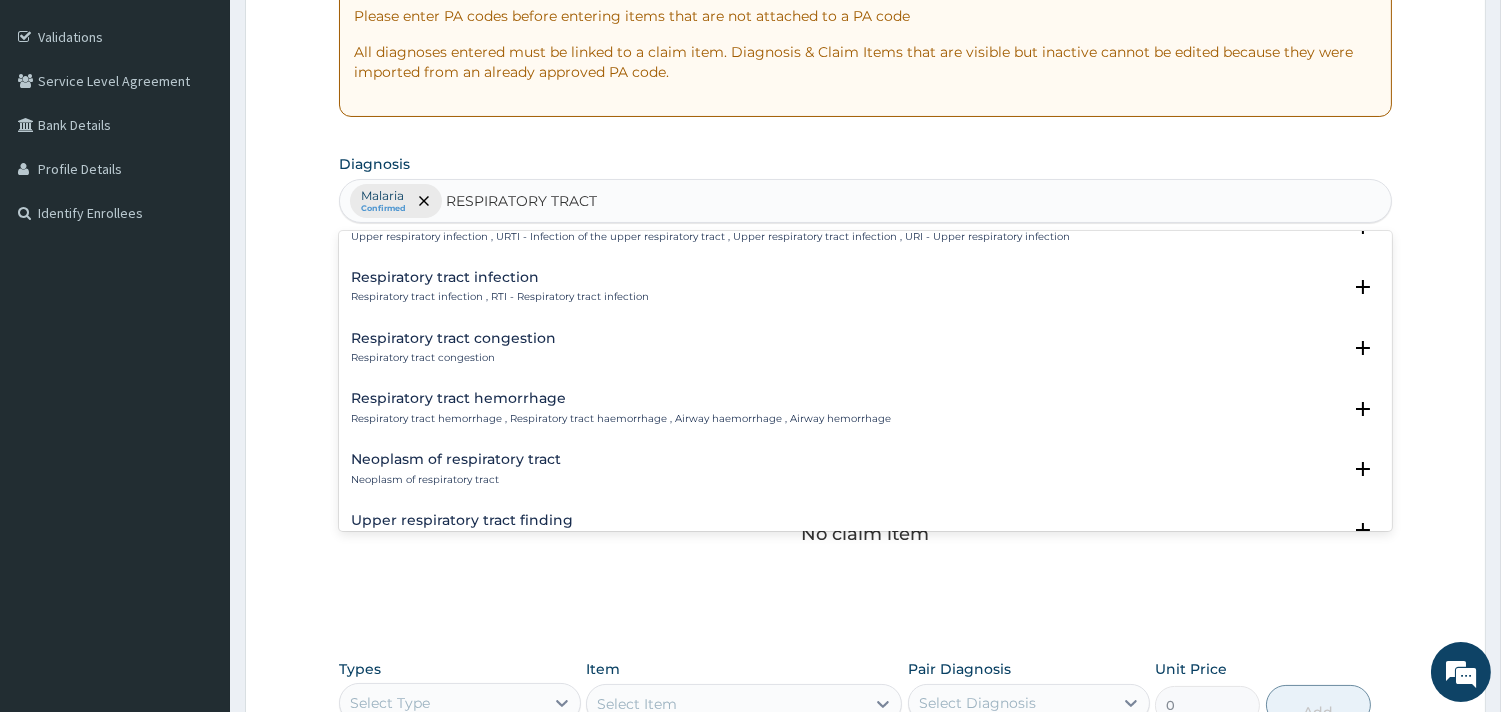 click on "Respiratory tract infection Respiratory tract infection , RTI - Respiratory tract infection" at bounding box center (500, 287) 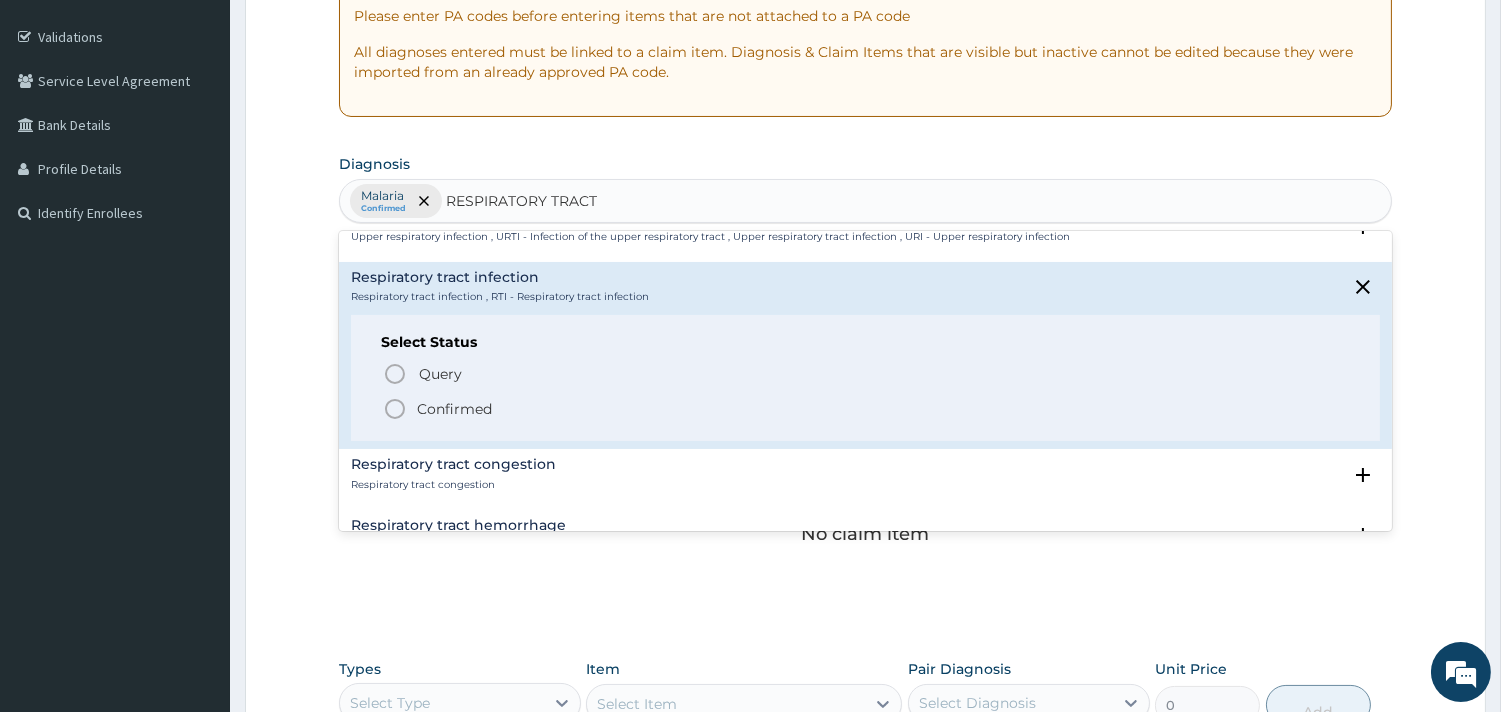 click 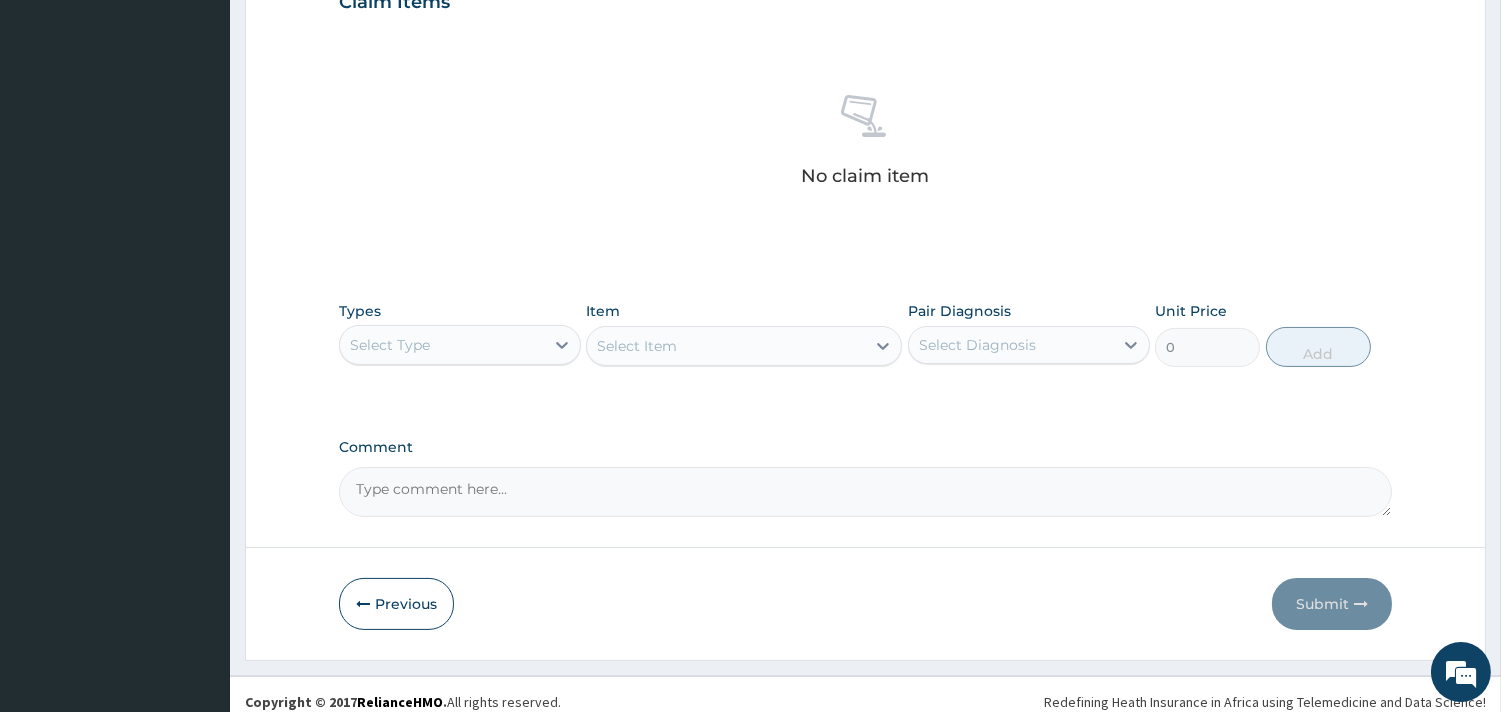 scroll, scrollTop: 730, scrollLeft: 0, axis: vertical 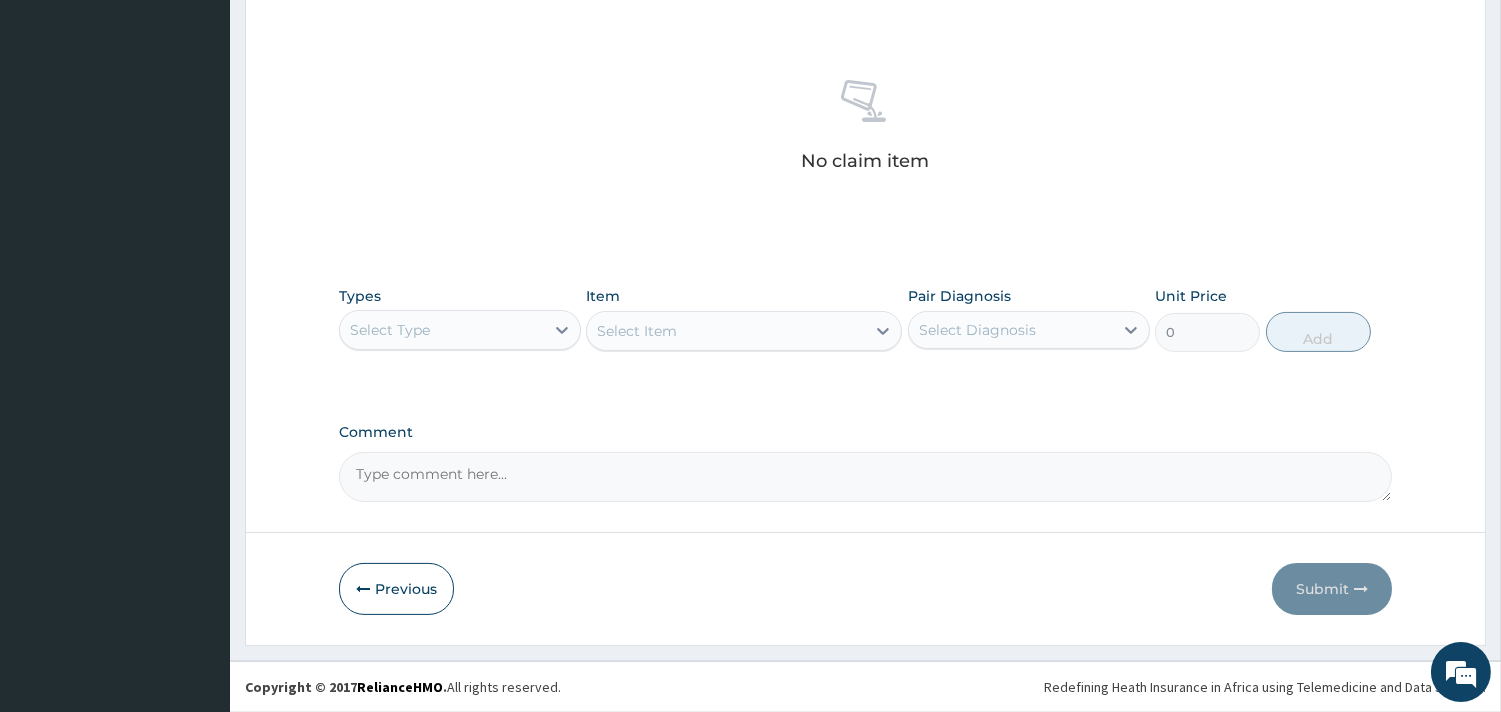 click on "Select Type" at bounding box center (442, 330) 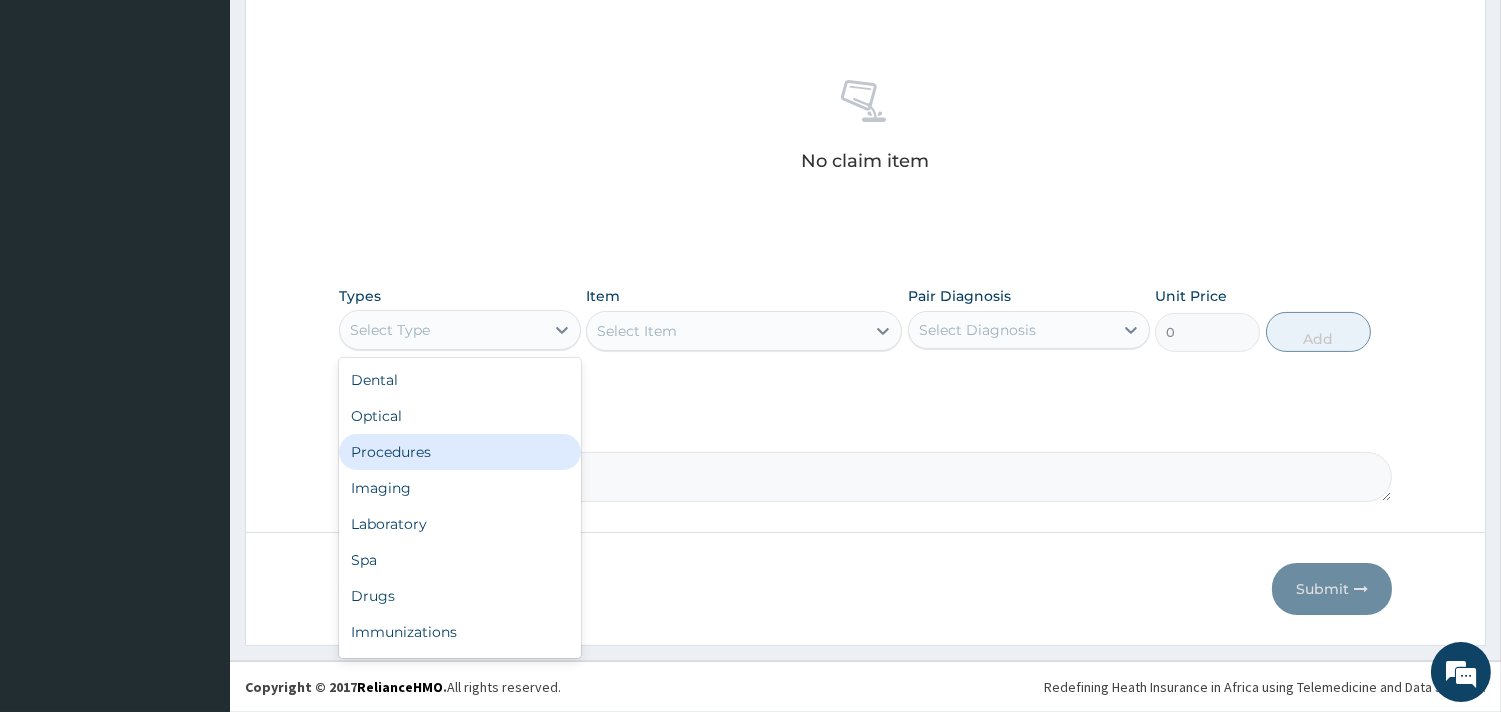 click on "Procedures" at bounding box center [460, 452] 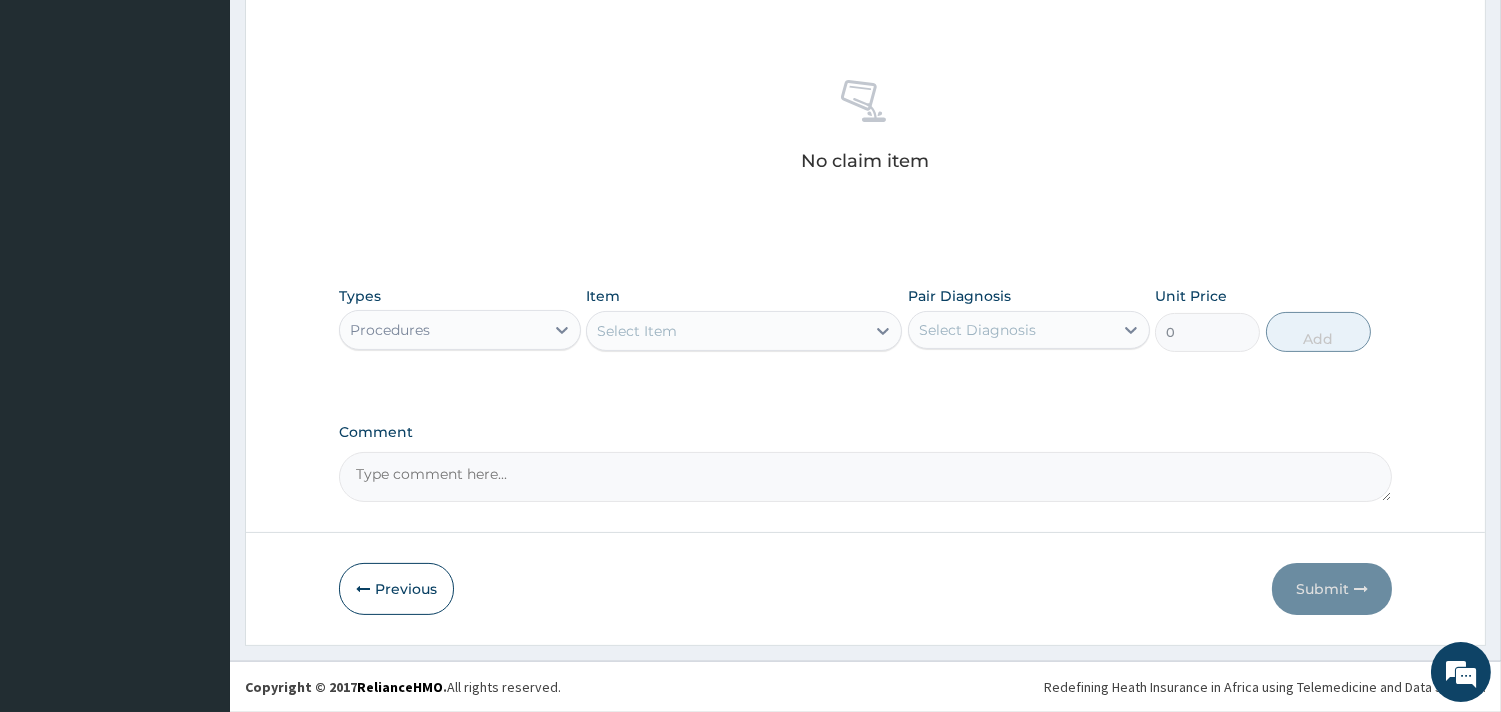 click on "Select Item" at bounding box center [726, 331] 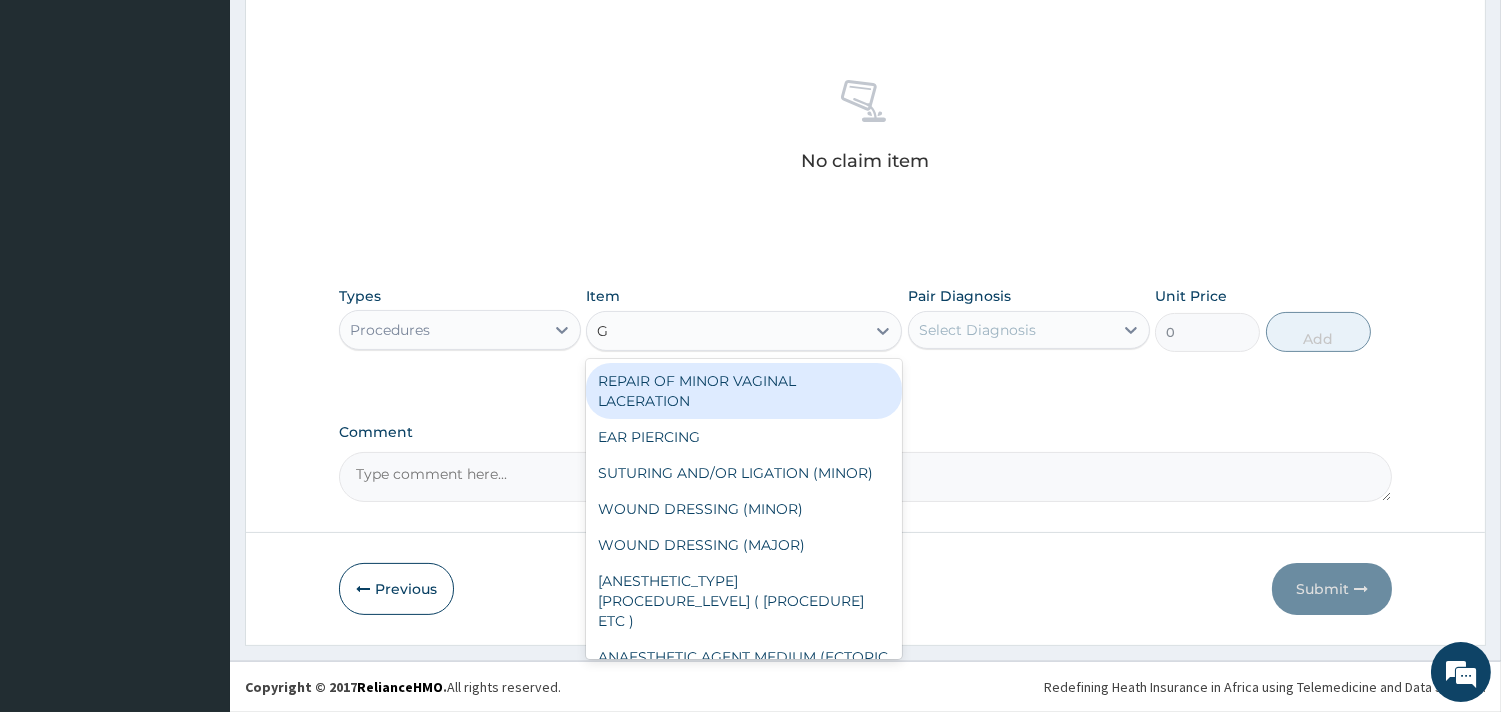type on "GP" 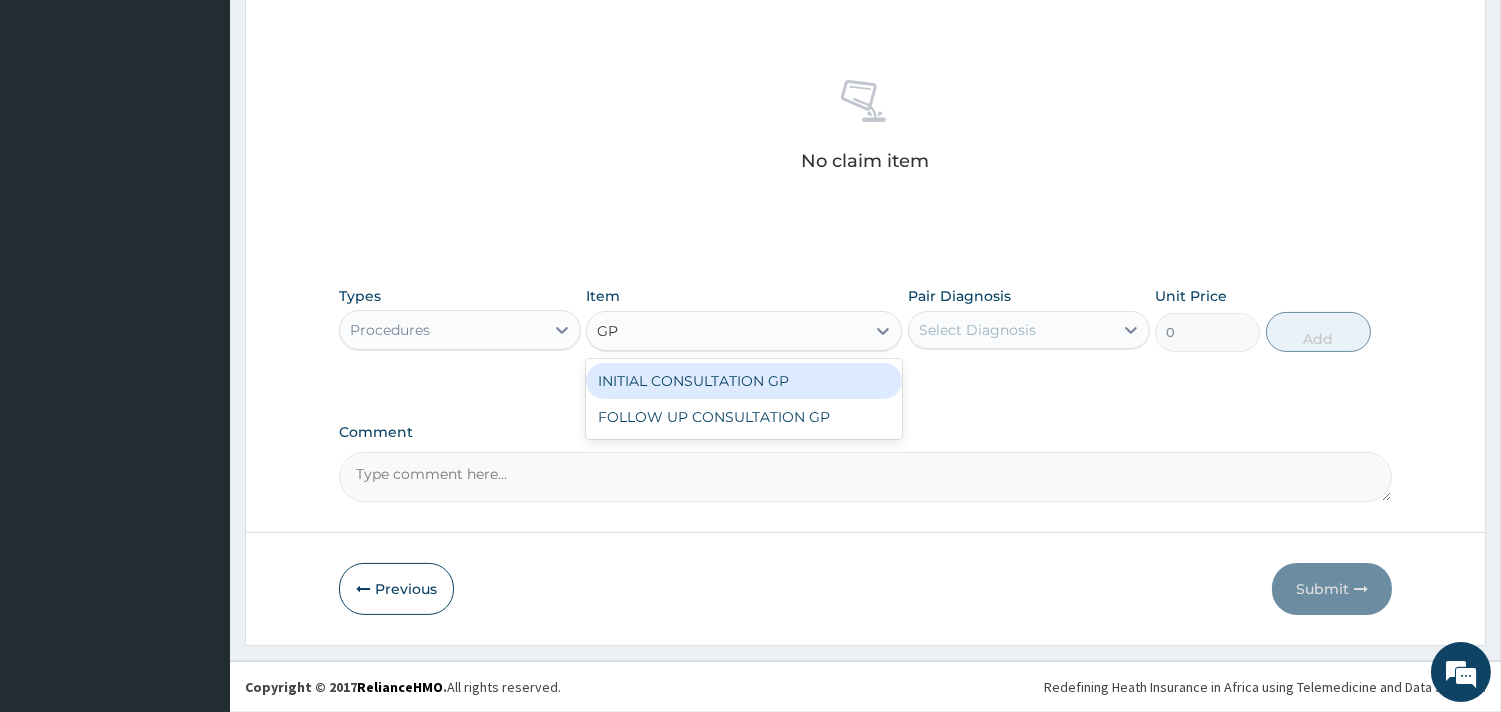 click on "INITIAL CONSULTATION GP" at bounding box center [744, 381] 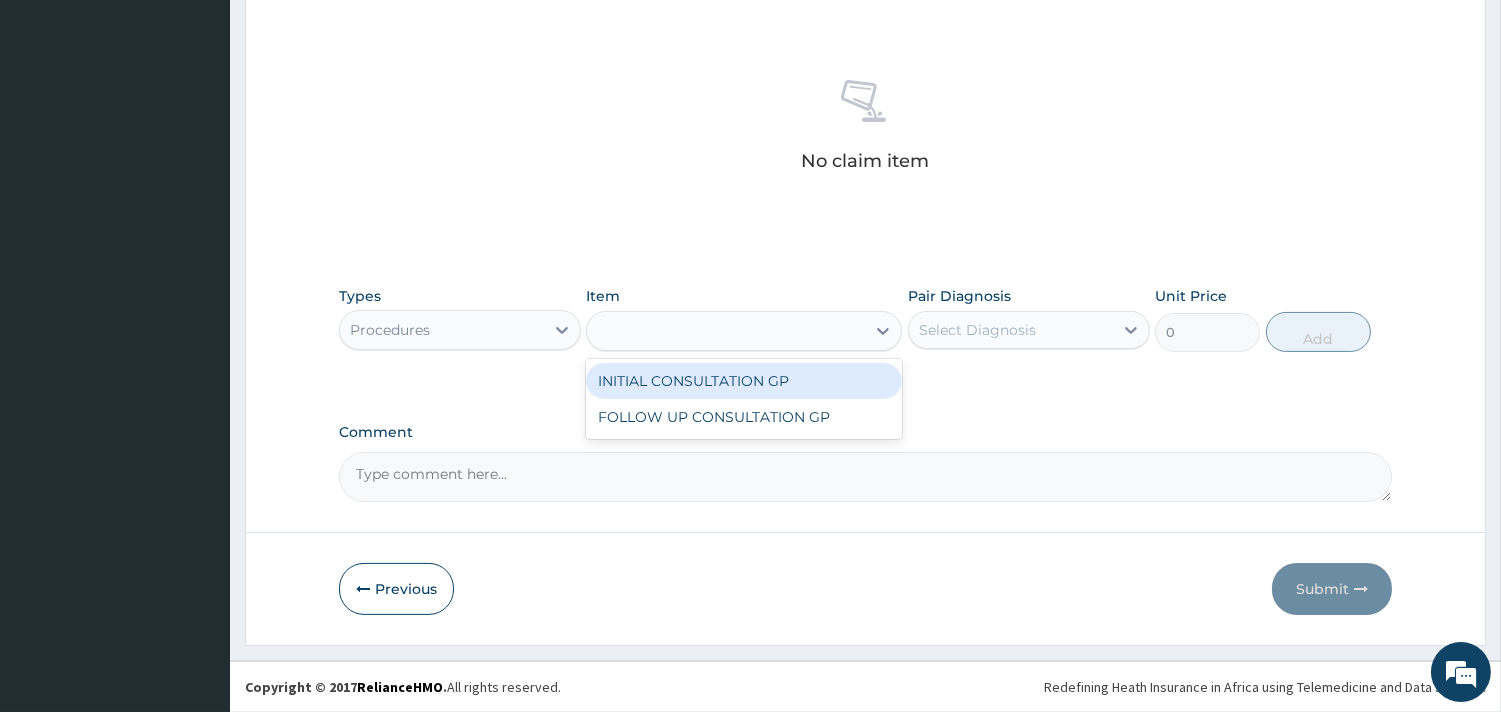 type on "3500" 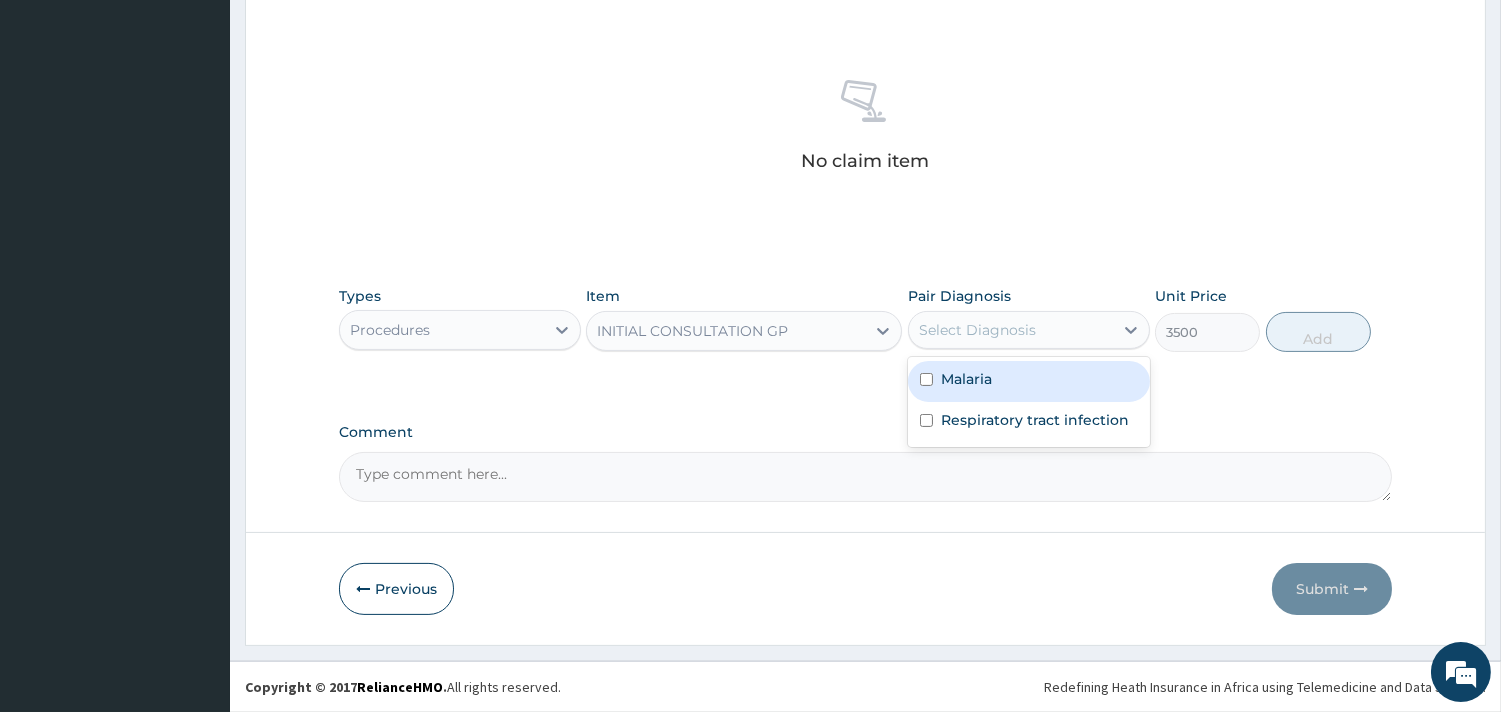 click on "Select Diagnosis" at bounding box center [977, 330] 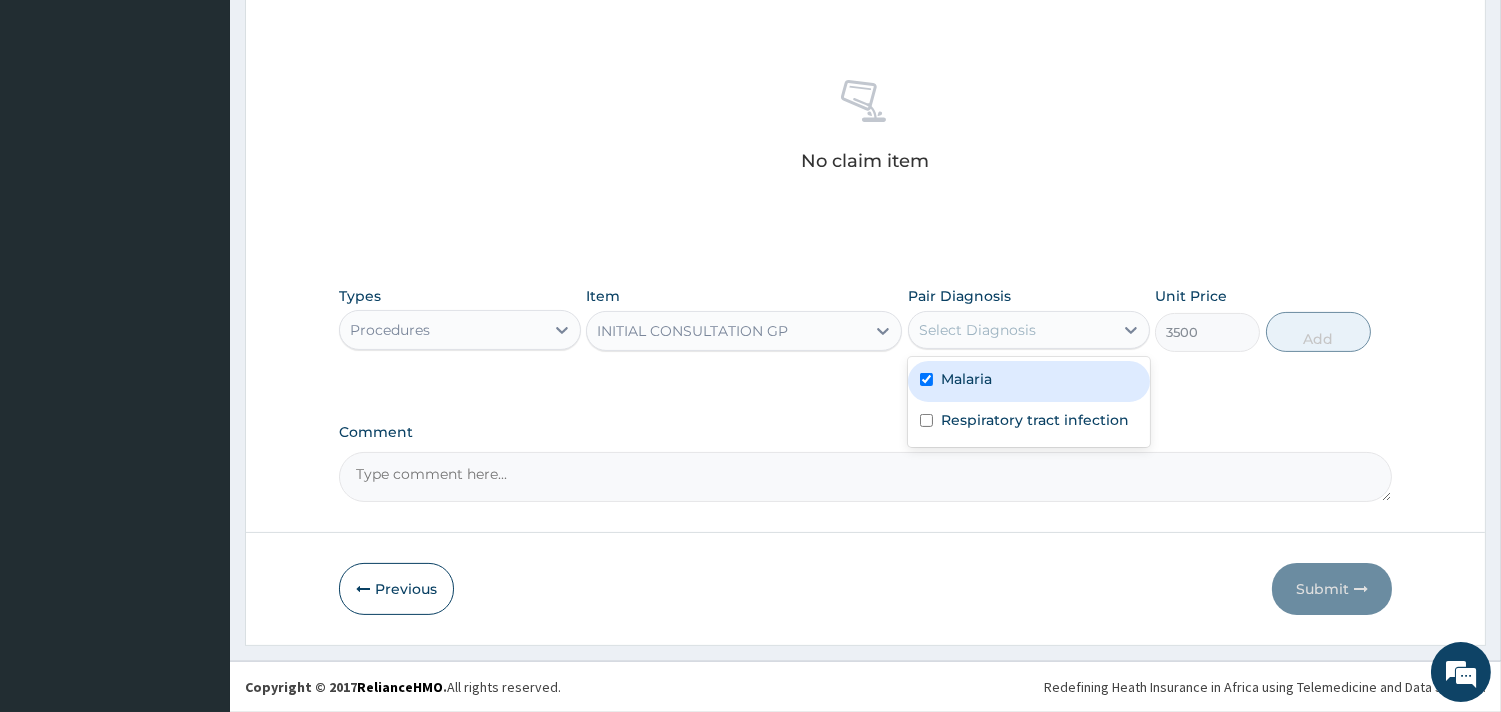 checkbox on "true" 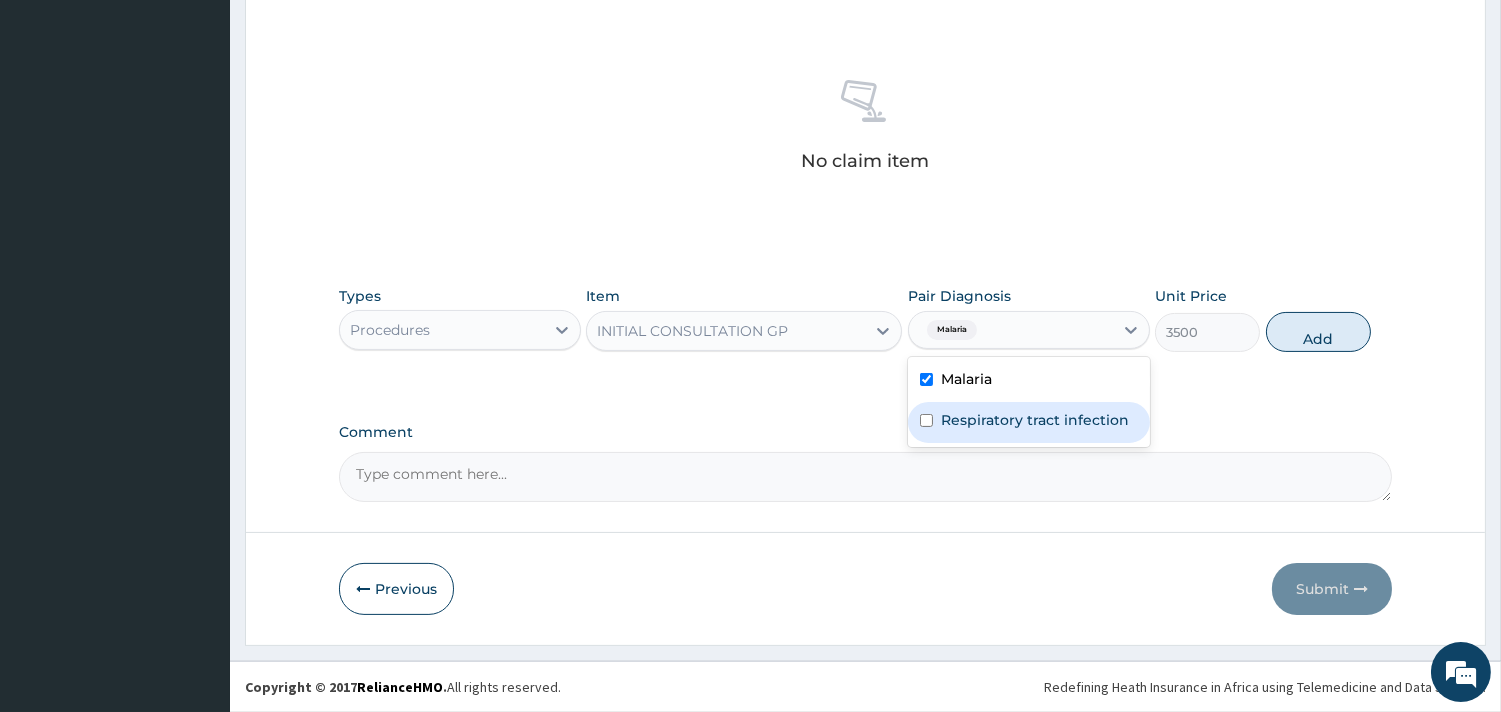 click on "Respiratory tract infection" at bounding box center [1035, 420] 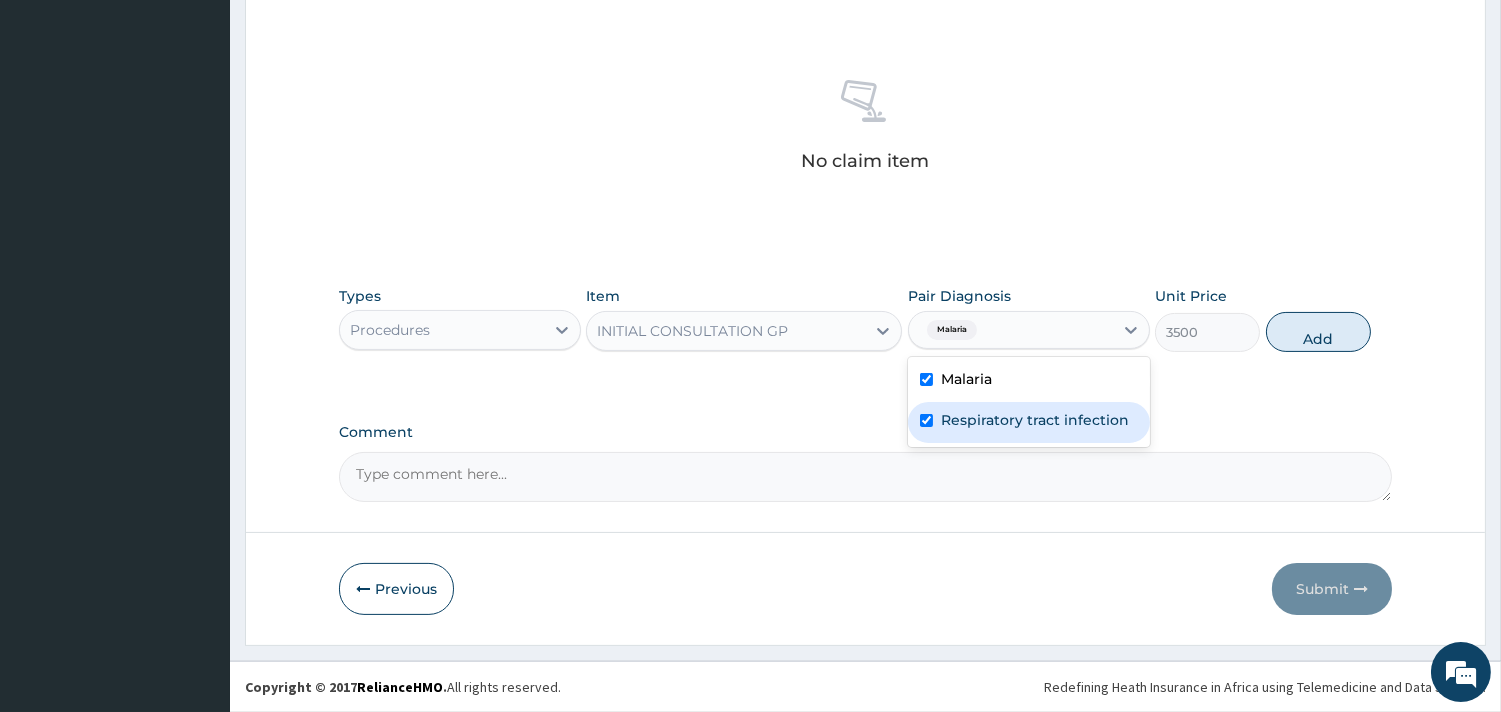 checkbox on "true" 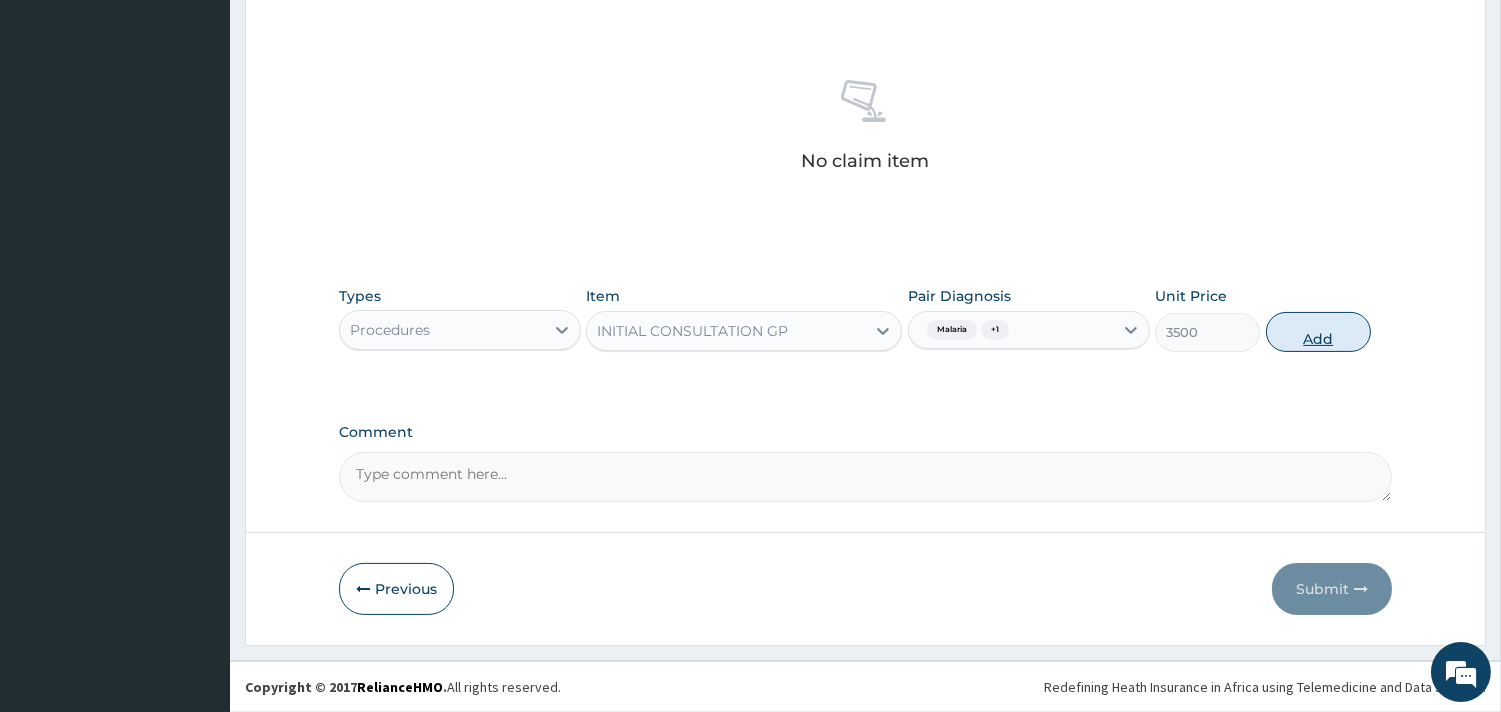 click on "Add" at bounding box center (1318, 332) 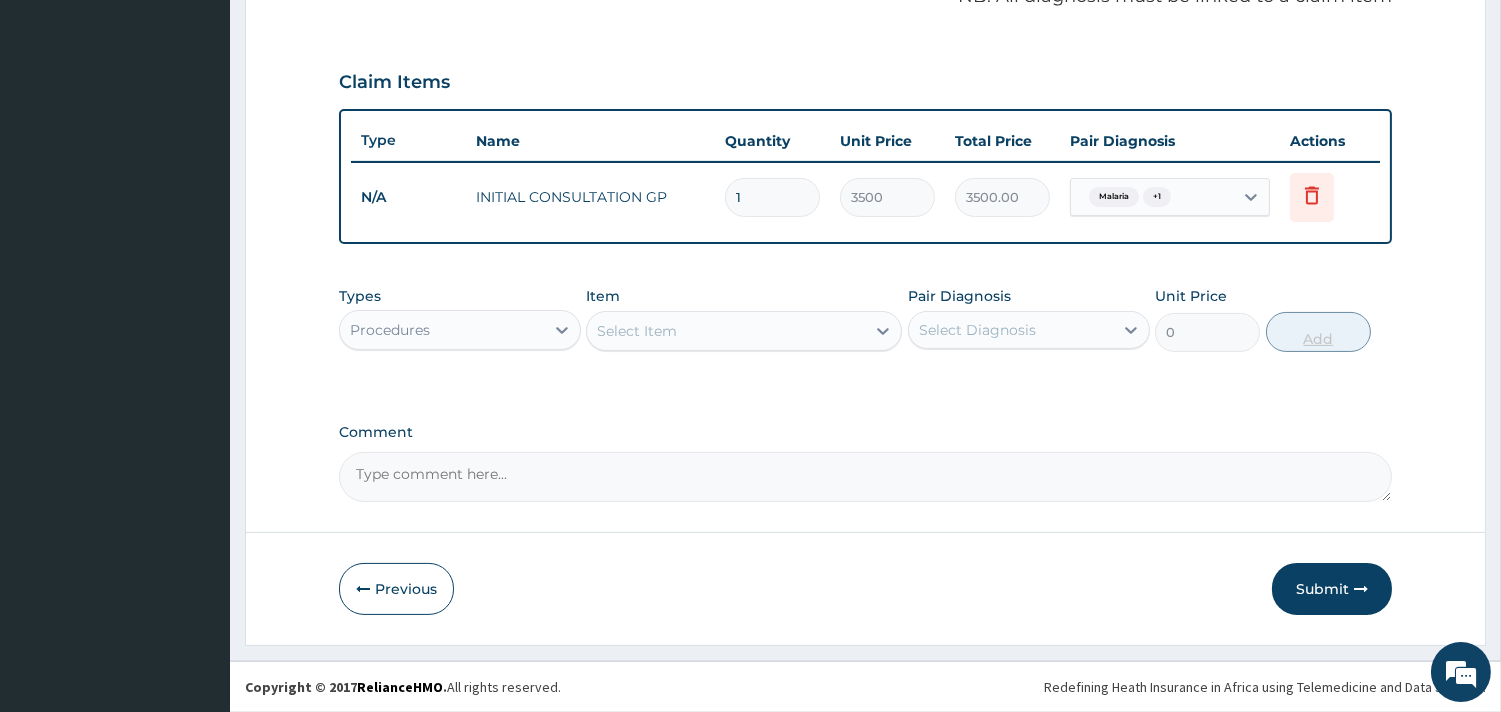 scroll, scrollTop: 633, scrollLeft: 0, axis: vertical 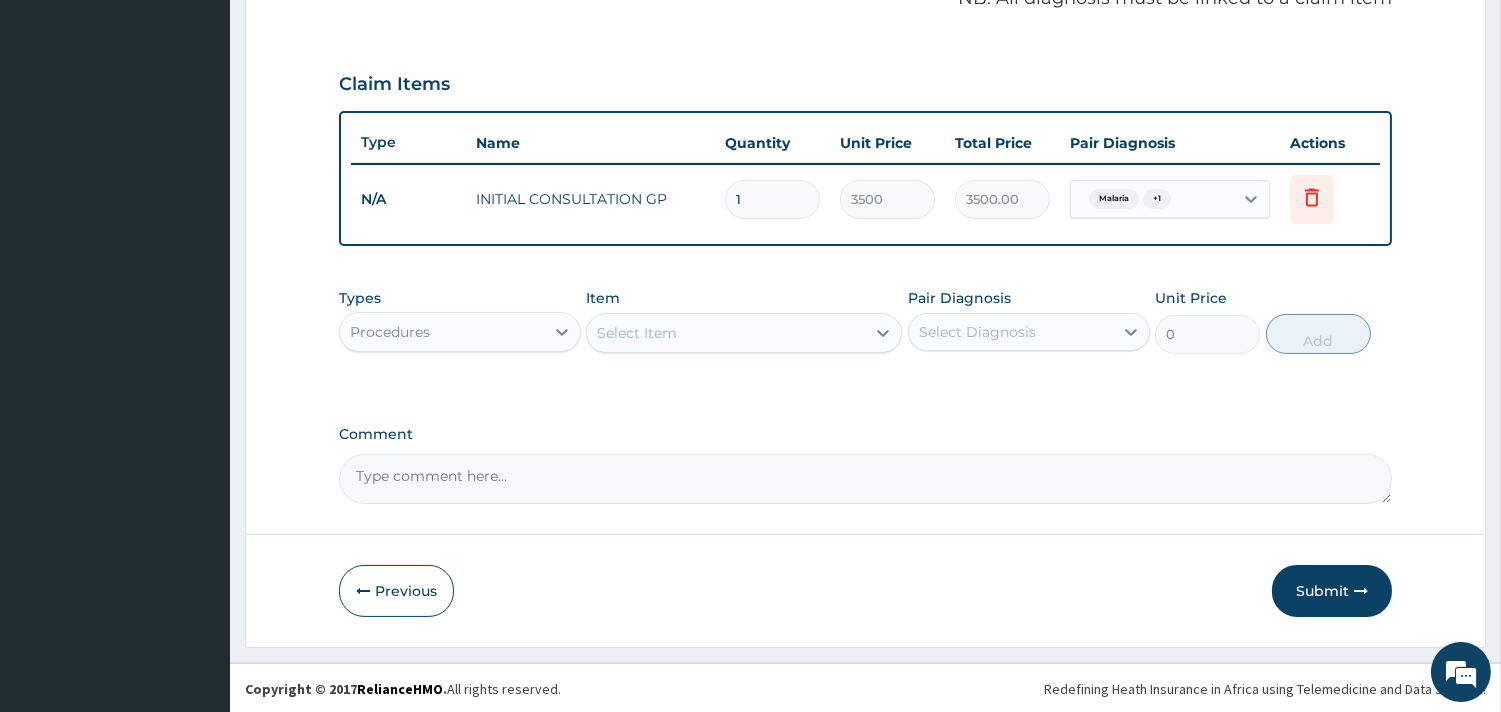 click on "Procedures" at bounding box center (442, 332) 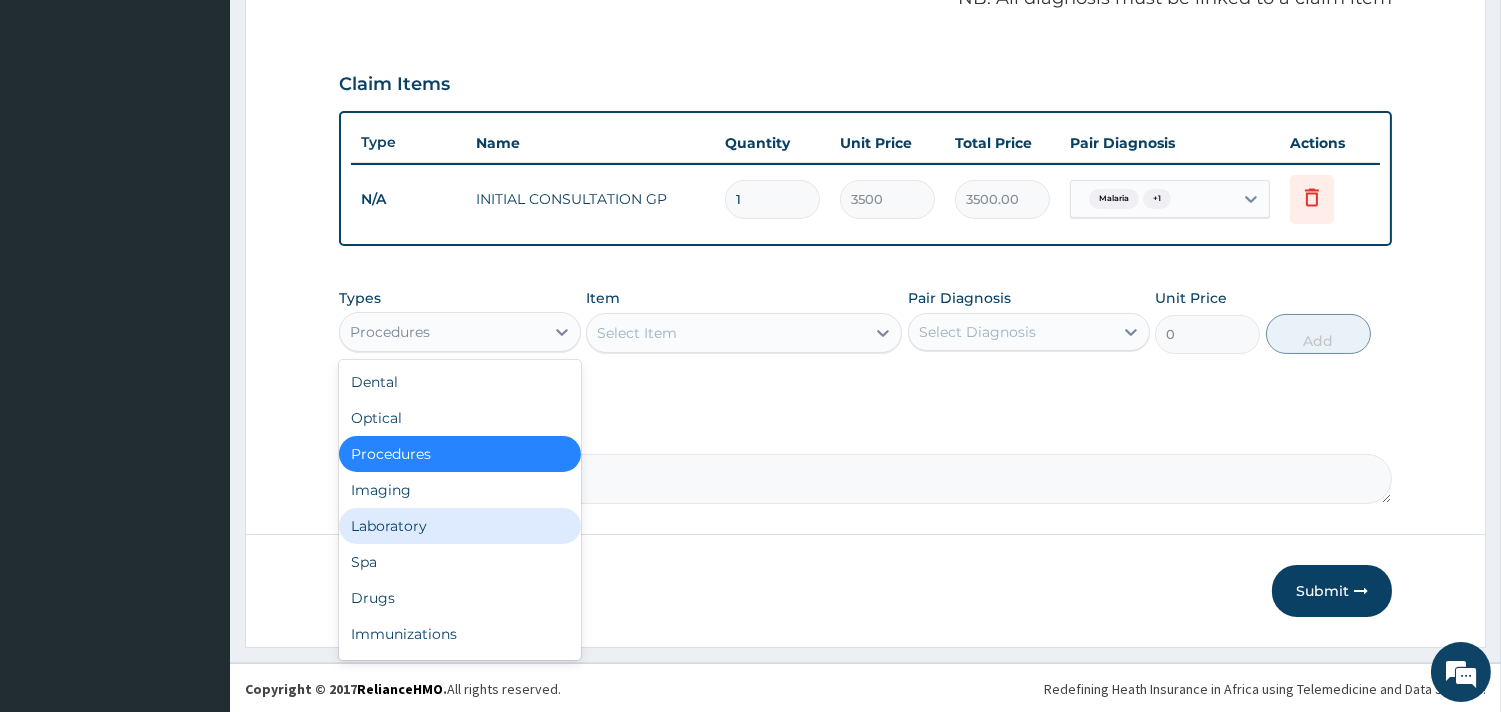 click on "Laboratory" at bounding box center [460, 526] 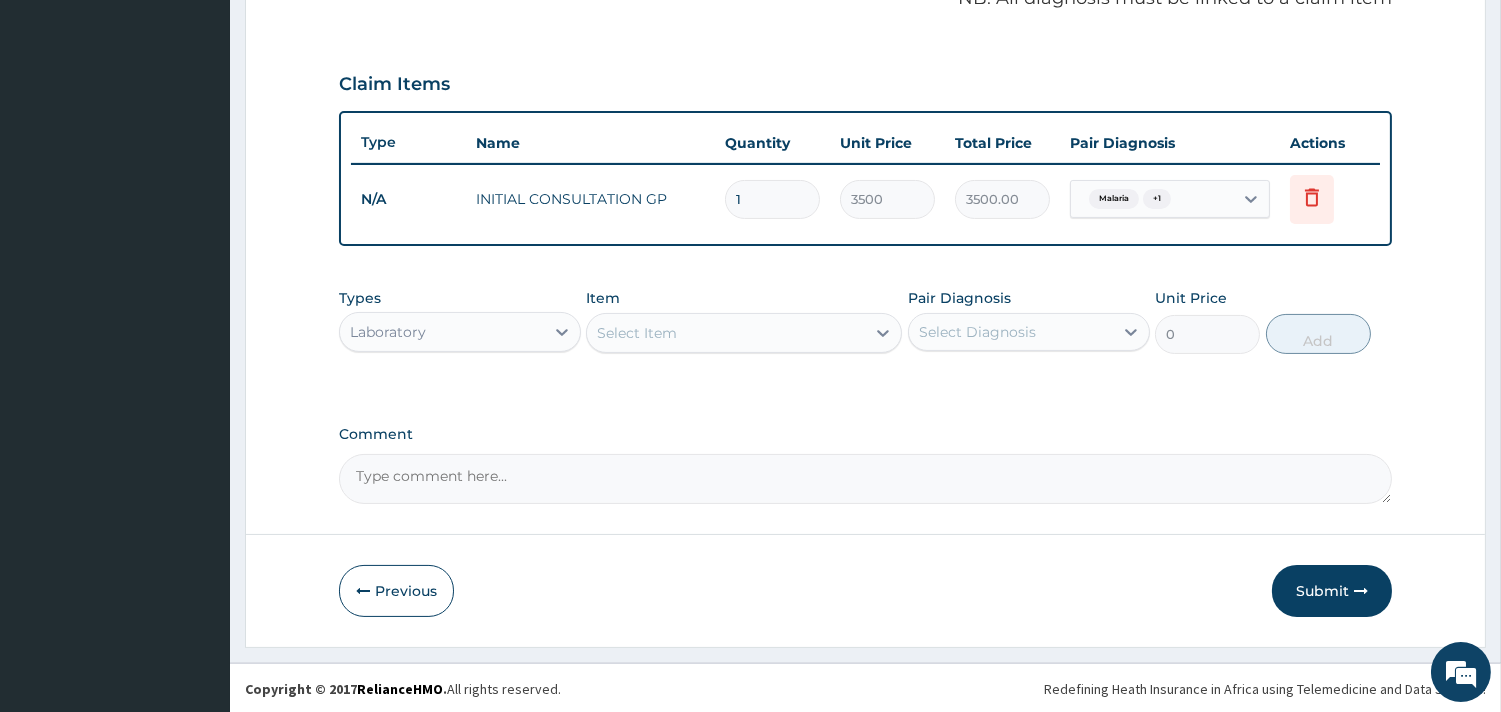click on "Select Item" at bounding box center [726, 333] 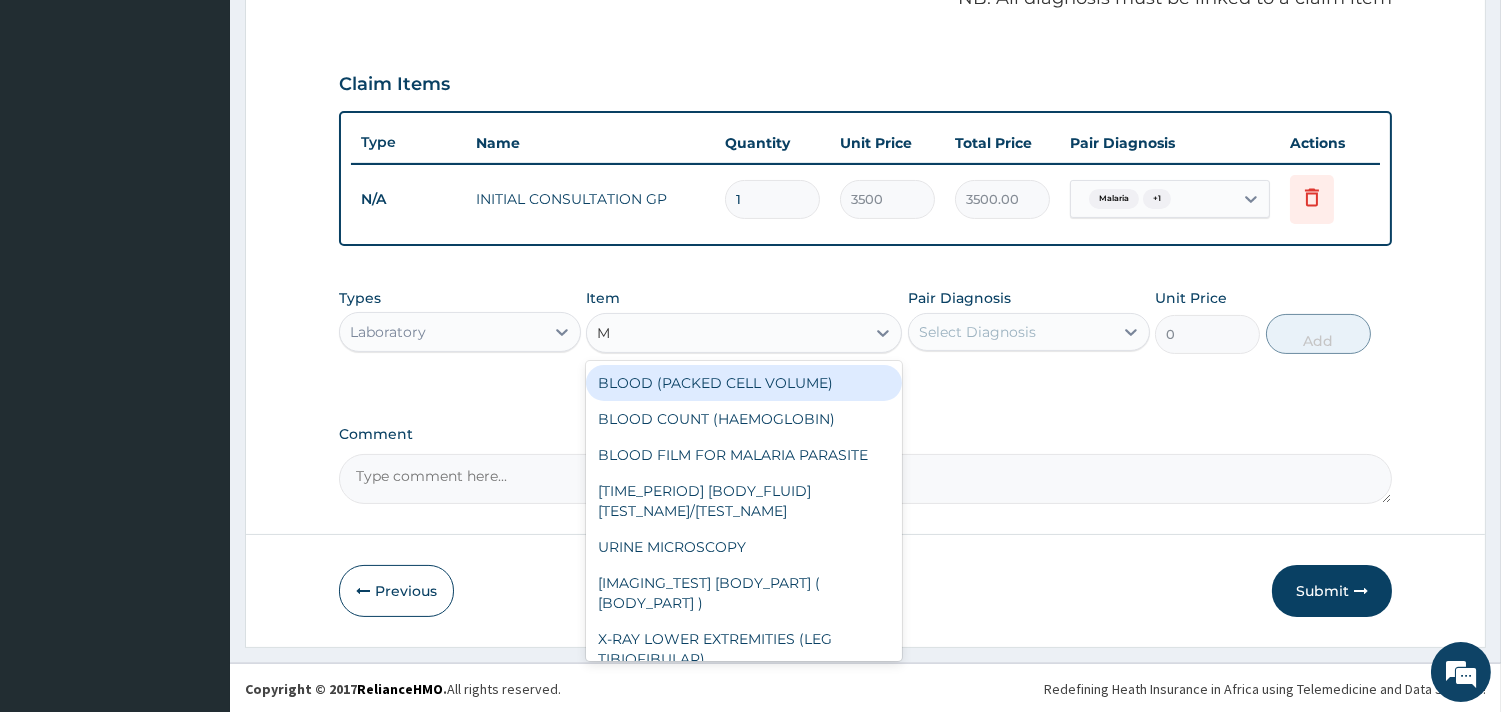 type on "MA" 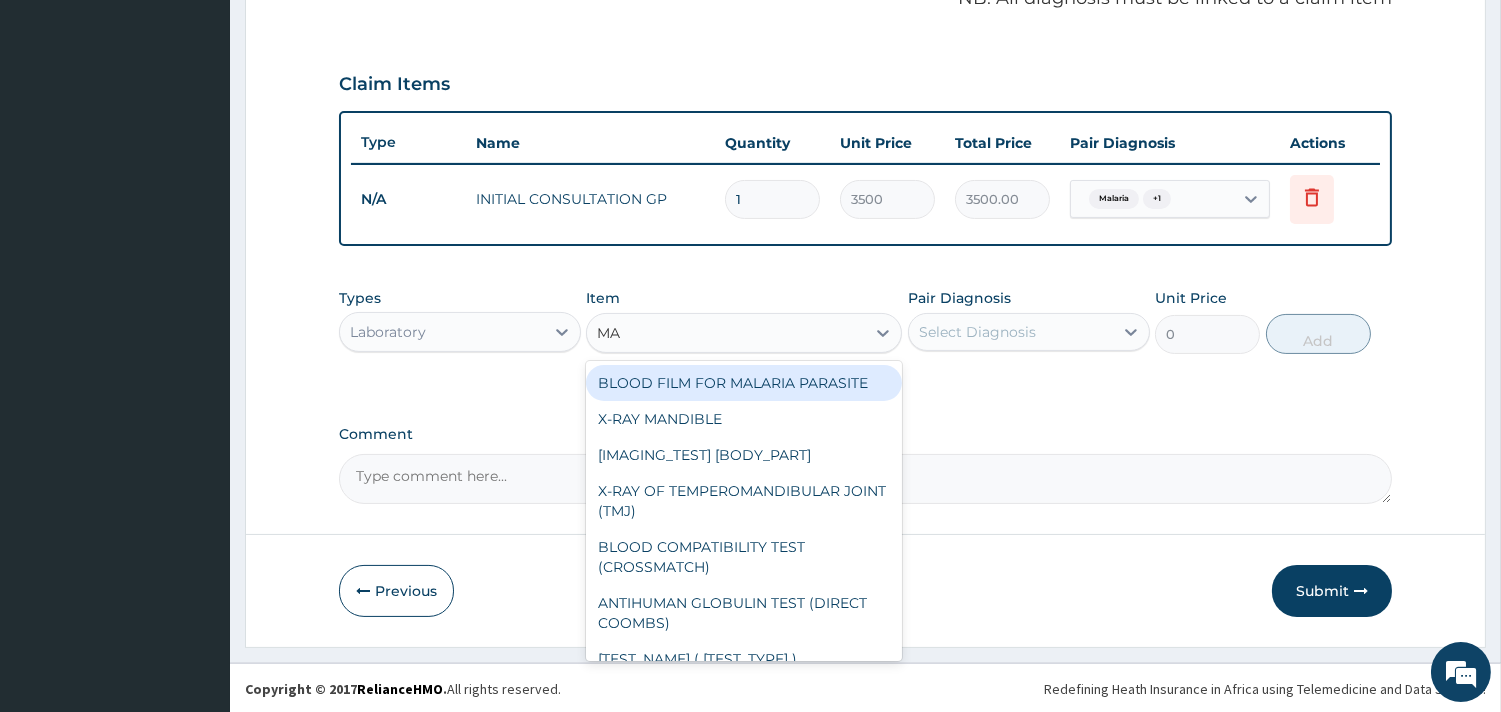 click on "BLOOD FILM FOR MALARIA PARASITE" at bounding box center [744, 383] 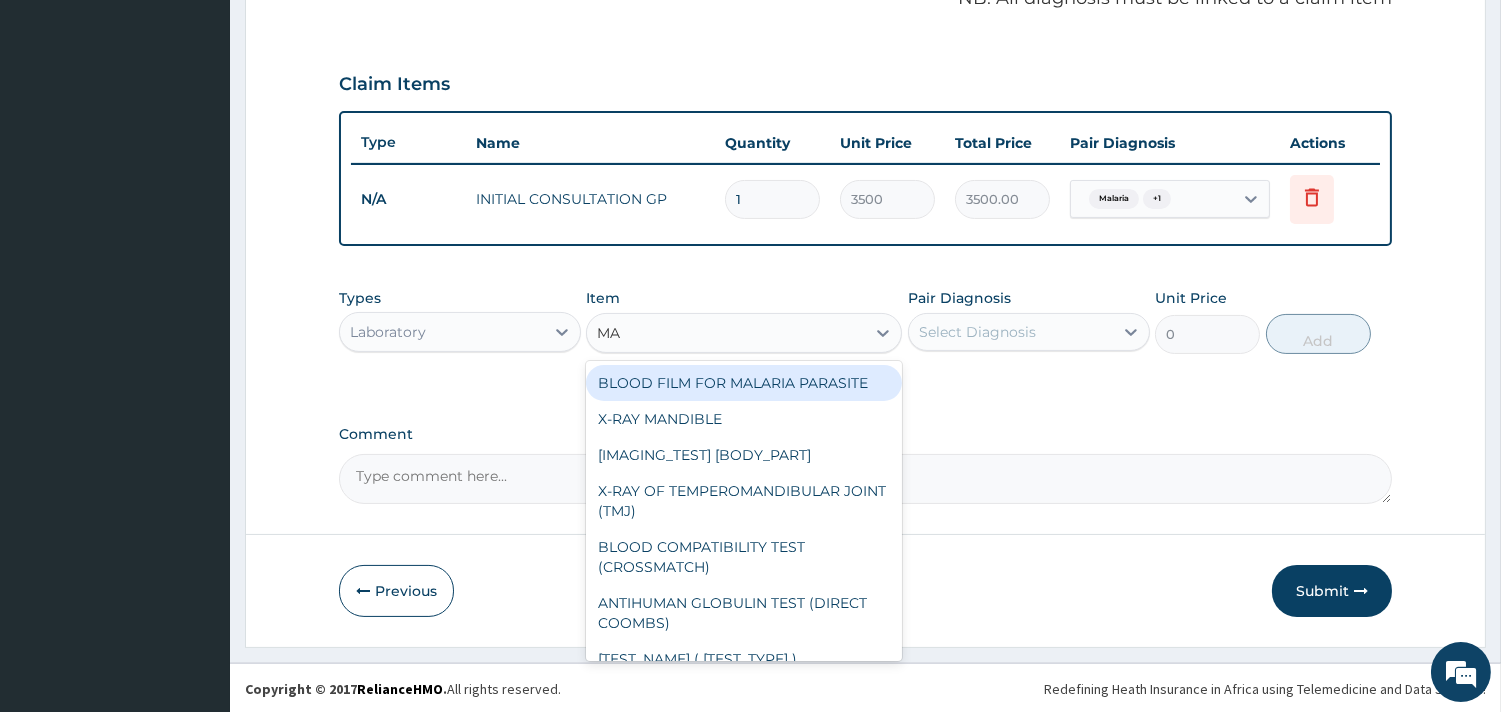 type 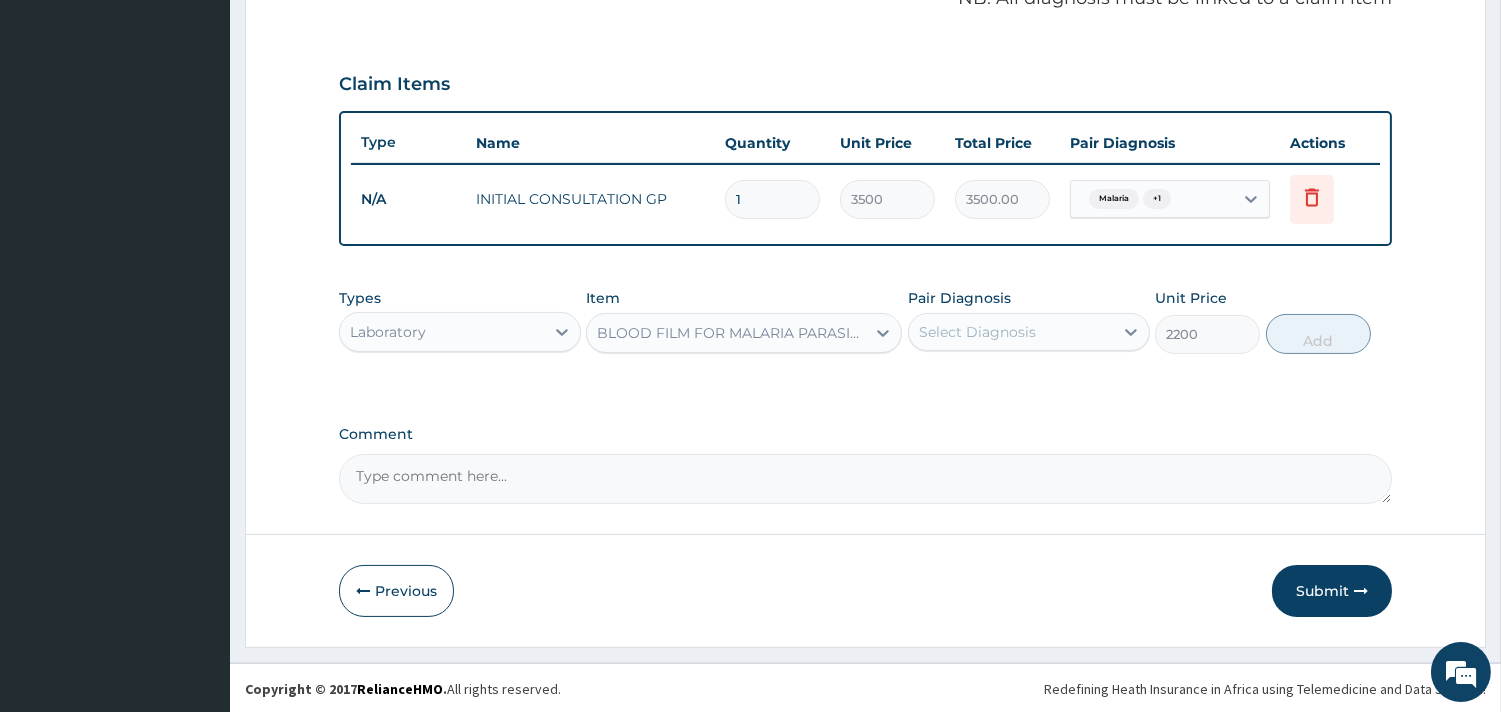 click on "Select Diagnosis" at bounding box center (1011, 332) 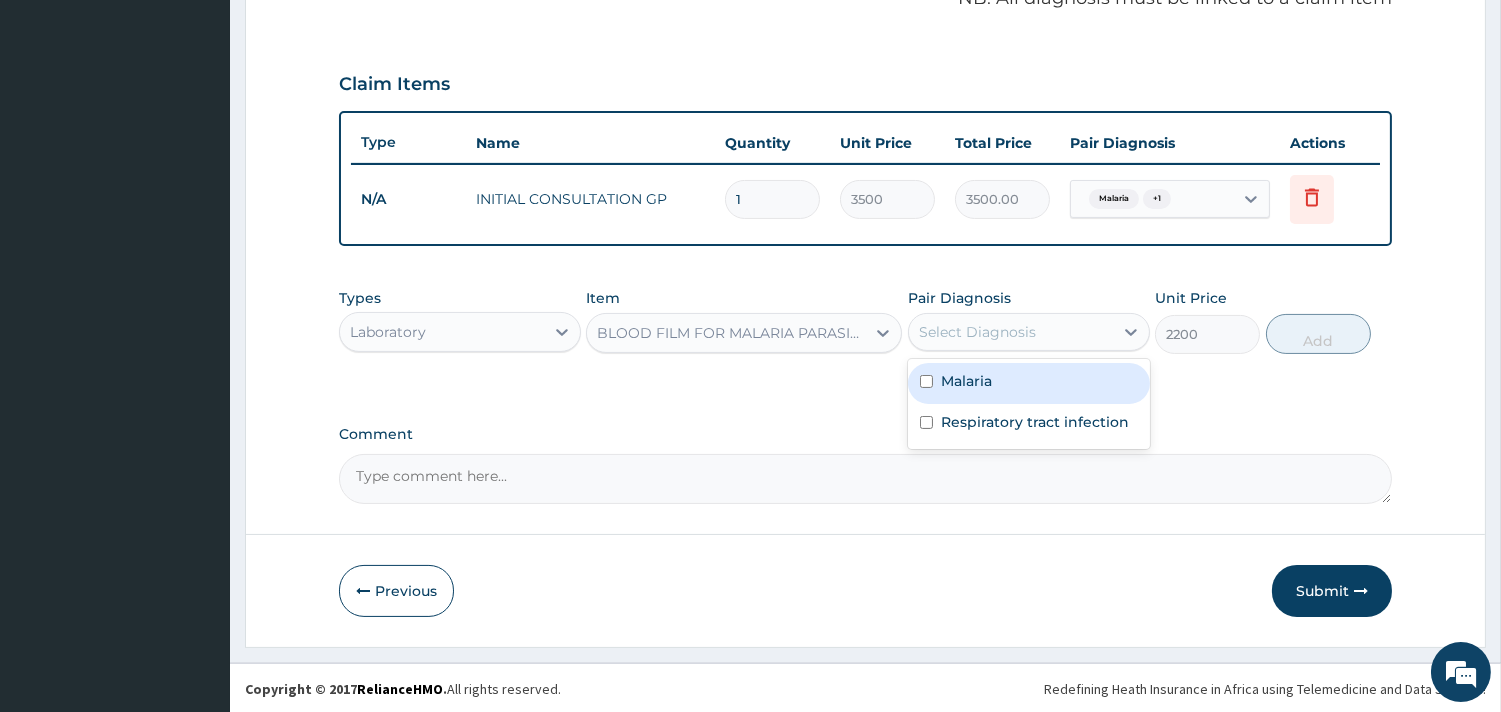 click on "Malaria" at bounding box center [966, 381] 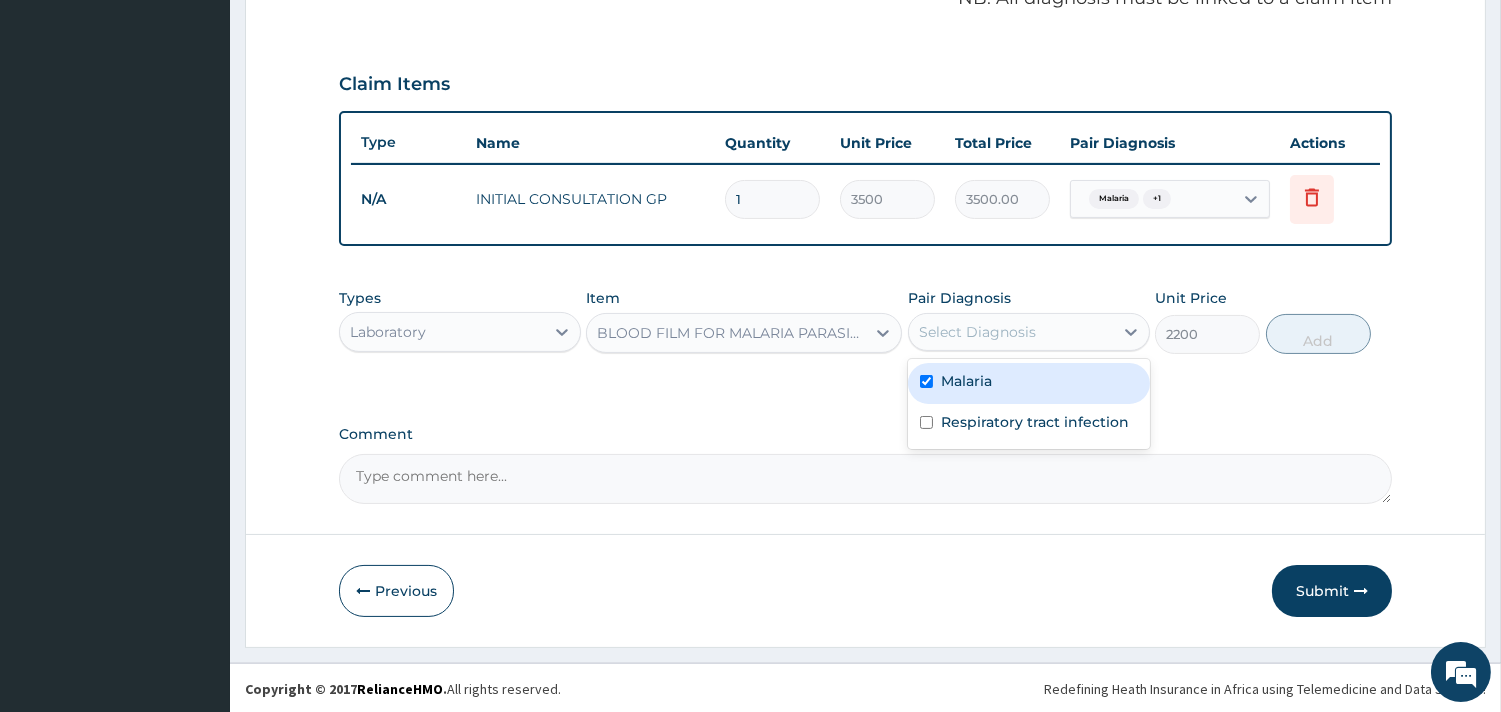 checkbox on "true" 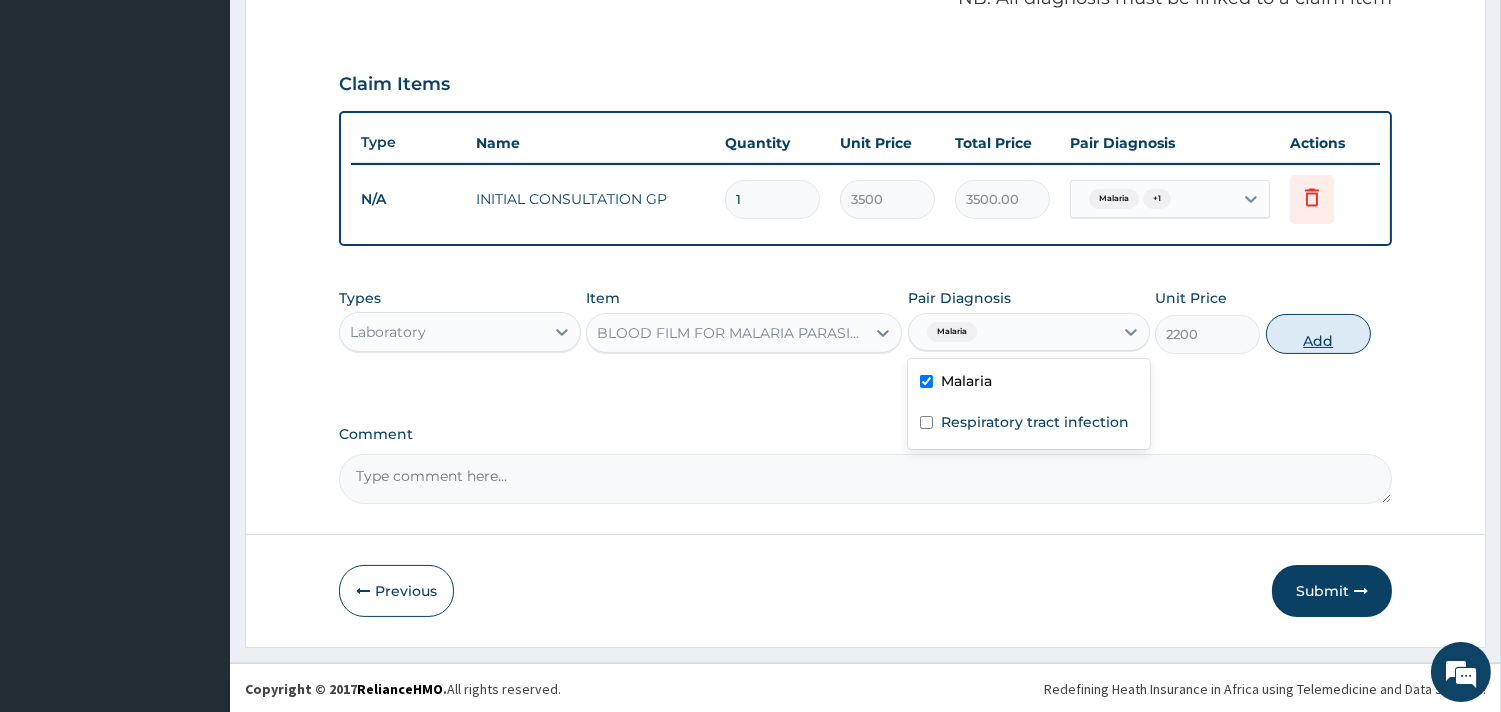 click on "Add" at bounding box center (1318, 334) 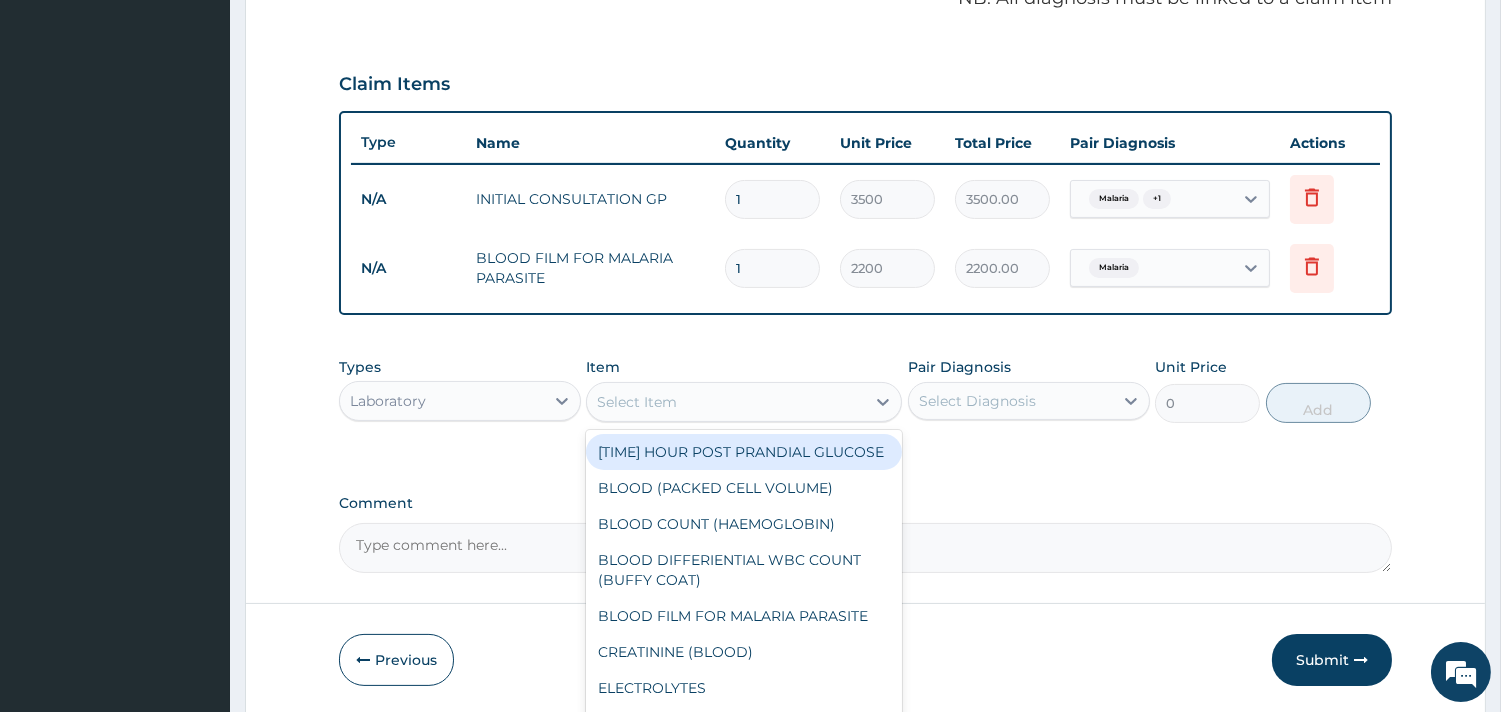 click on "Select Item" at bounding box center (637, 402) 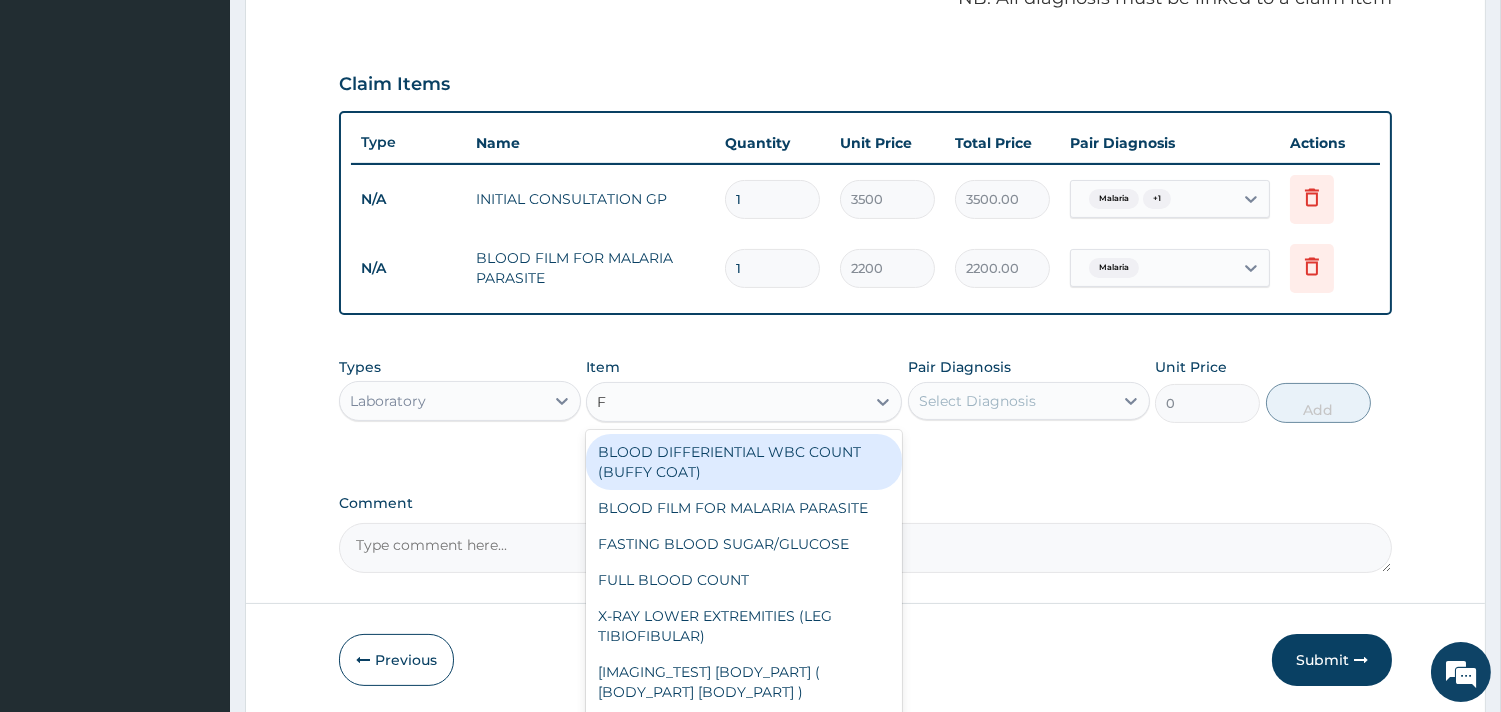 type on "FU" 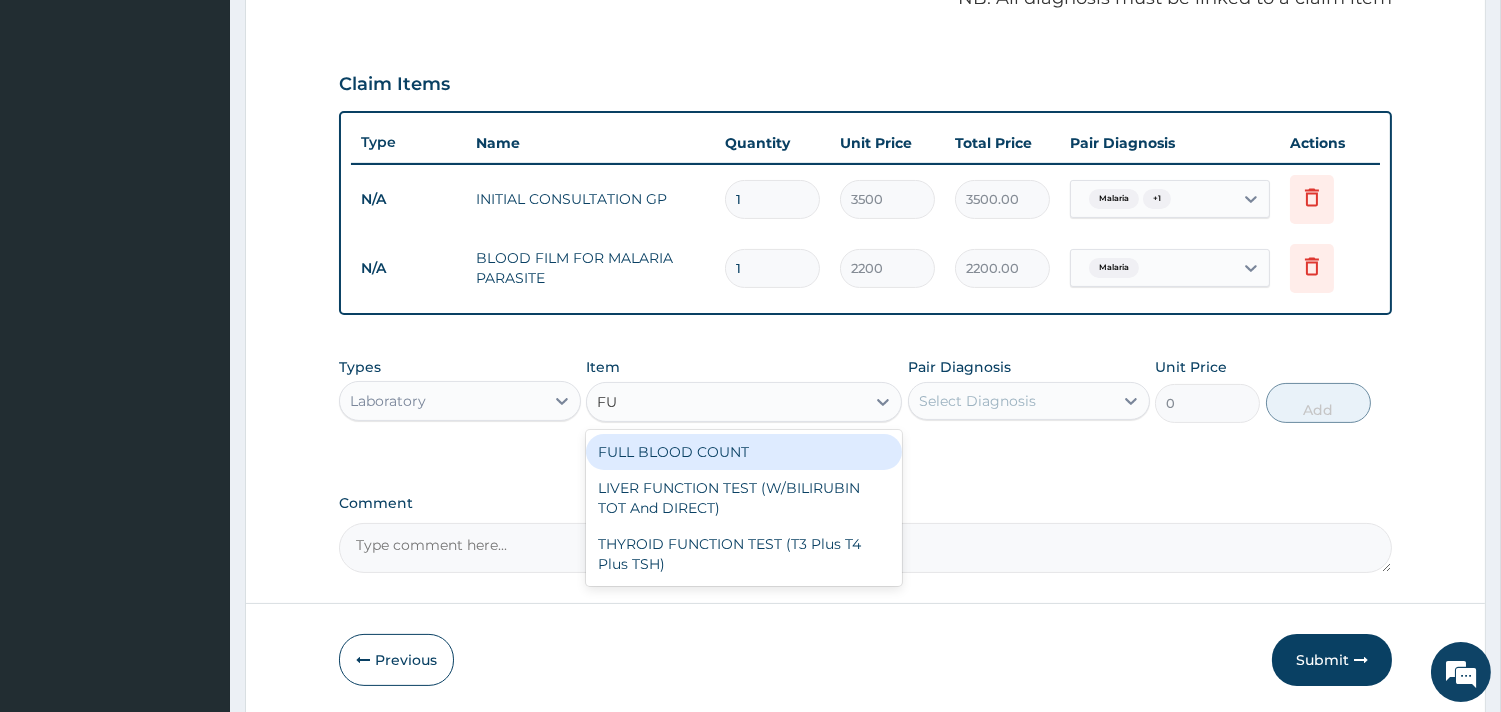 click on "FULL BLOOD COUNT" at bounding box center (744, 452) 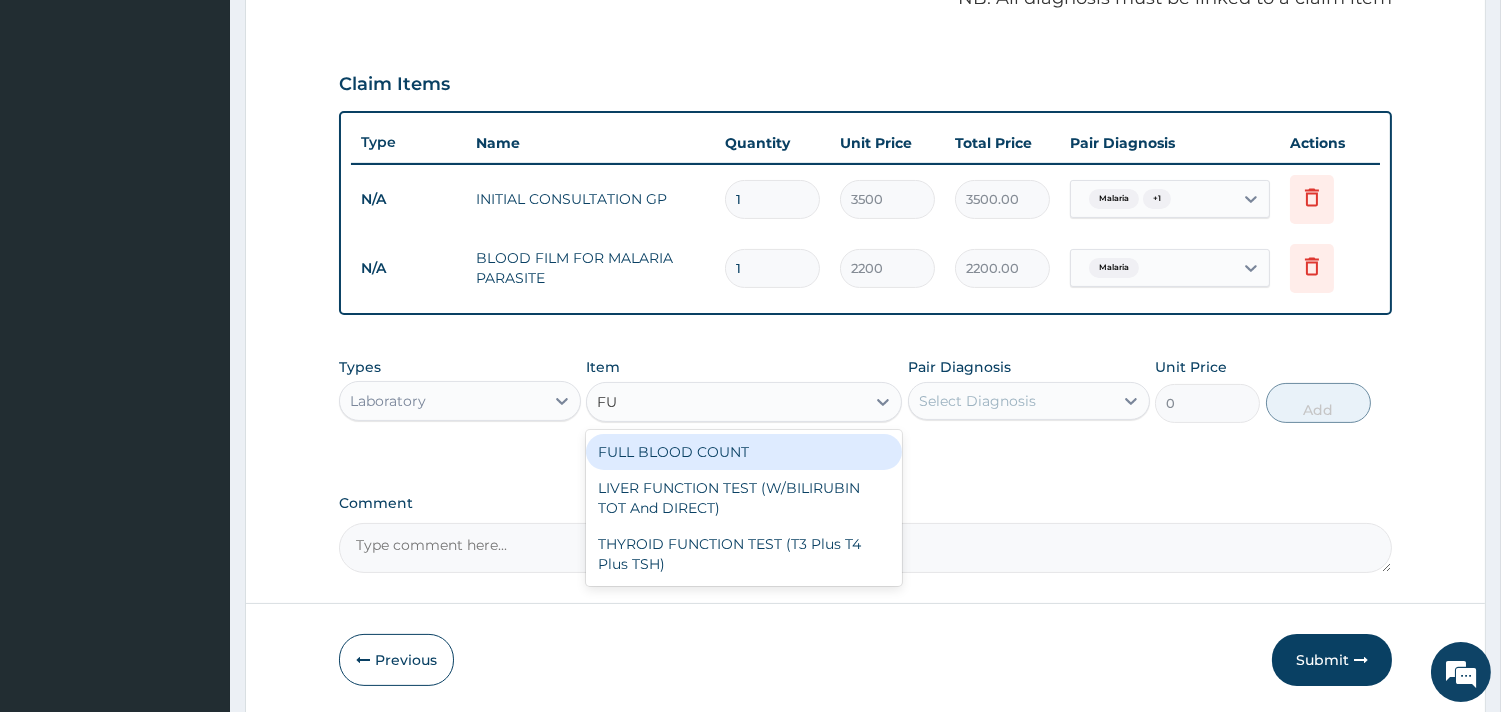 type 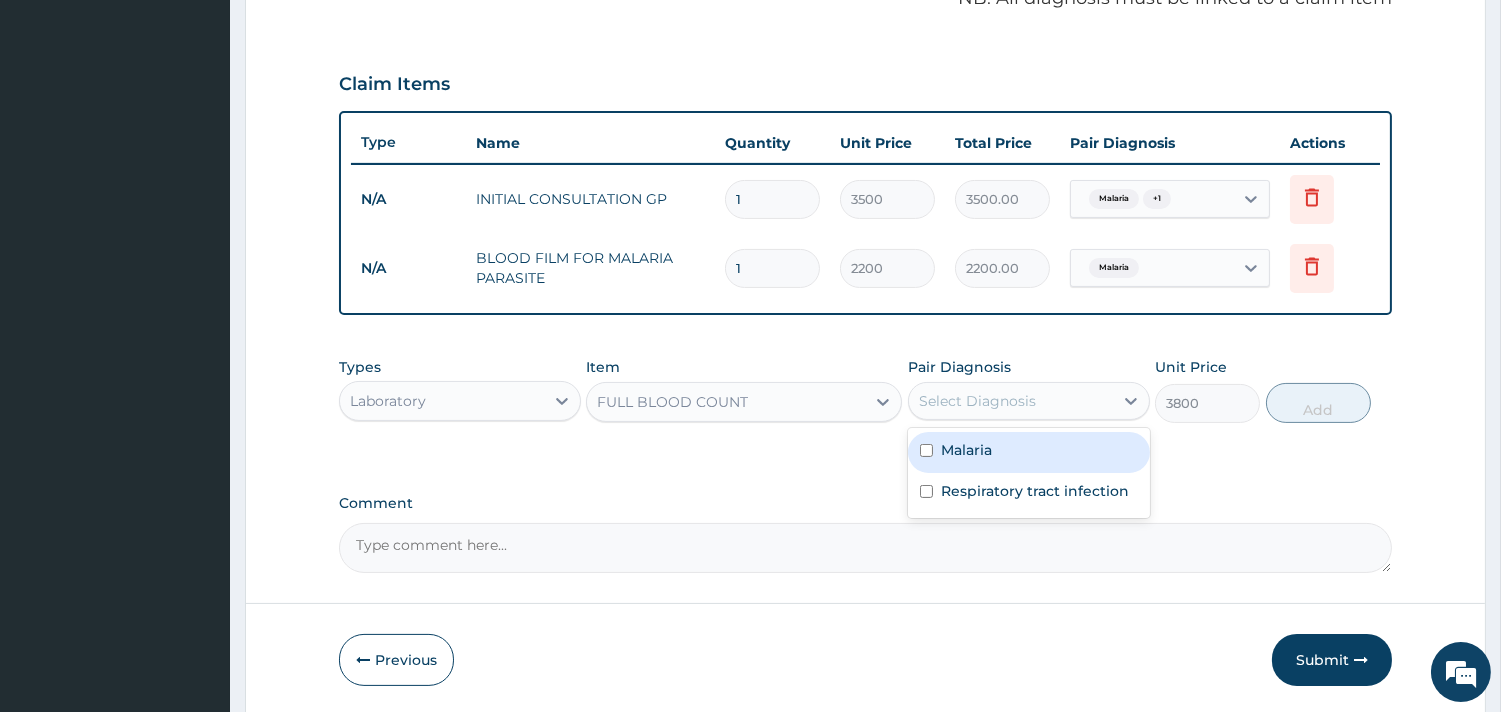 click on "Select Diagnosis" at bounding box center (1011, 401) 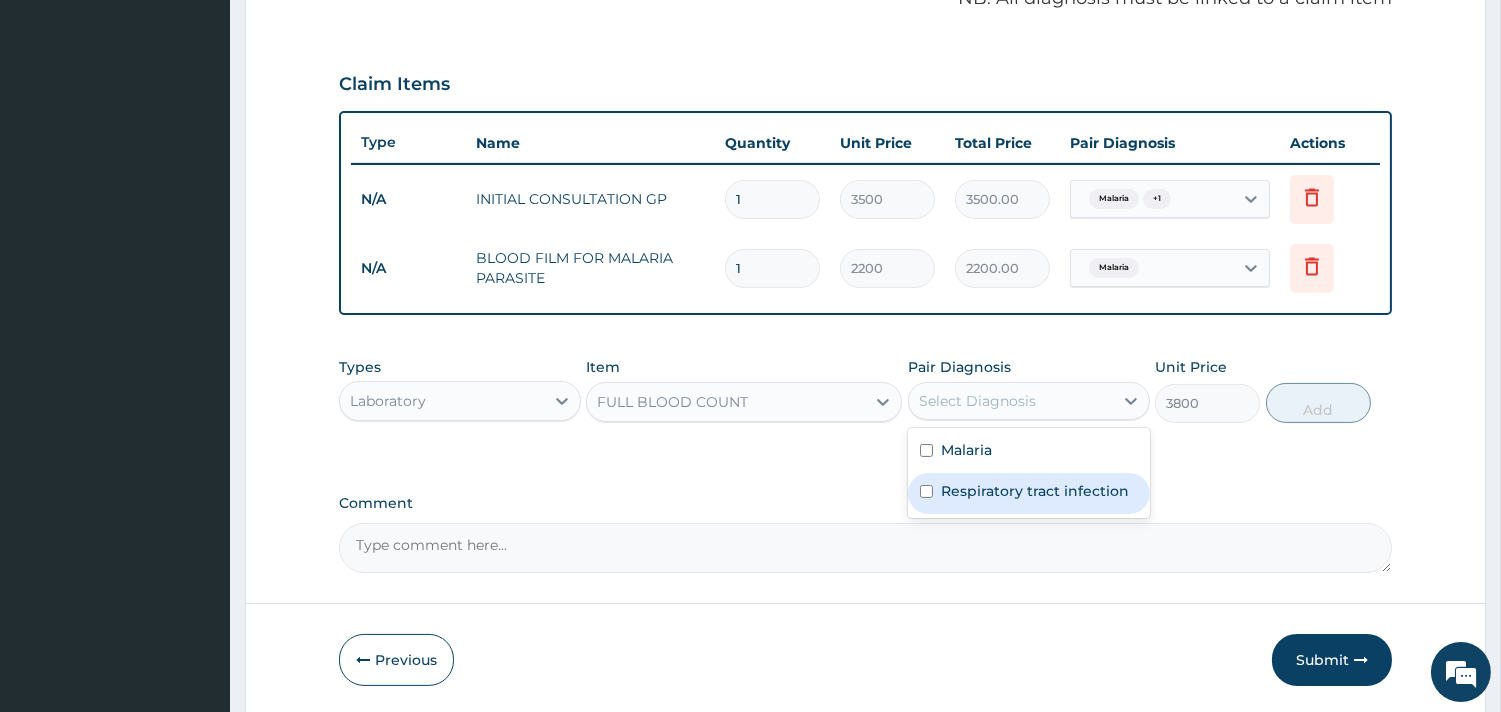 click on "Respiratory tract infection" at bounding box center (1035, 491) 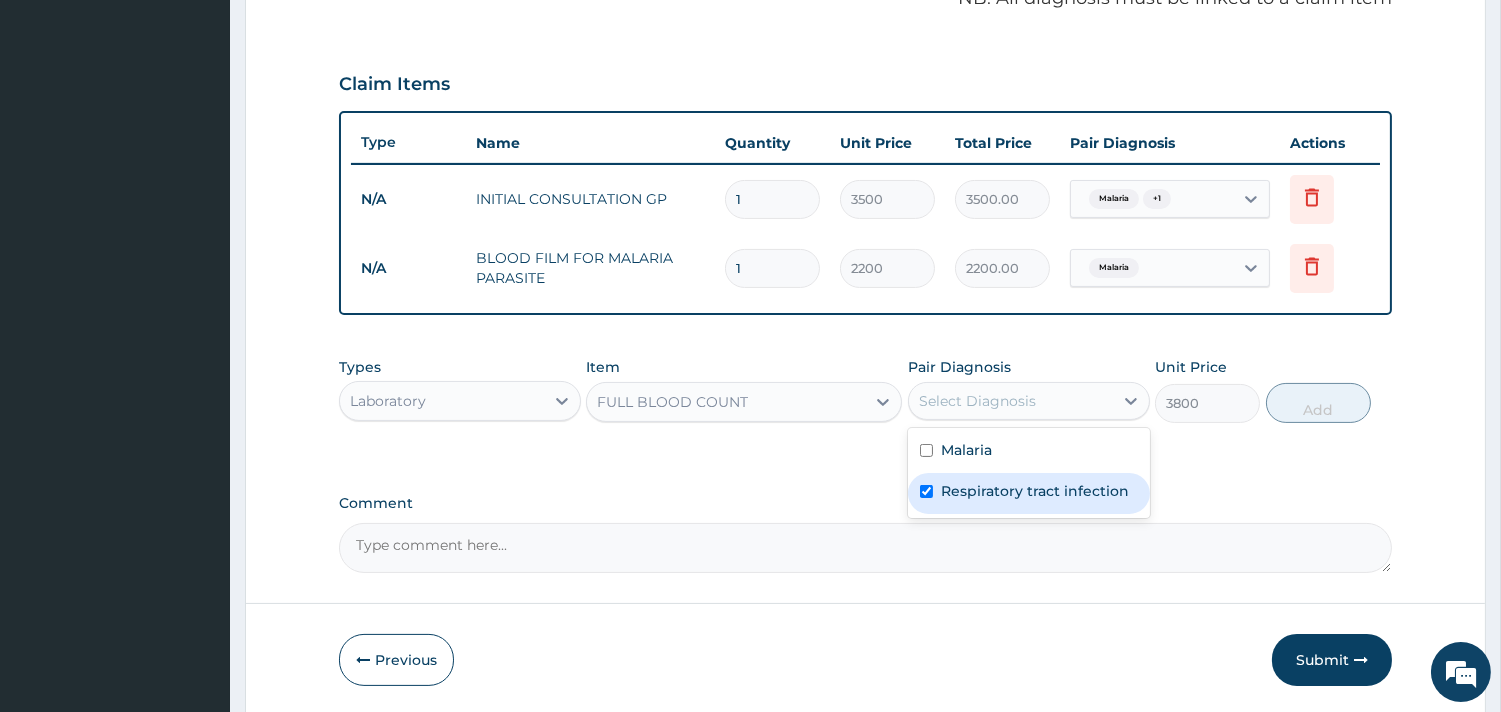 checkbox on "true" 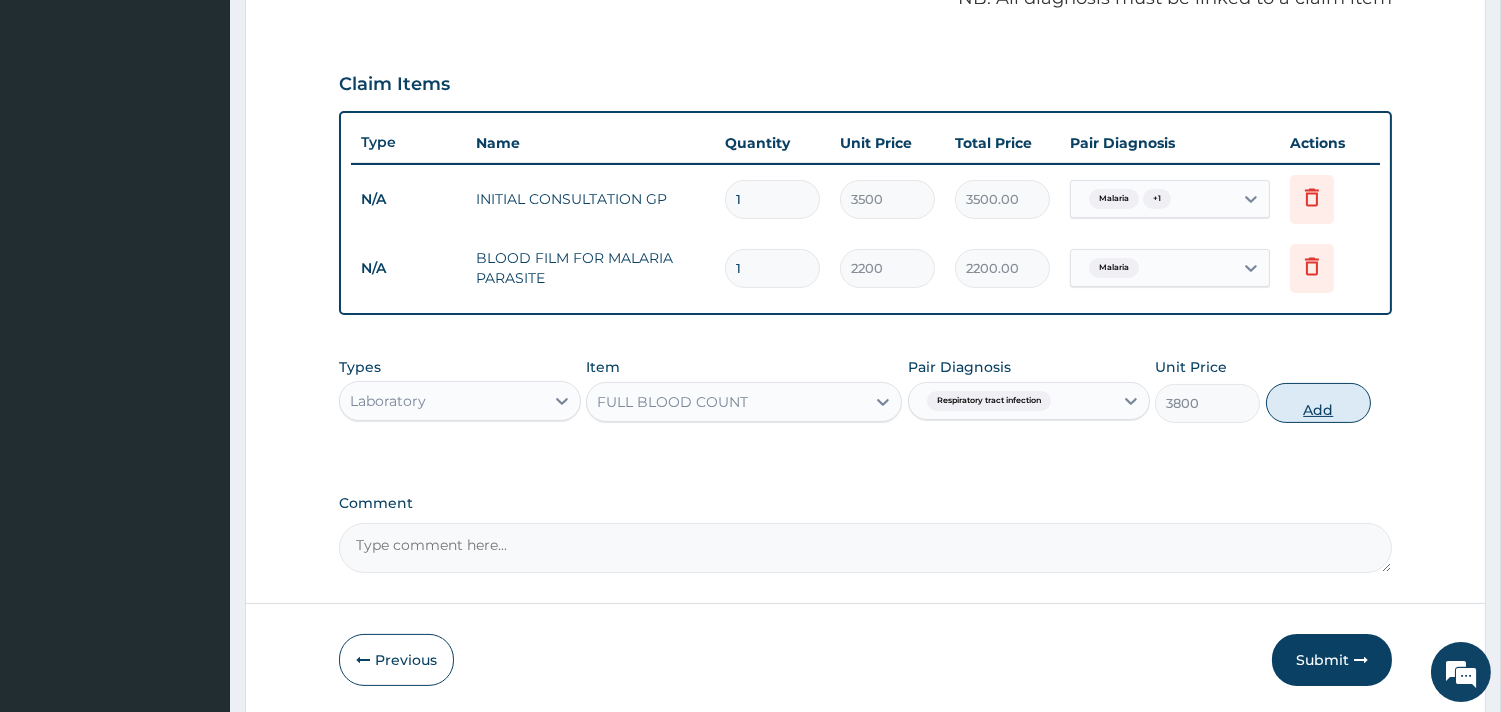 click on "Add" at bounding box center (1318, 403) 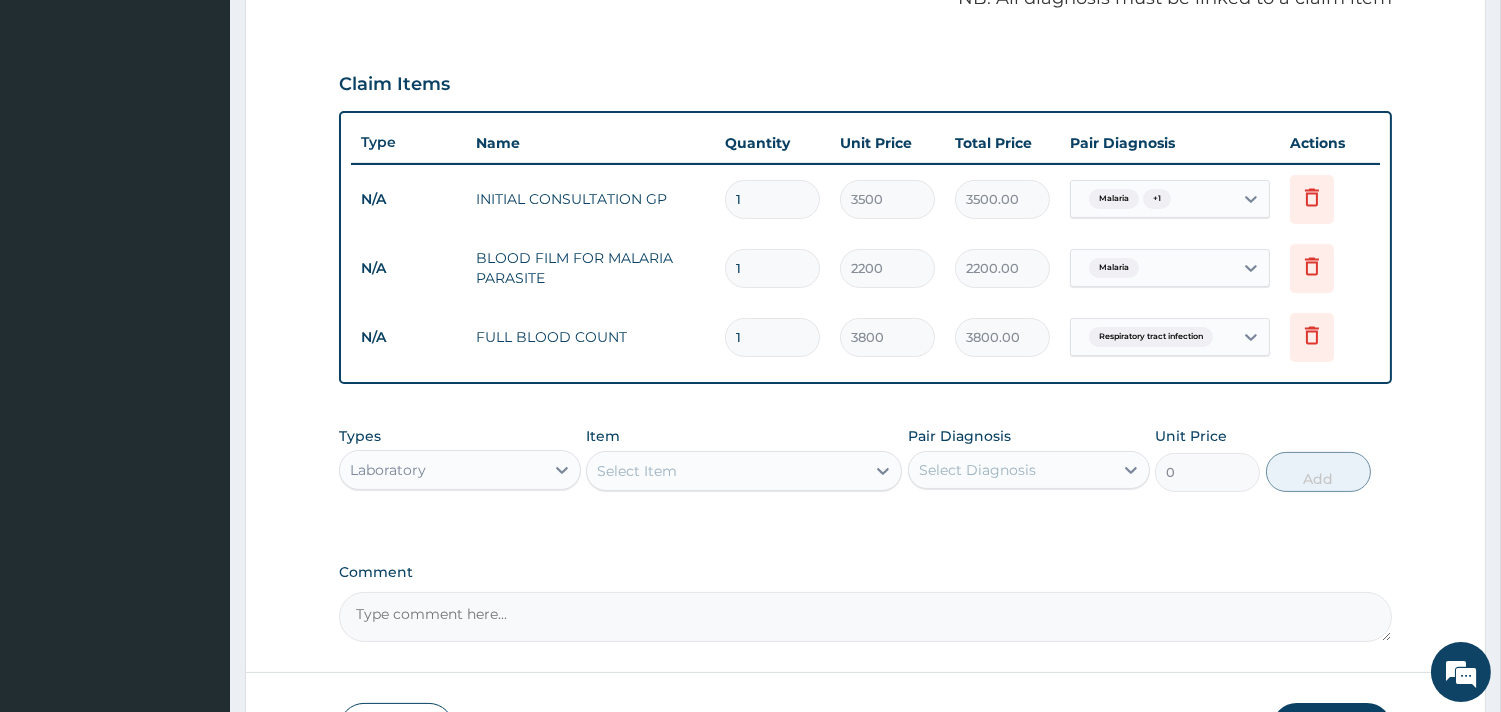 scroll, scrollTop: 772, scrollLeft: 0, axis: vertical 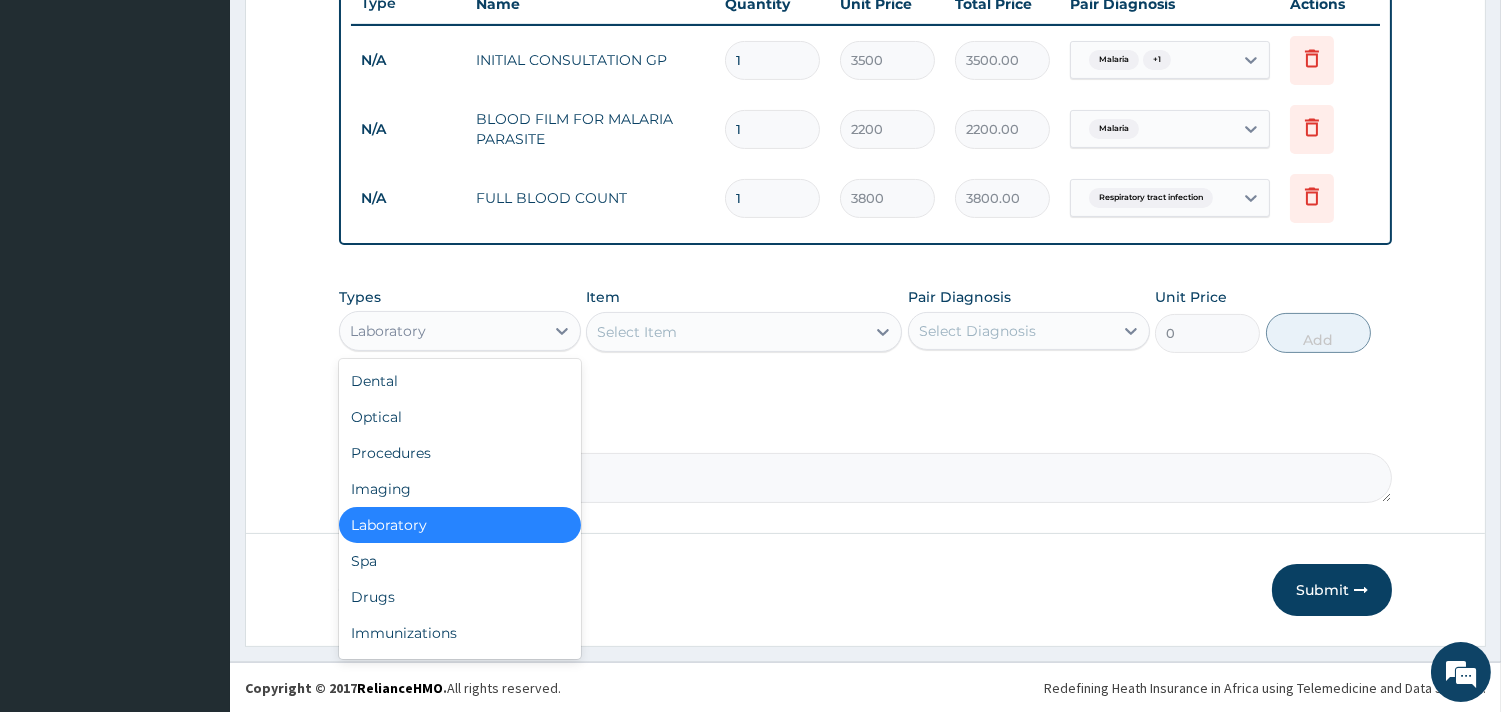 click on "Laboratory" at bounding box center (442, 331) 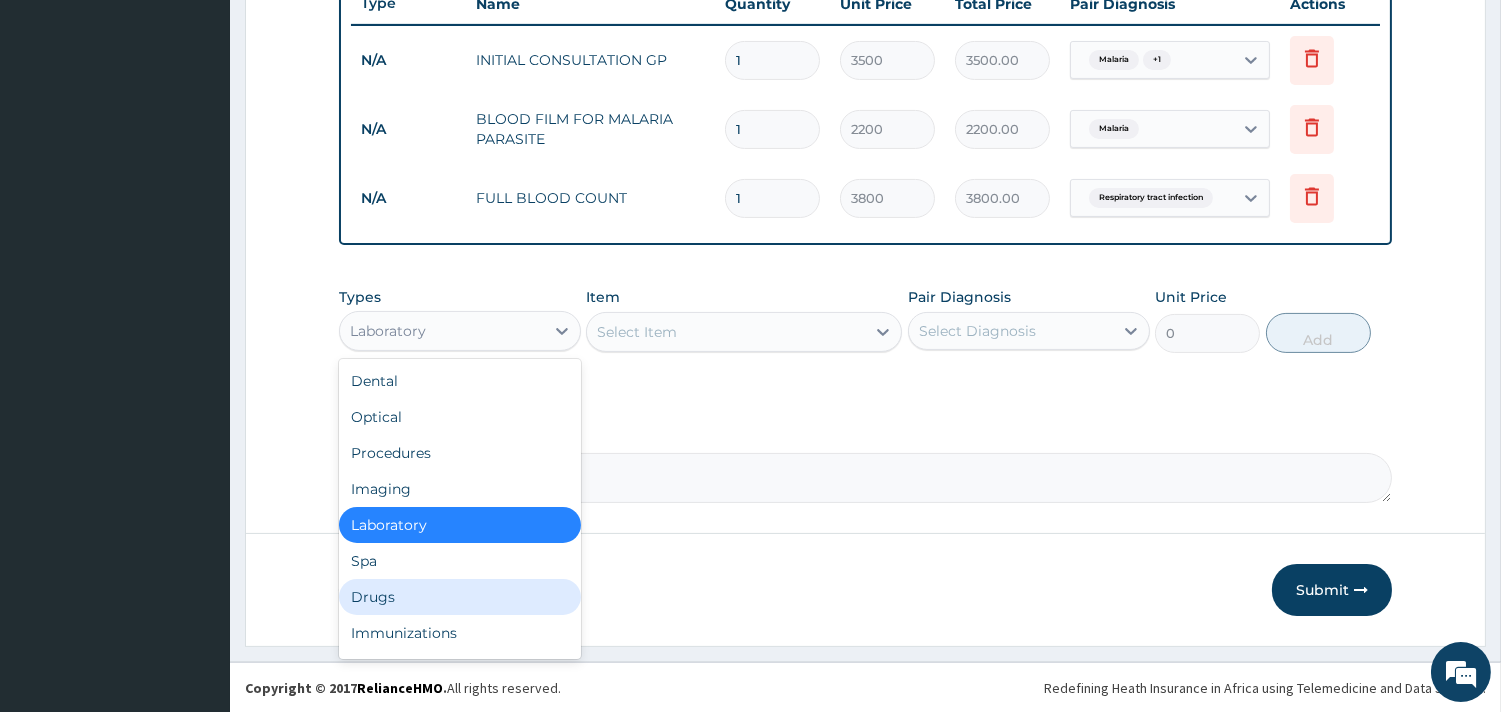 click on "Drugs" at bounding box center (460, 597) 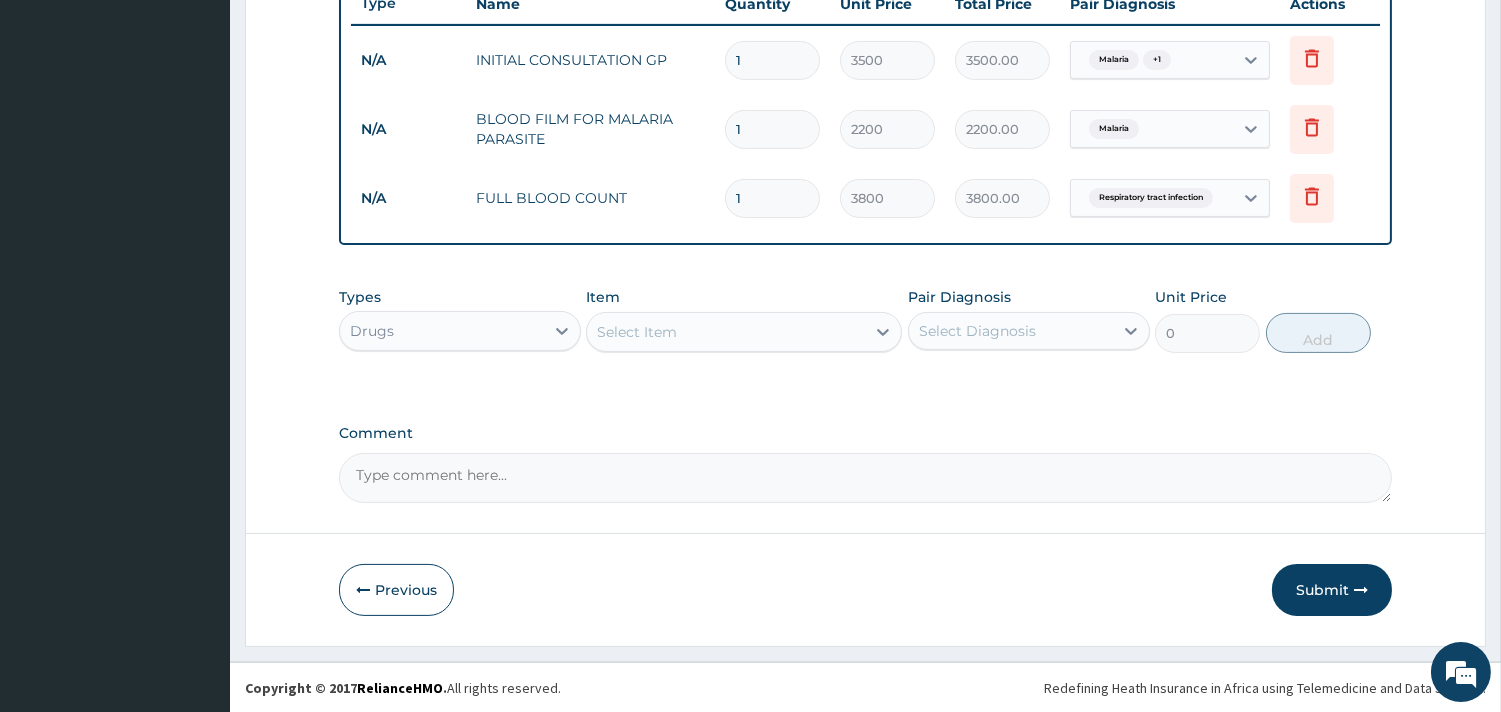 click on "Select Item" at bounding box center (726, 332) 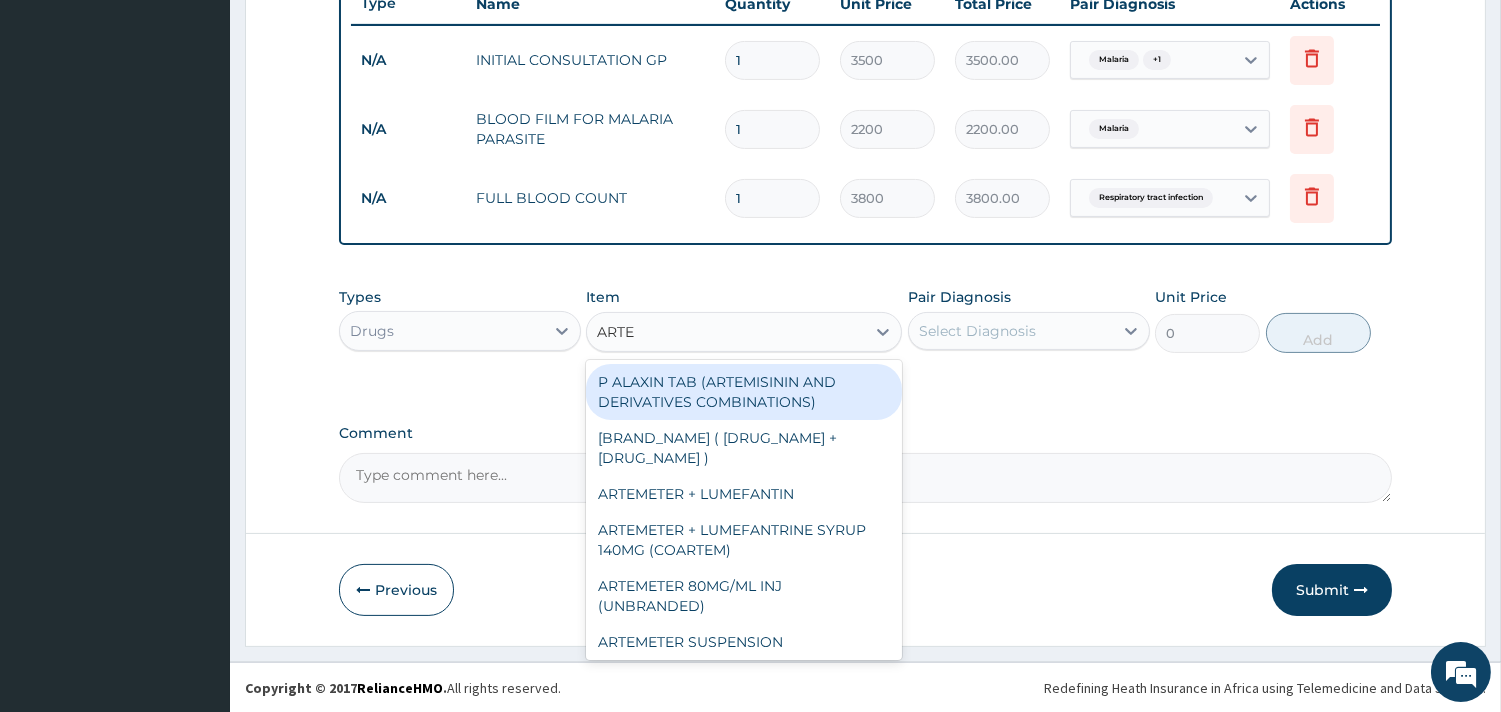 type on "ARTEM" 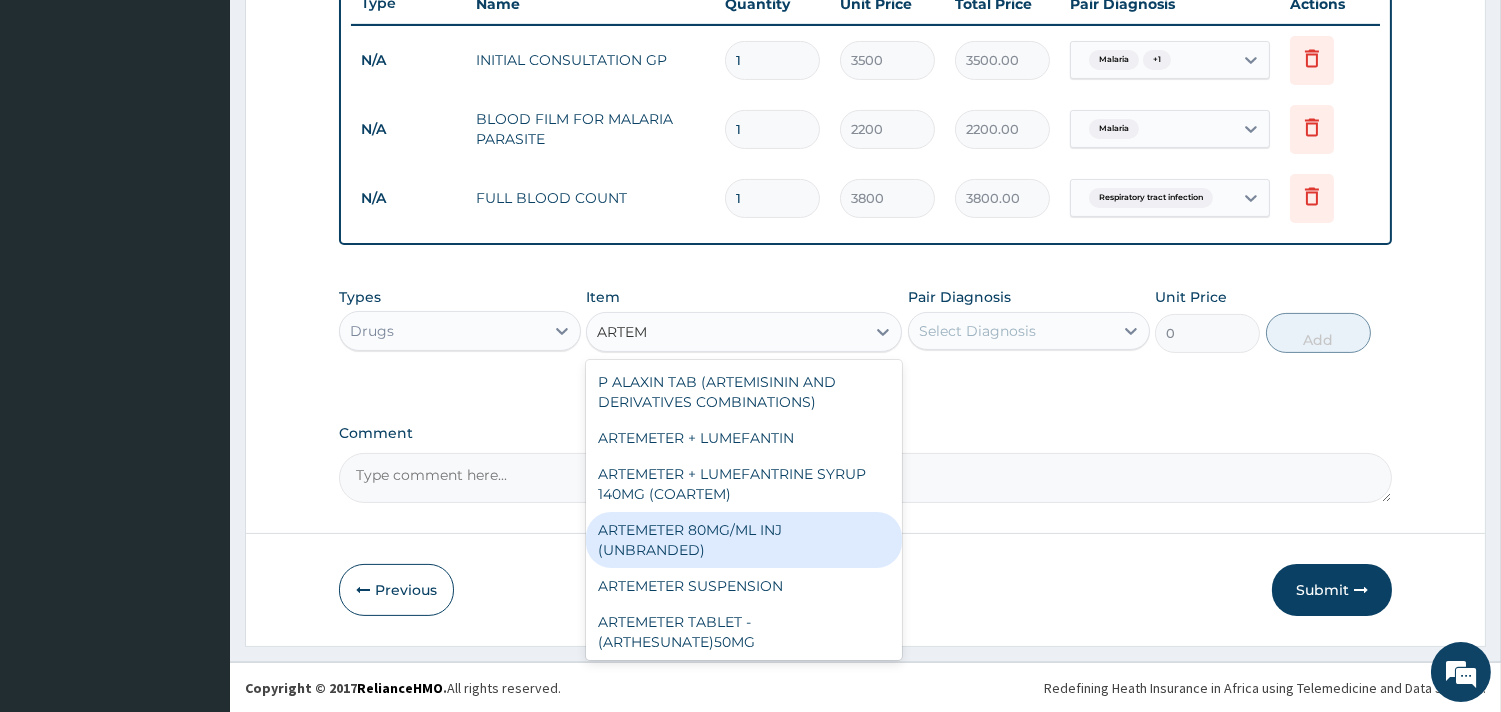 click on "ARTEMETER 80MG/ML INJ (UNBRANDED)" at bounding box center [744, 540] 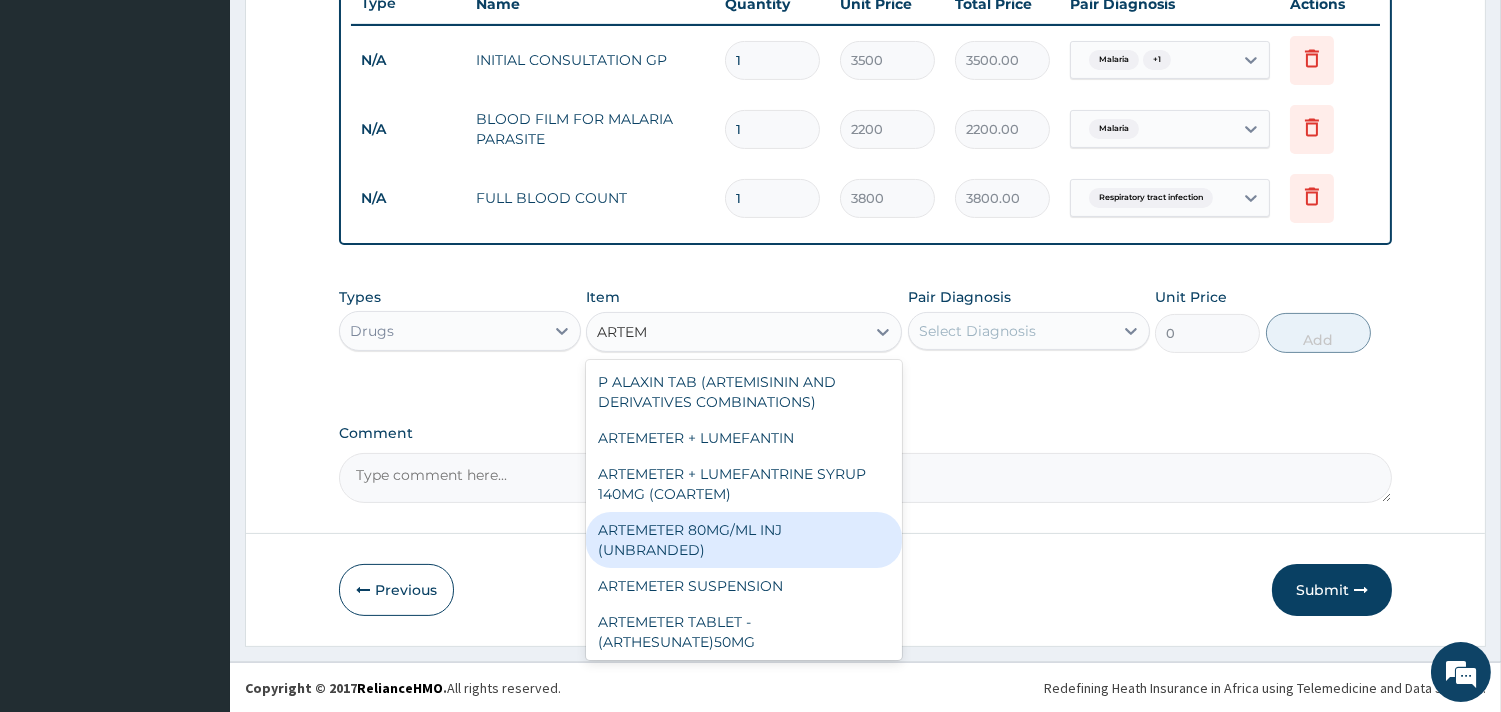 type 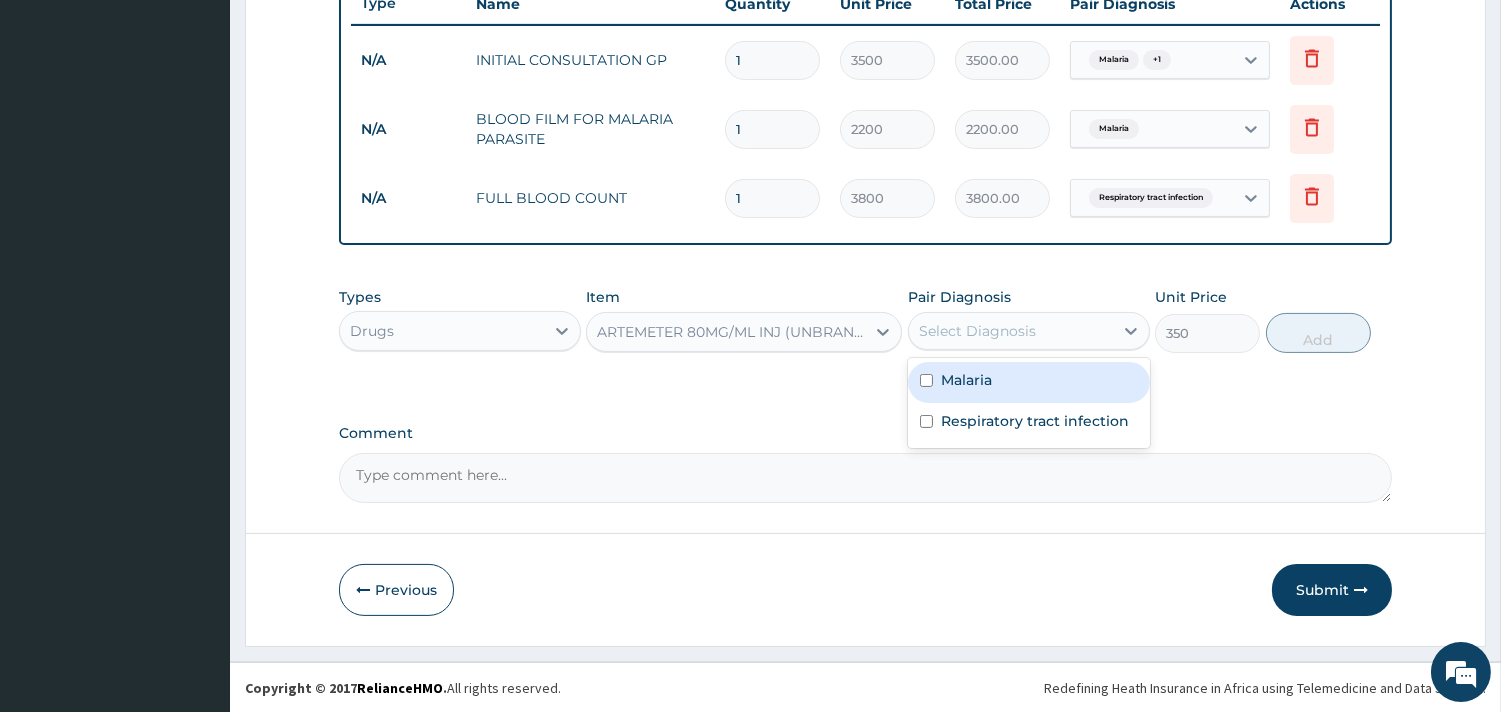 click on "Select Diagnosis" at bounding box center [1011, 331] 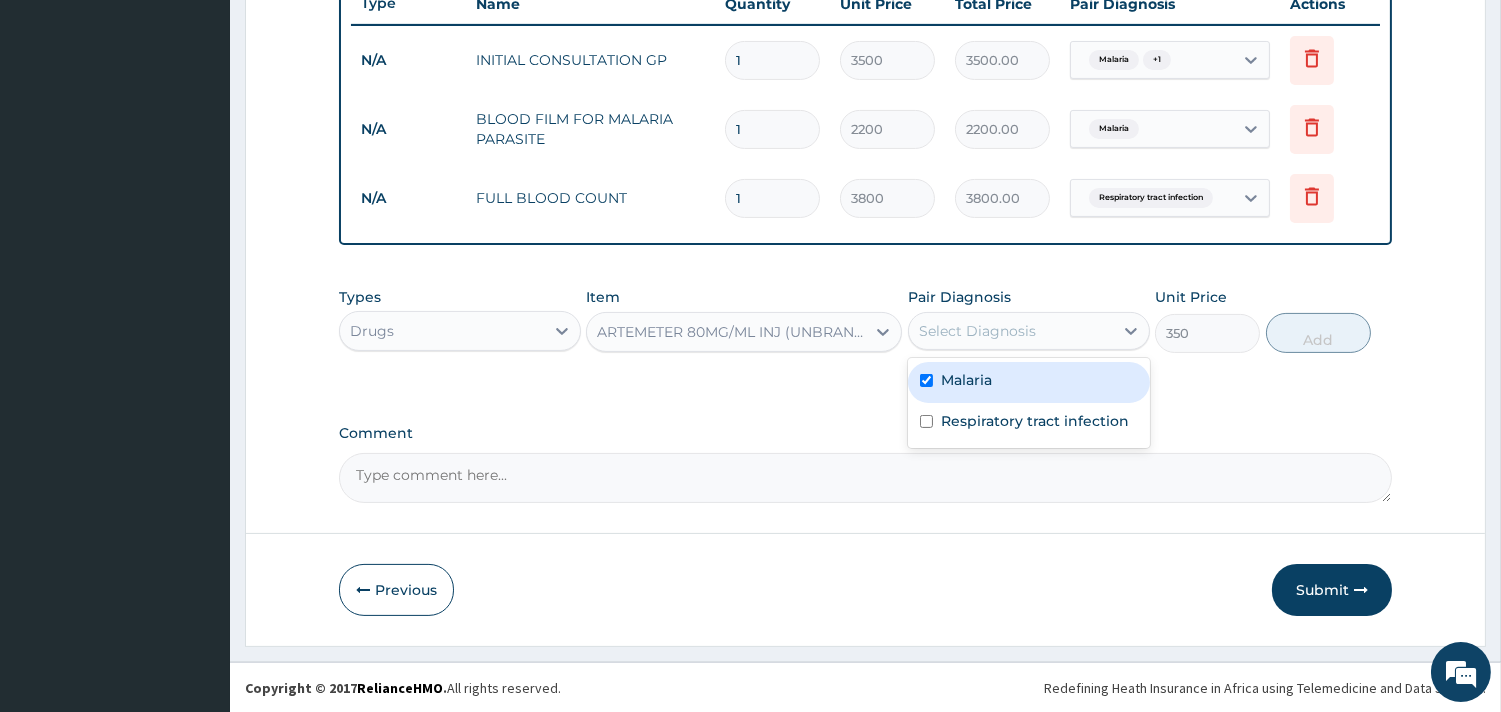 checkbox on "true" 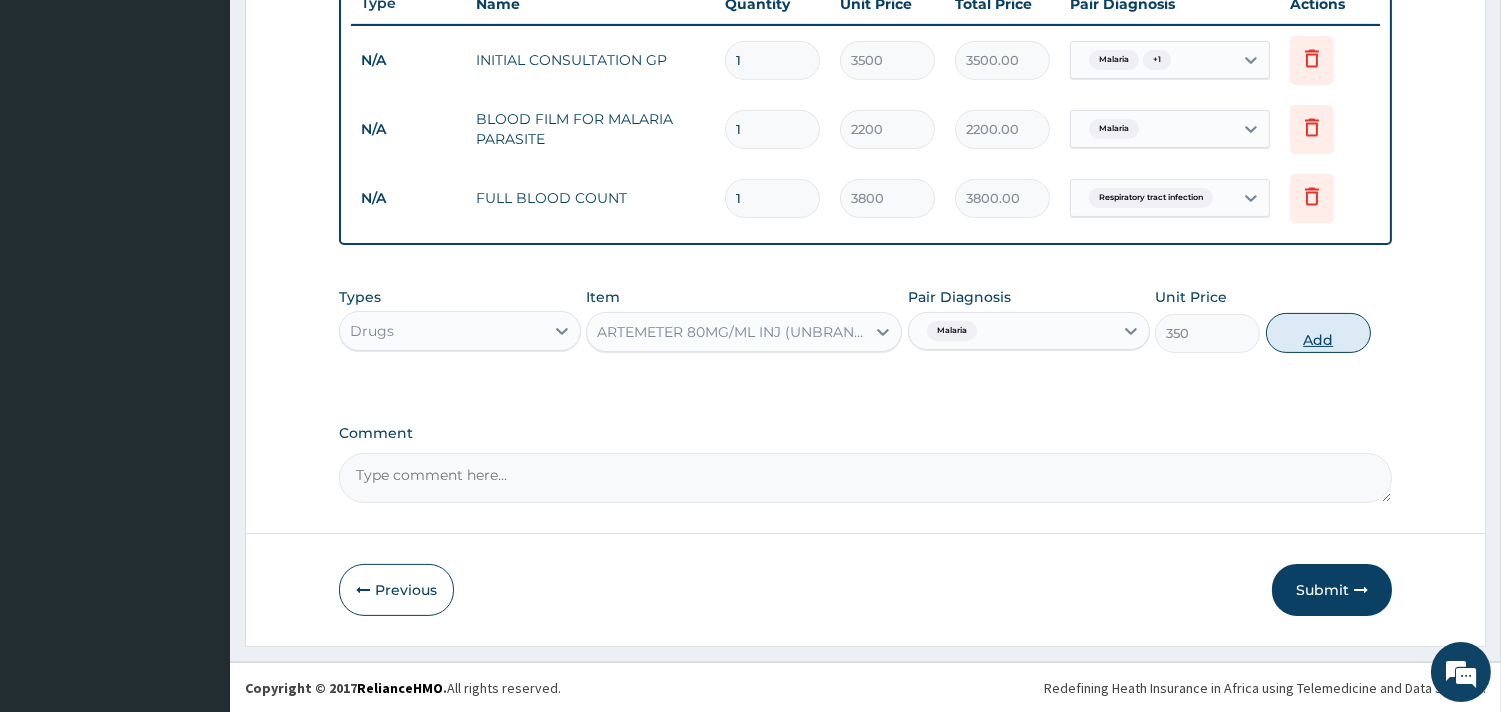 click on "Add" at bounding box center (1318, 333) 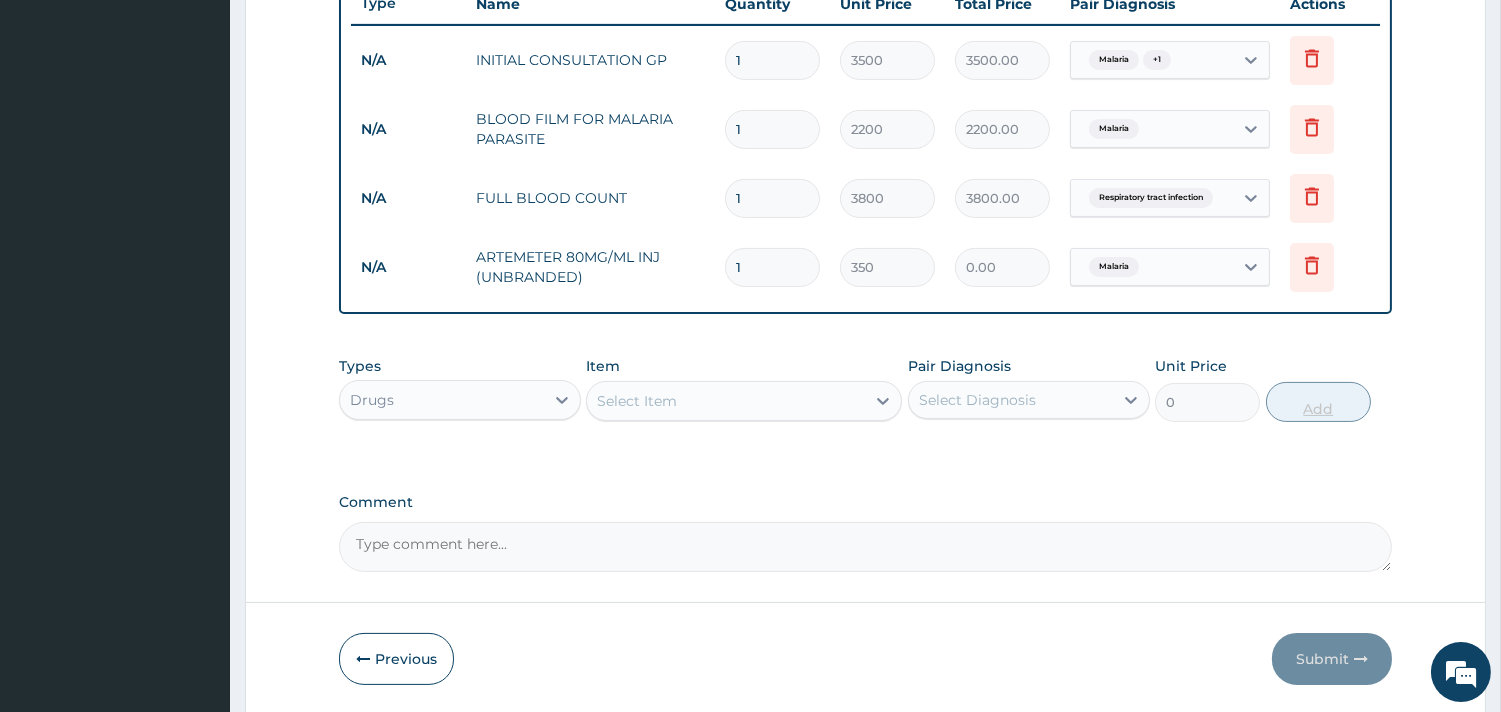type 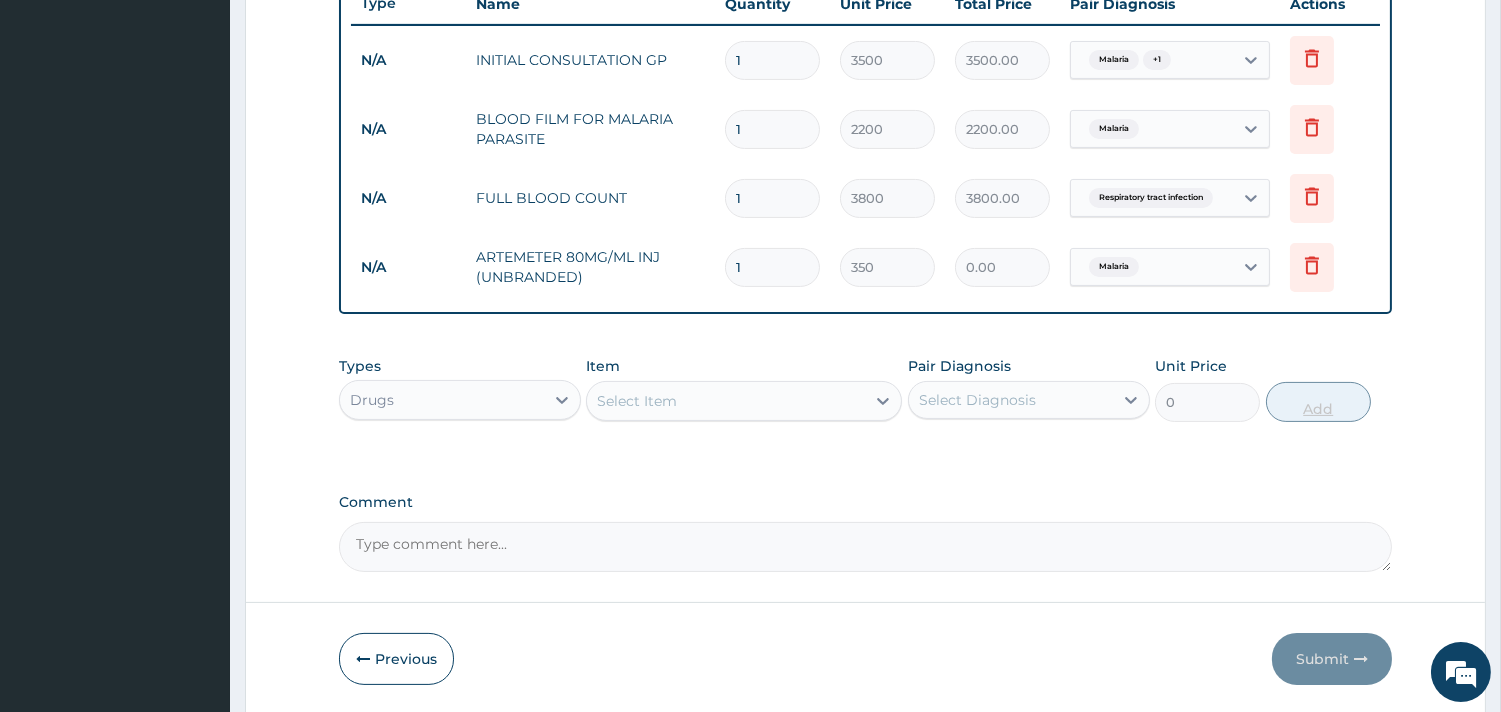 type on "0.00" 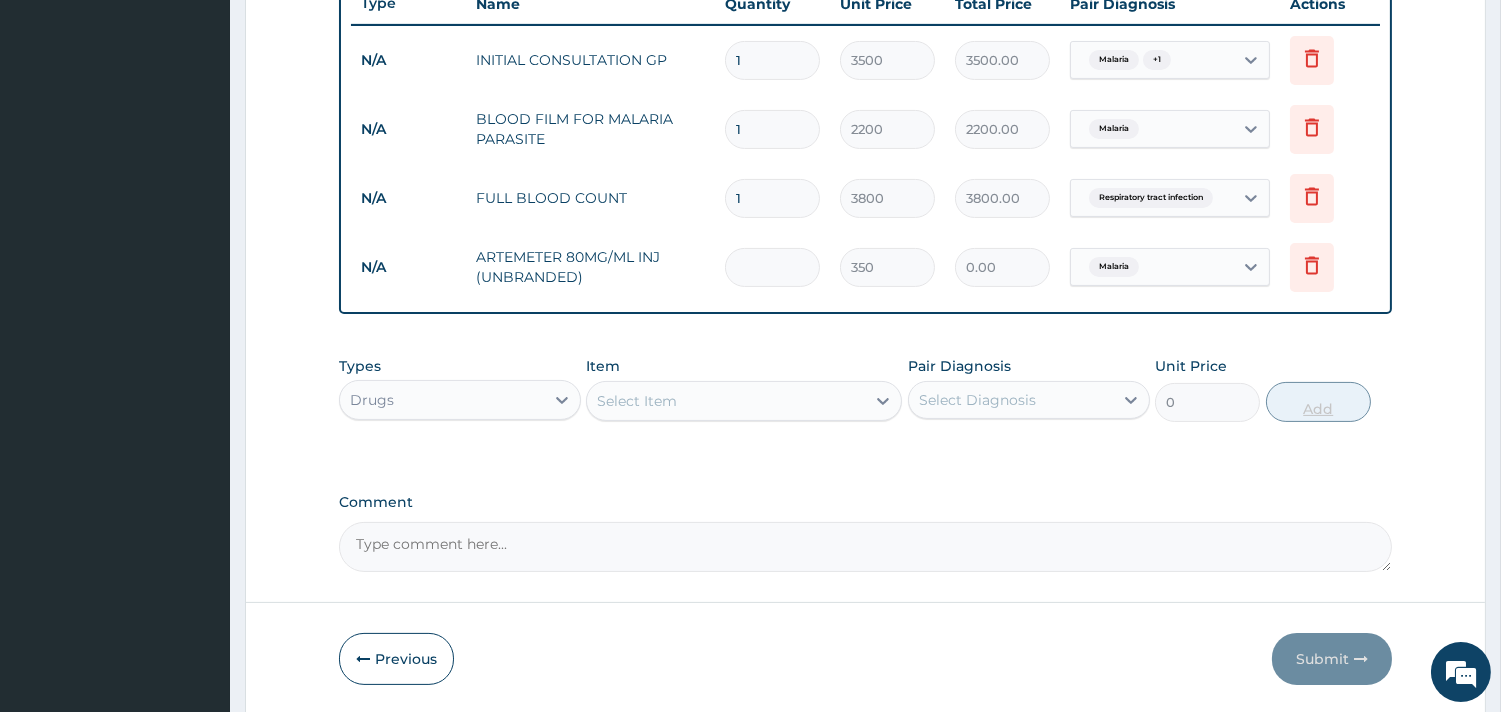 type on "6" 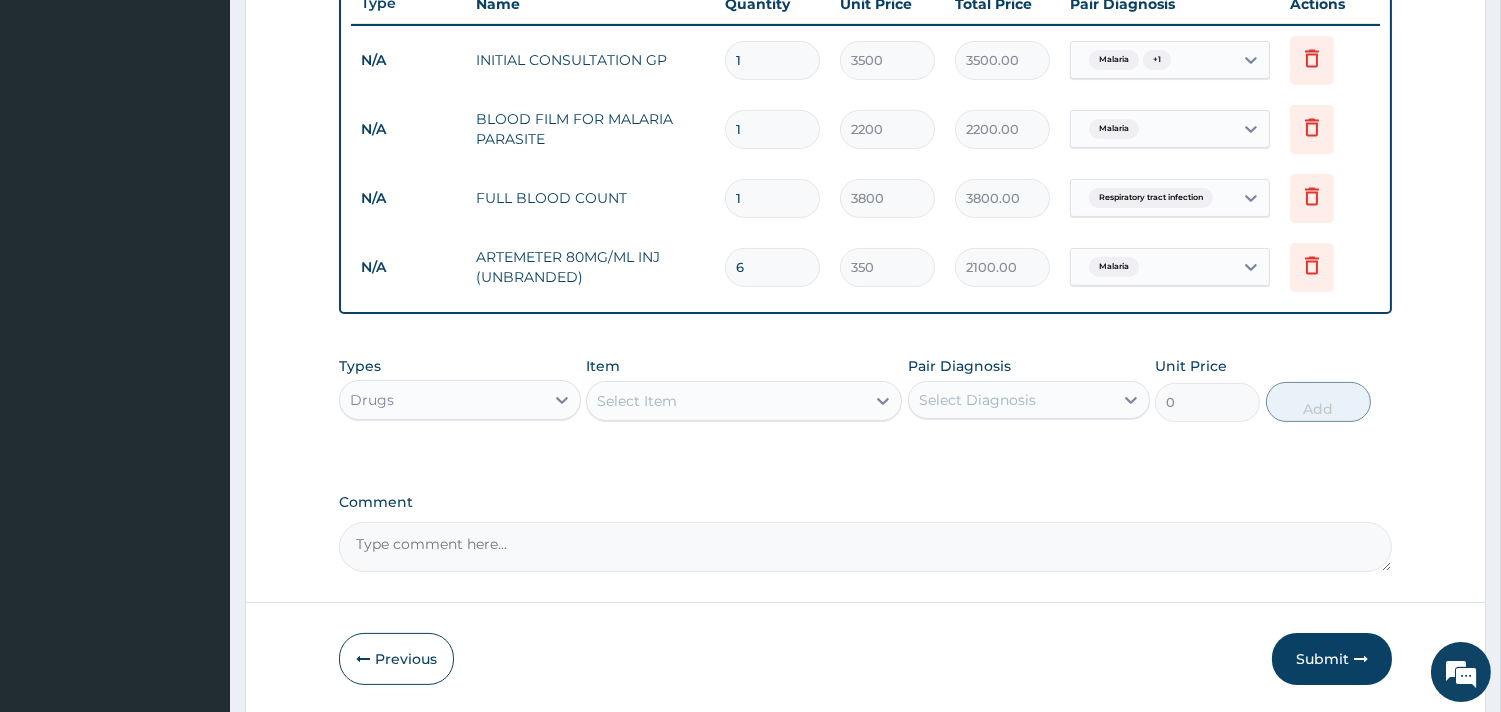 type on "6" 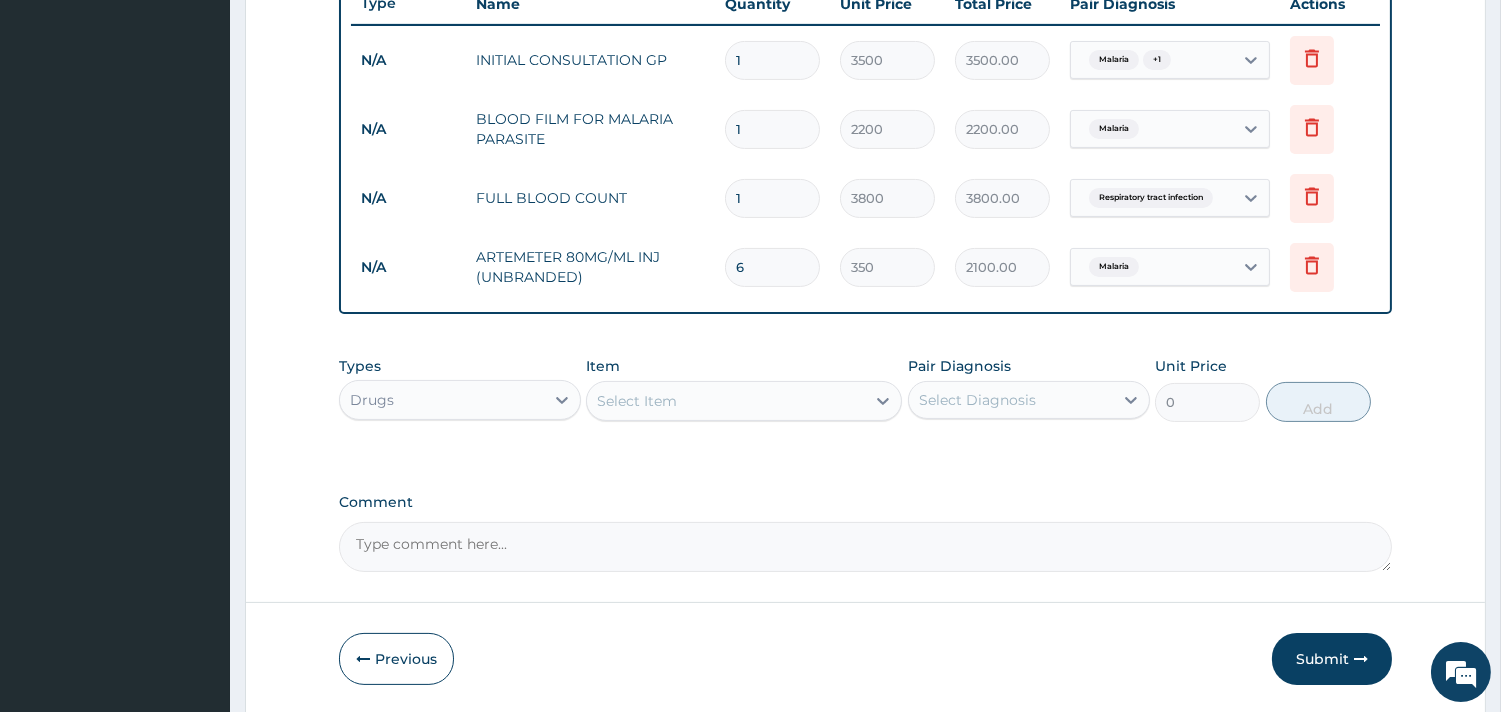 click on "Select Item" at bounding box center [744, 401] 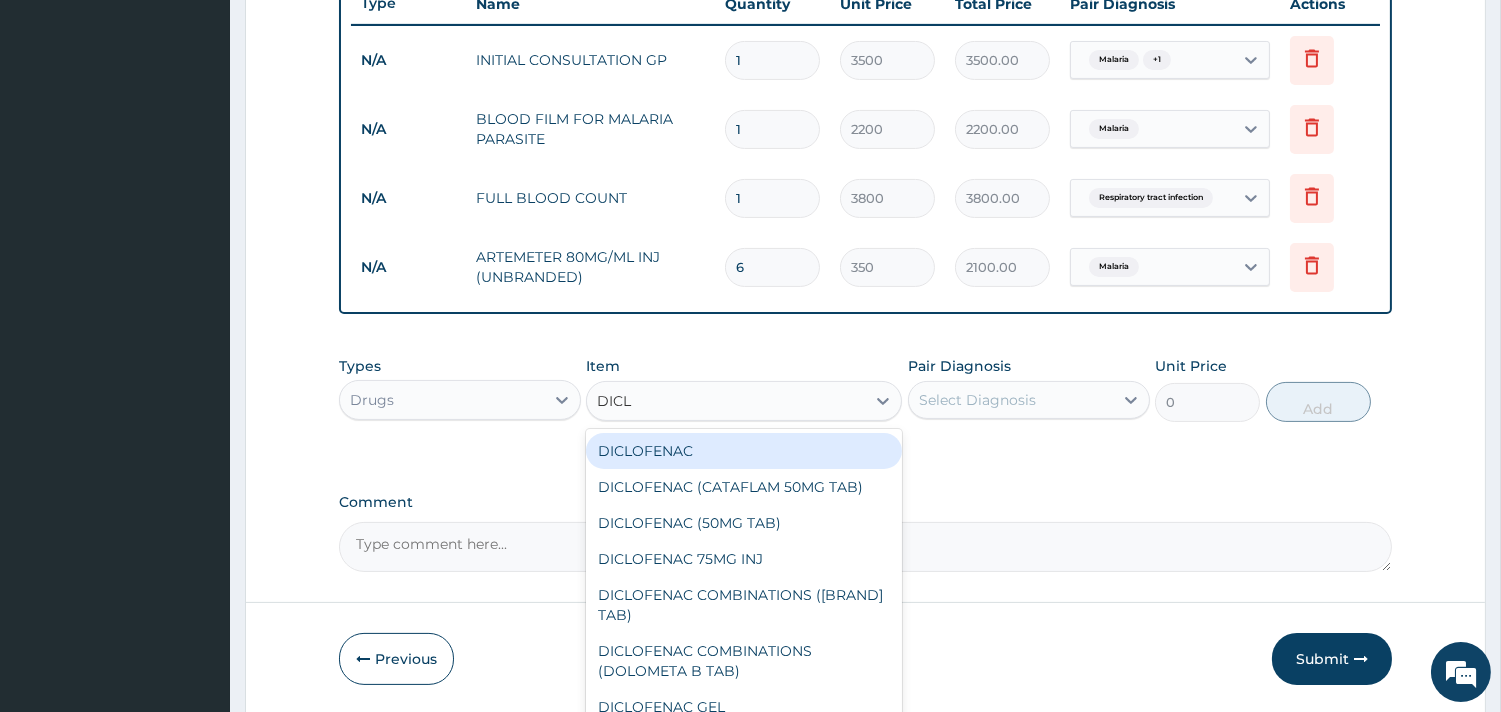 type on "DICLO" 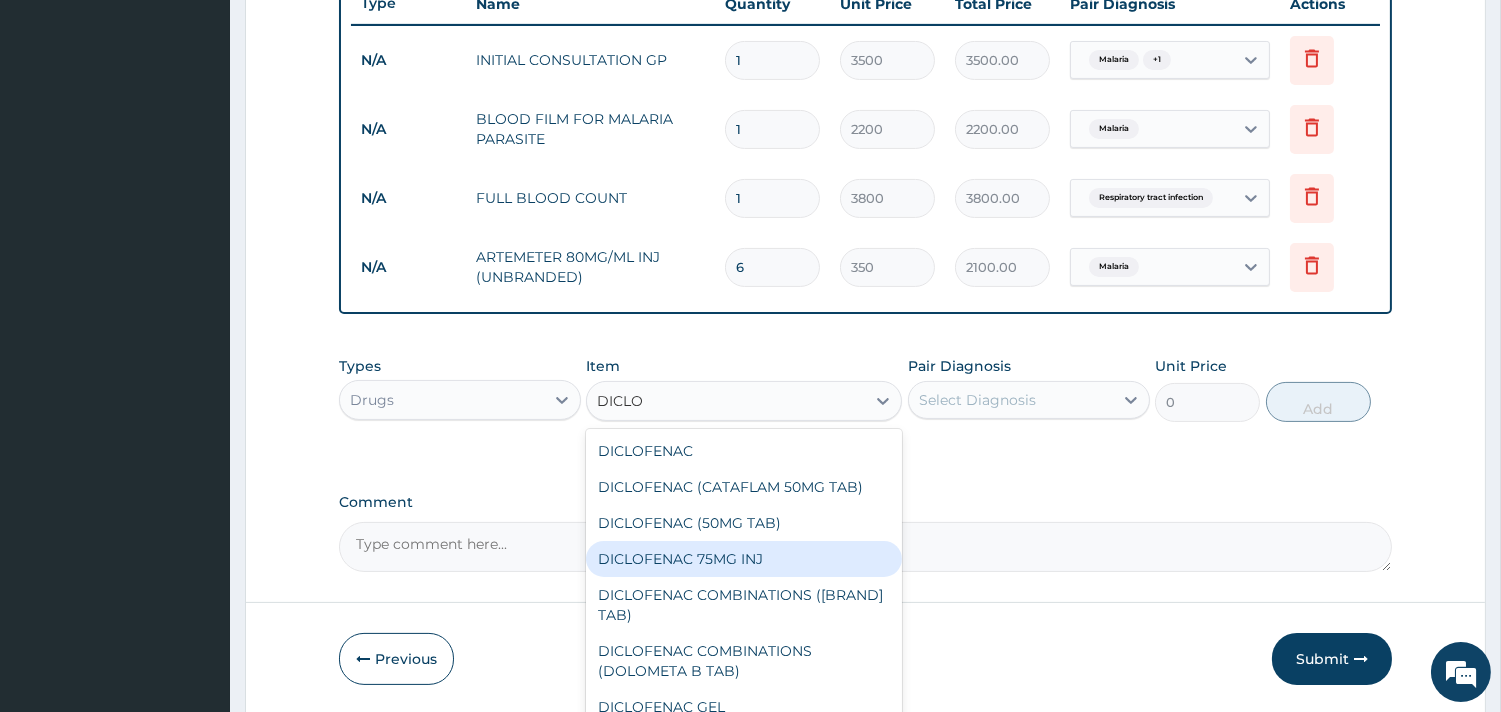 click on "DICLOFENAC 75MG INJ" at bounding box center (744, 559) 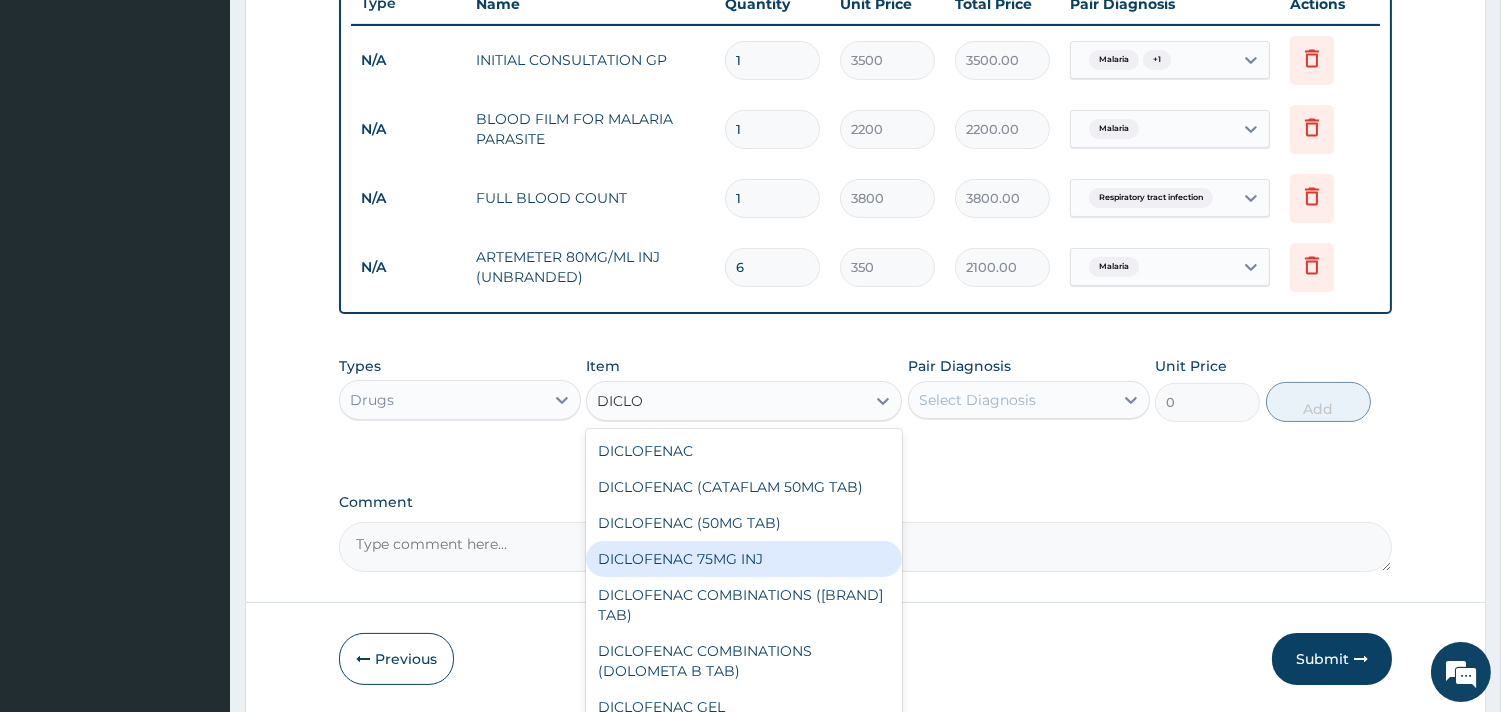 type 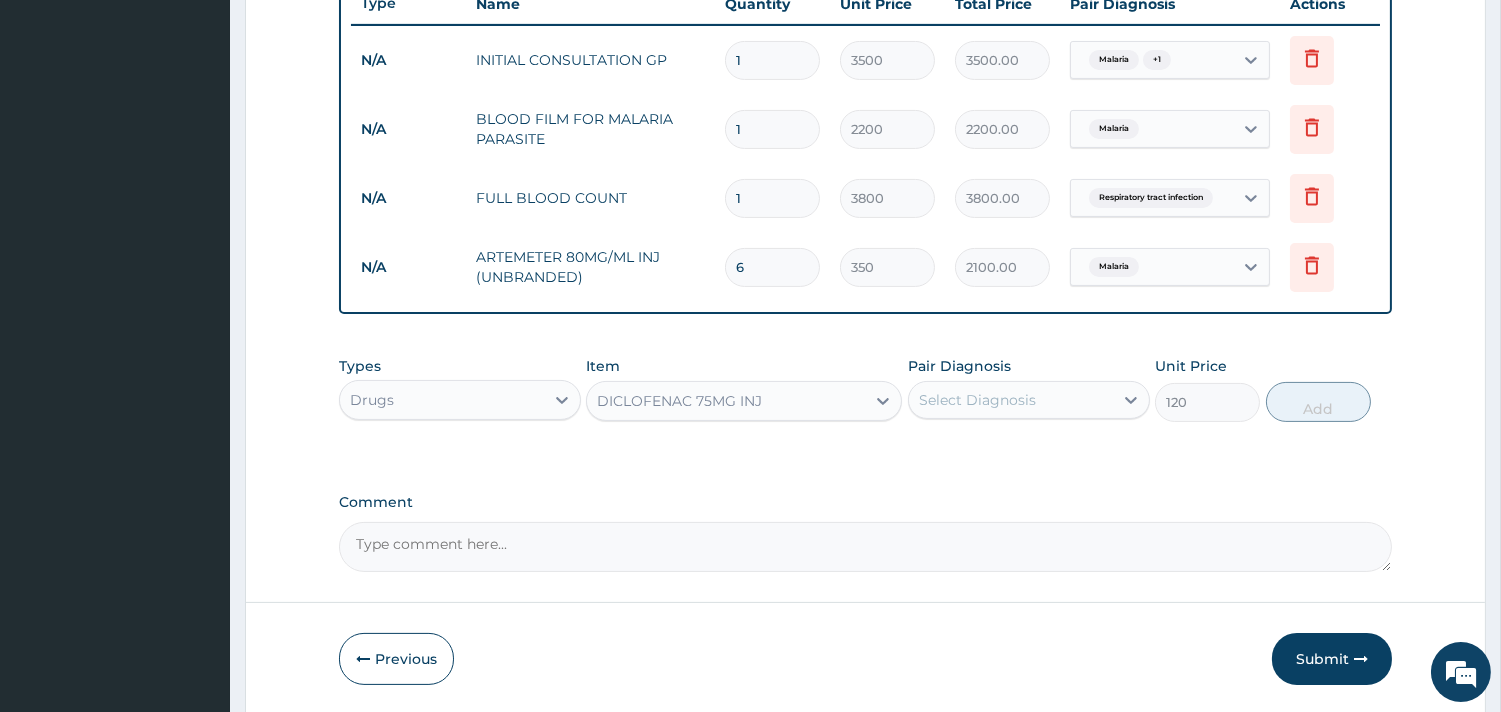 click on "Select Diagnosis" at bounding box center (977, 400) 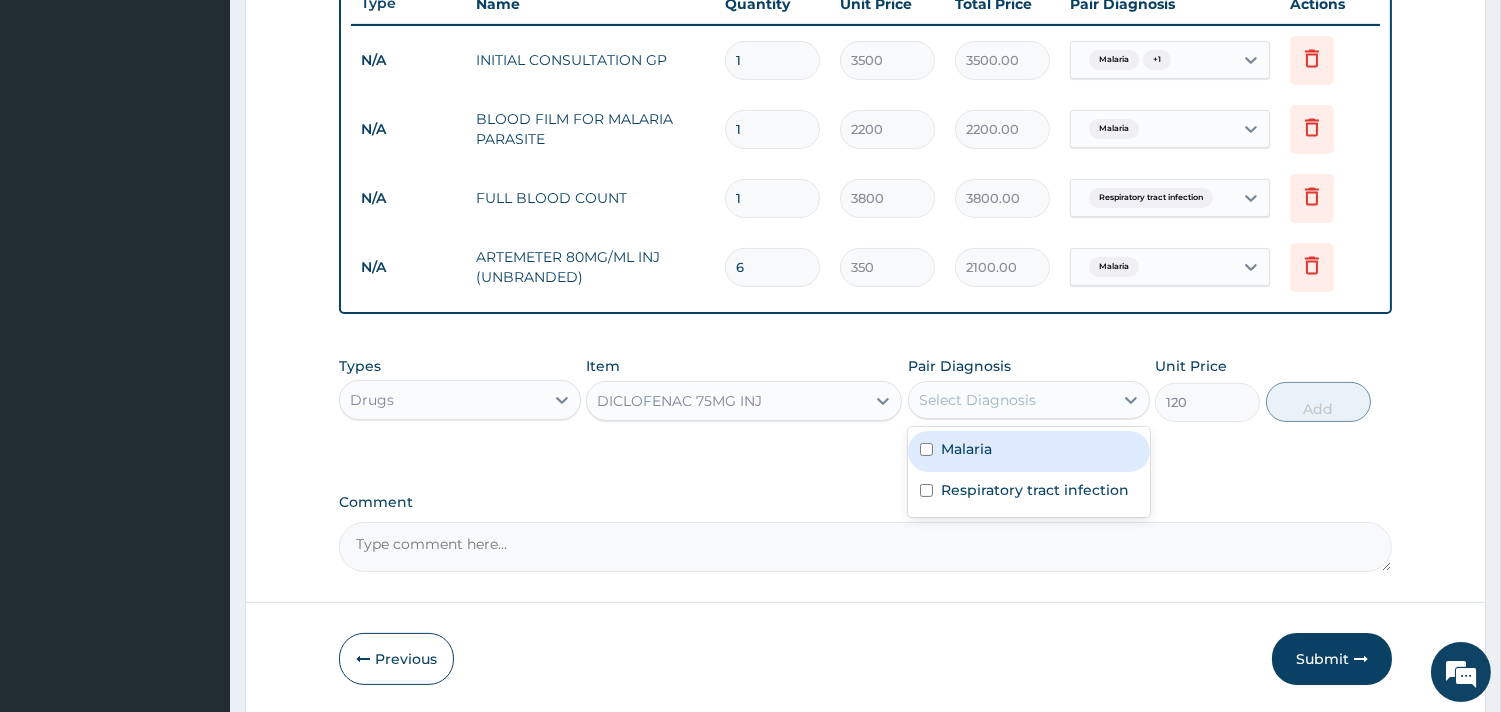 click on "Malaria" at bounding box center [1029, 451] 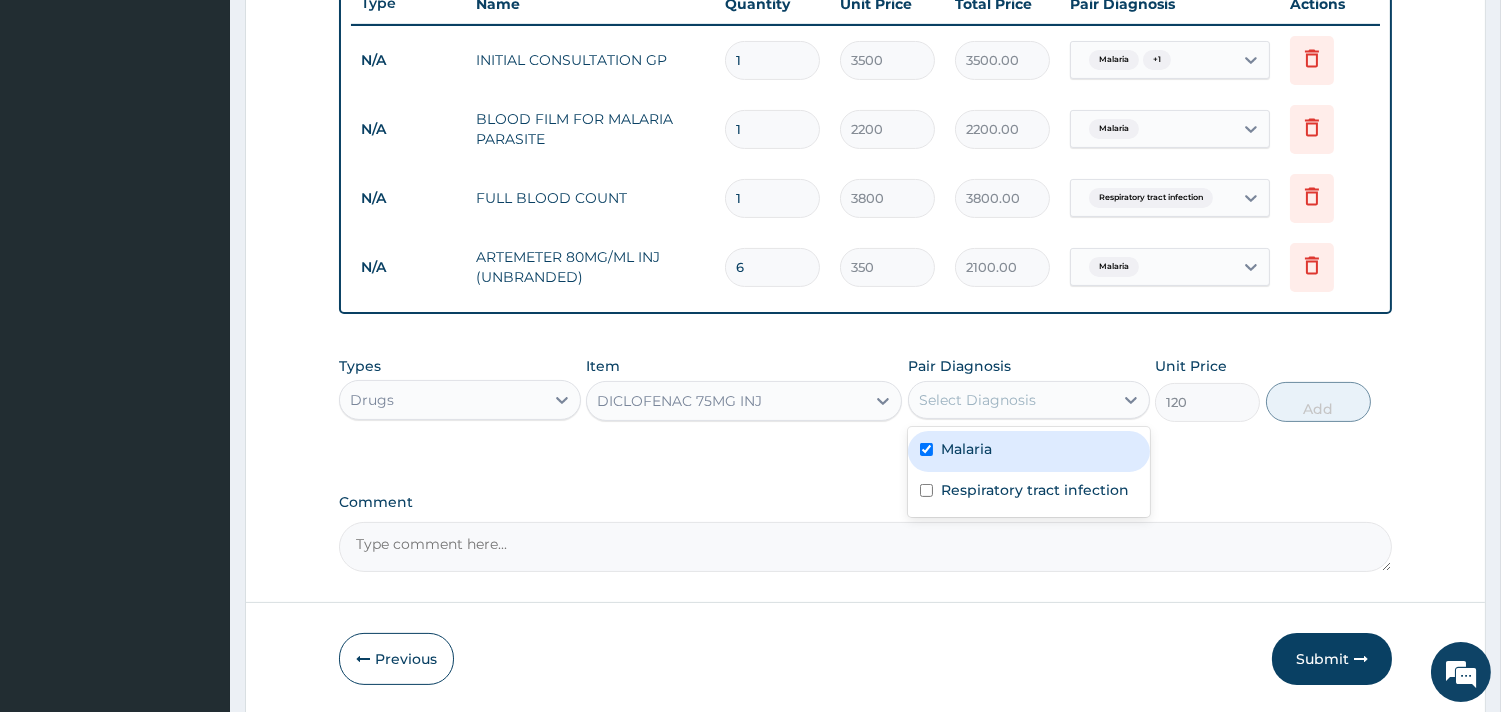 checkbox on "true" 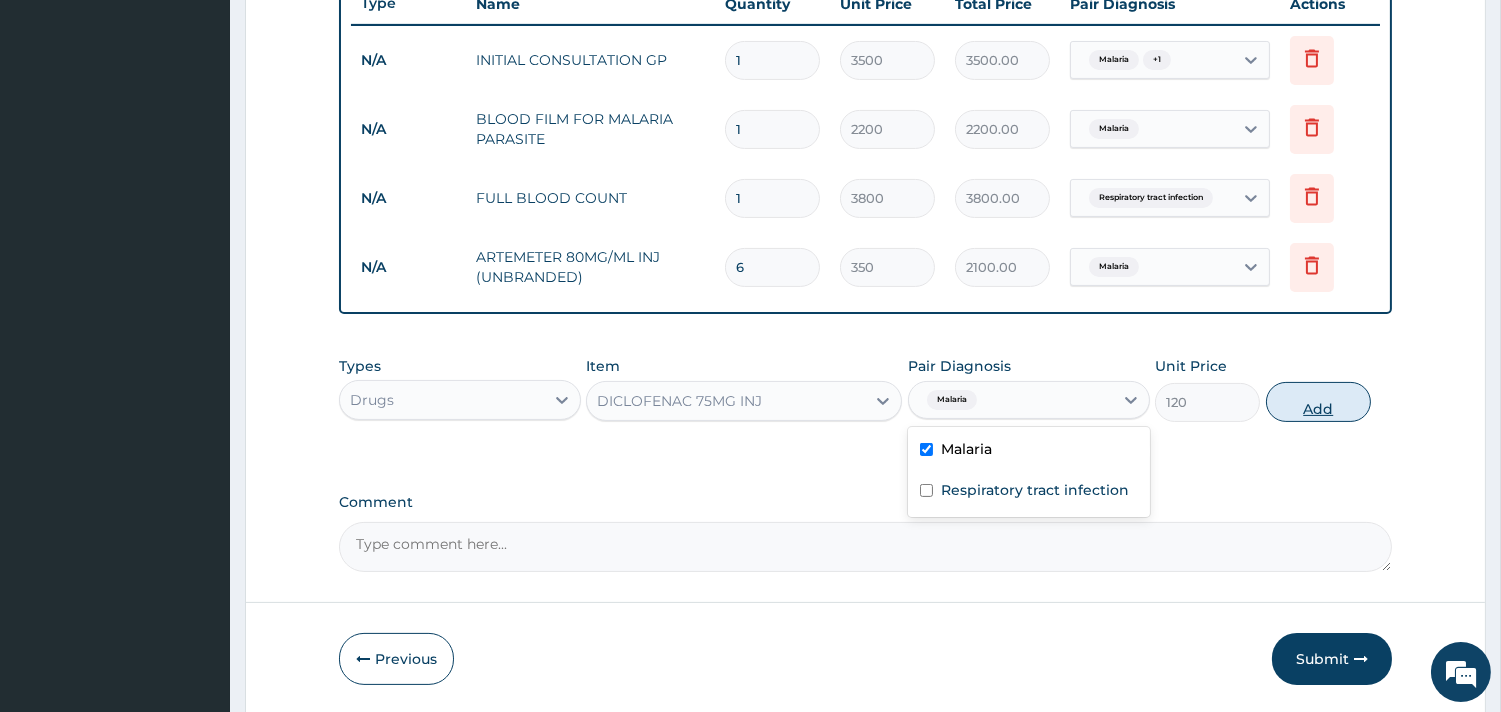 click on "Add" at bounding box center (1318, 402) 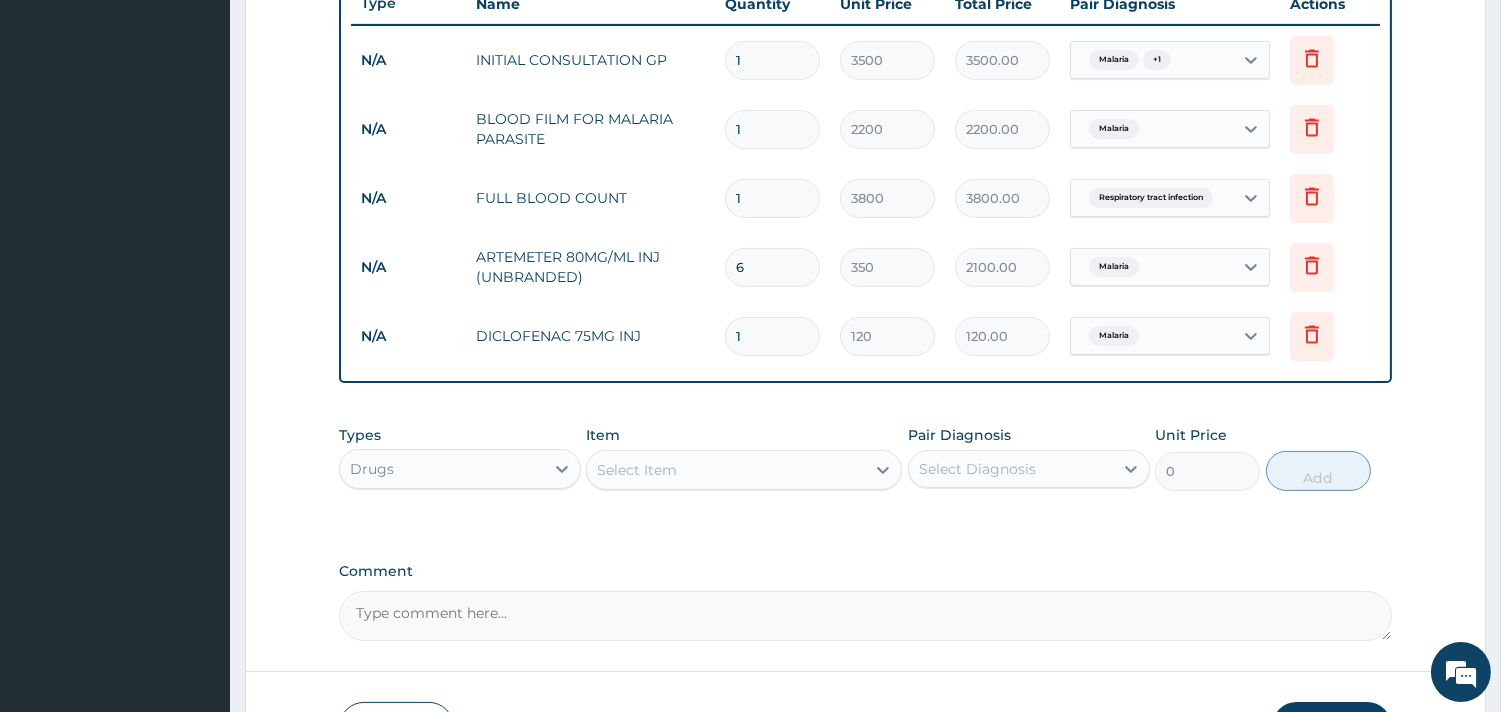 click on "Select Item" at bounding box center (637, 470) 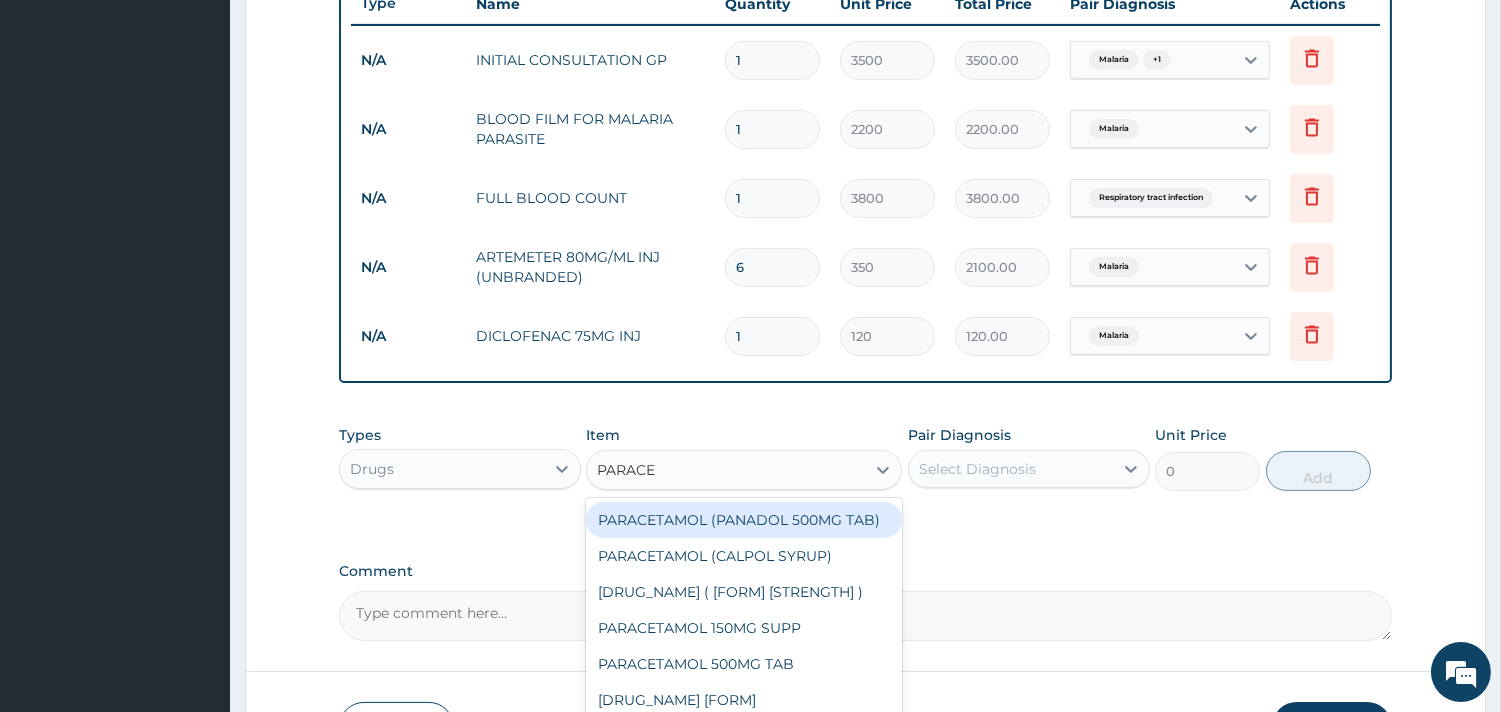 type on "PARACET" 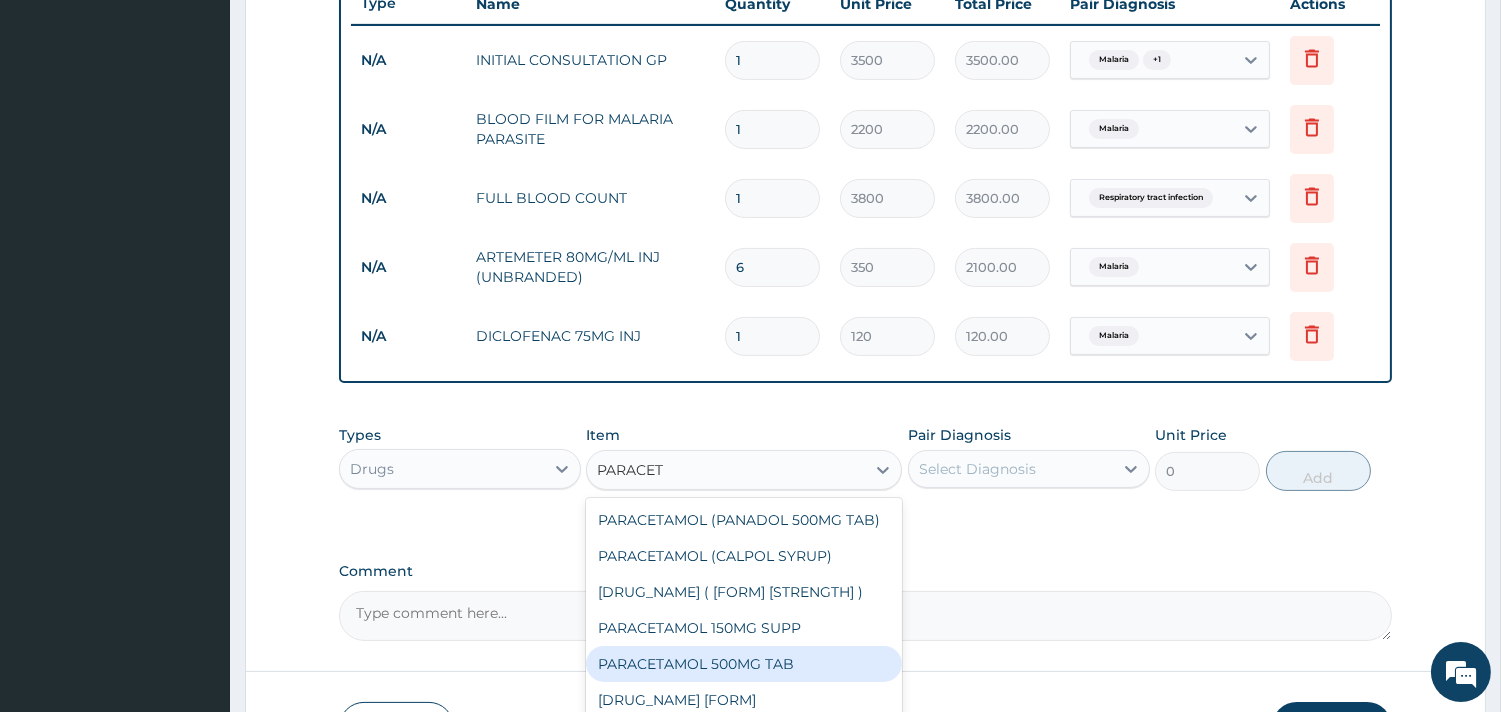 click on "PARACETAMOL 500MG TAB" at bounding box center [744, 664] 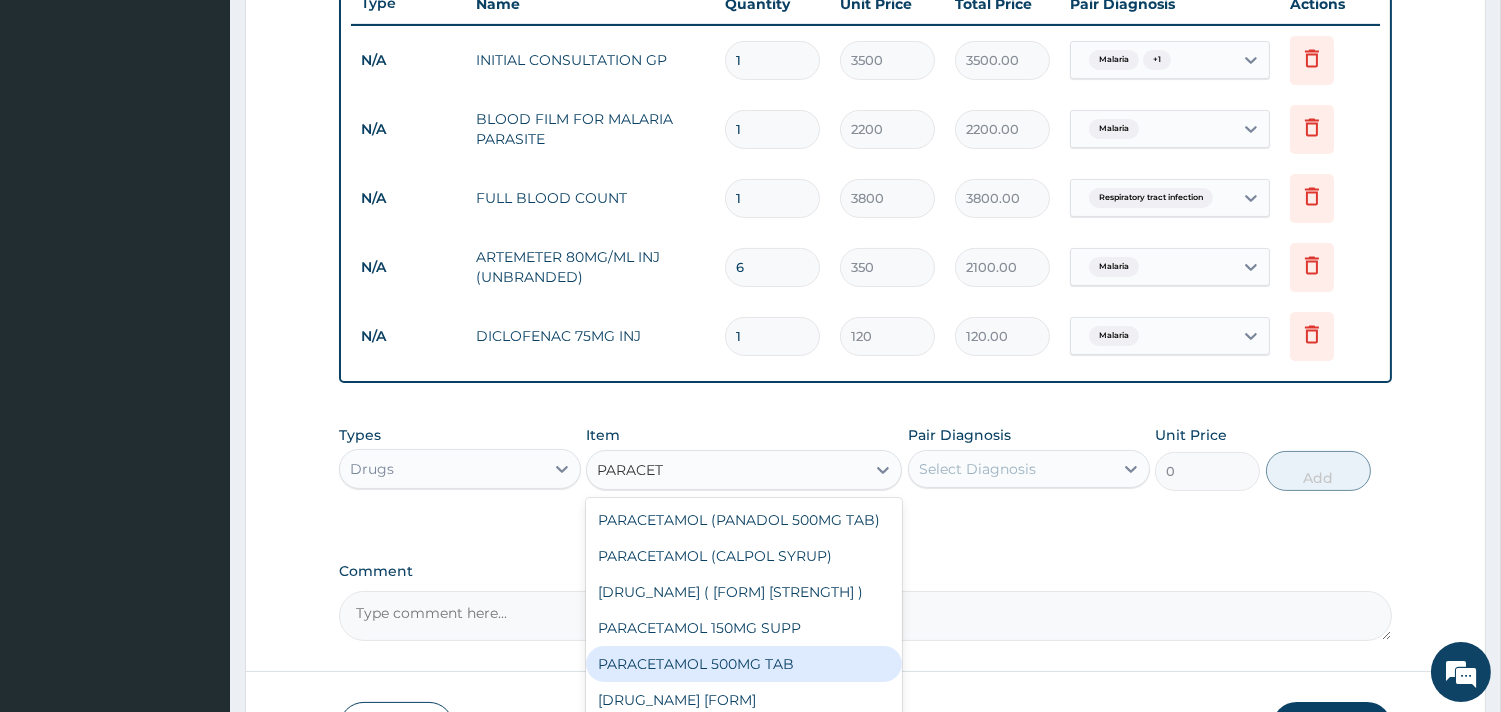 type 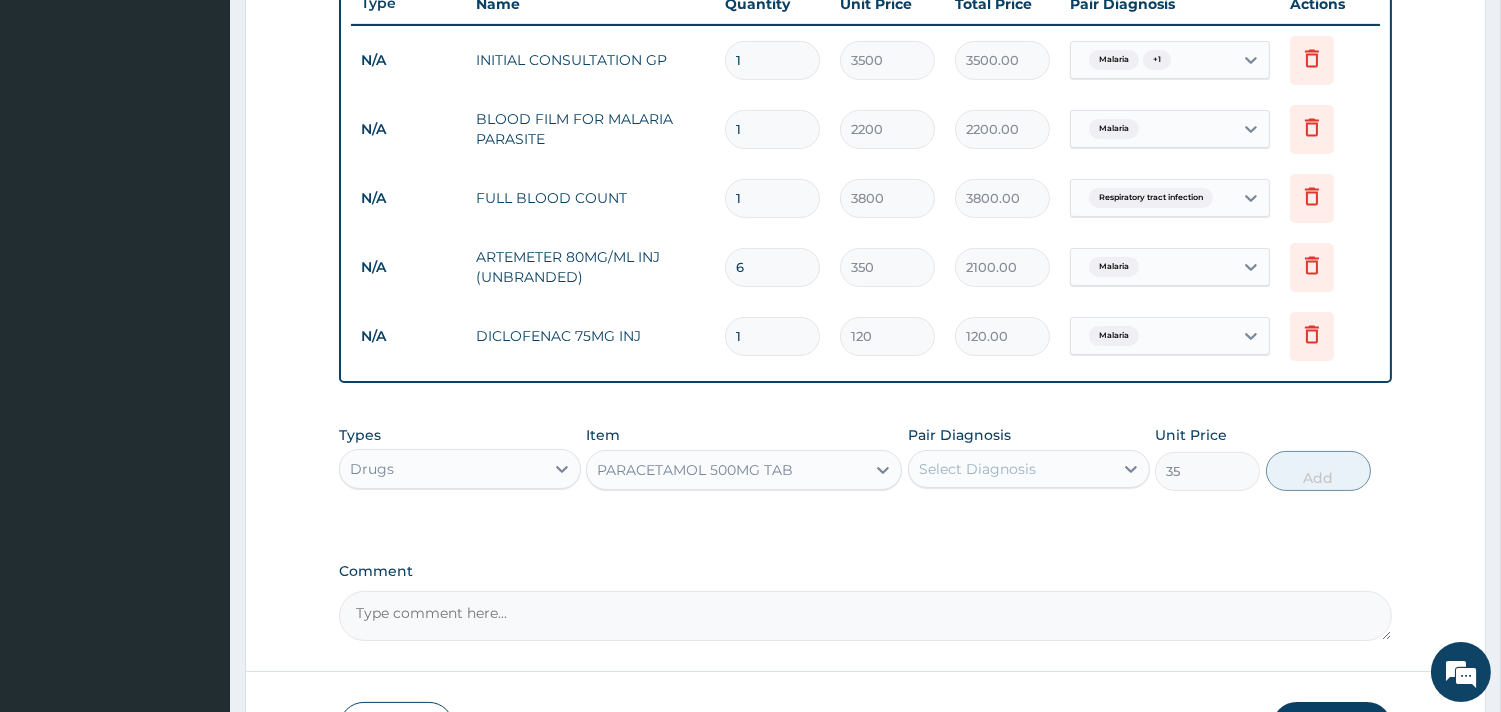 click on "Select Diagnosis" at bounding box center (1011, 469) 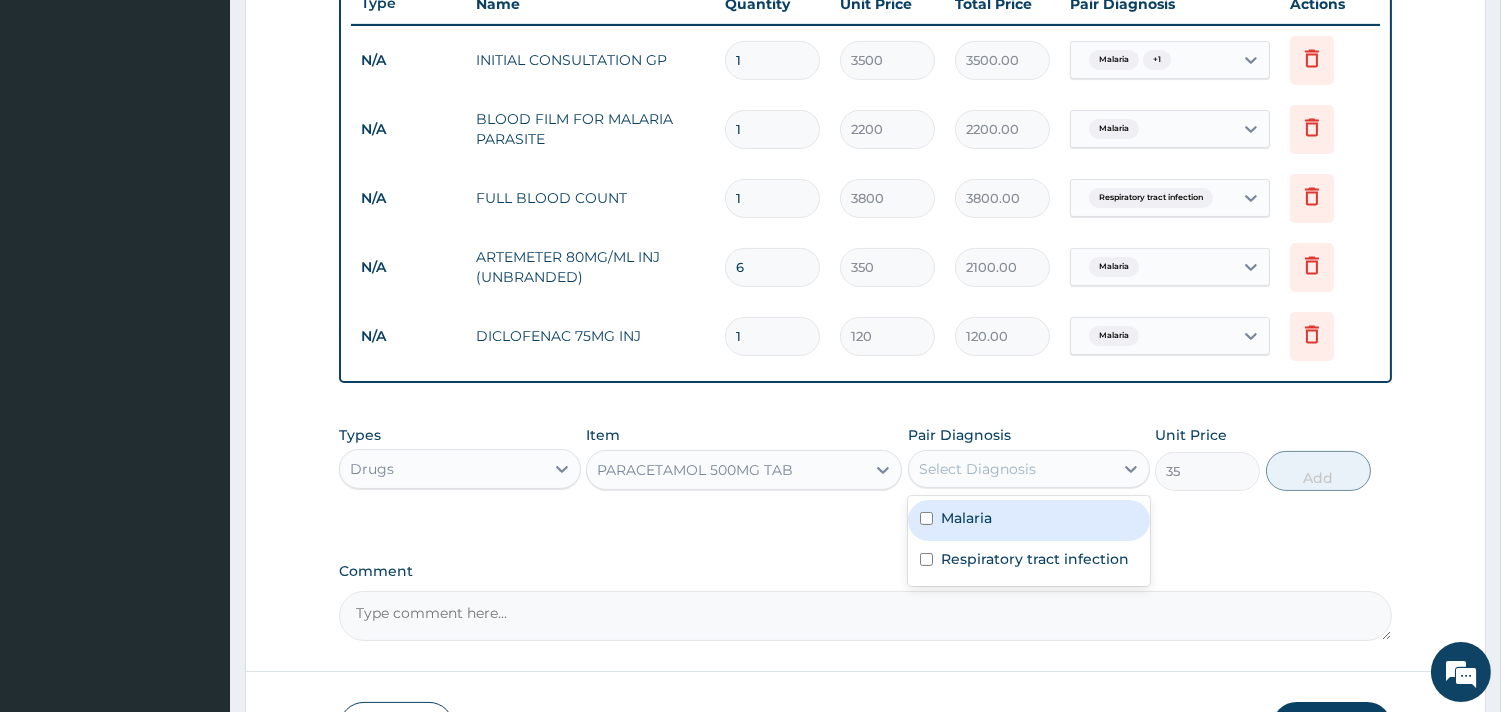 click on "Malaria" at bounding box center [966, 518] 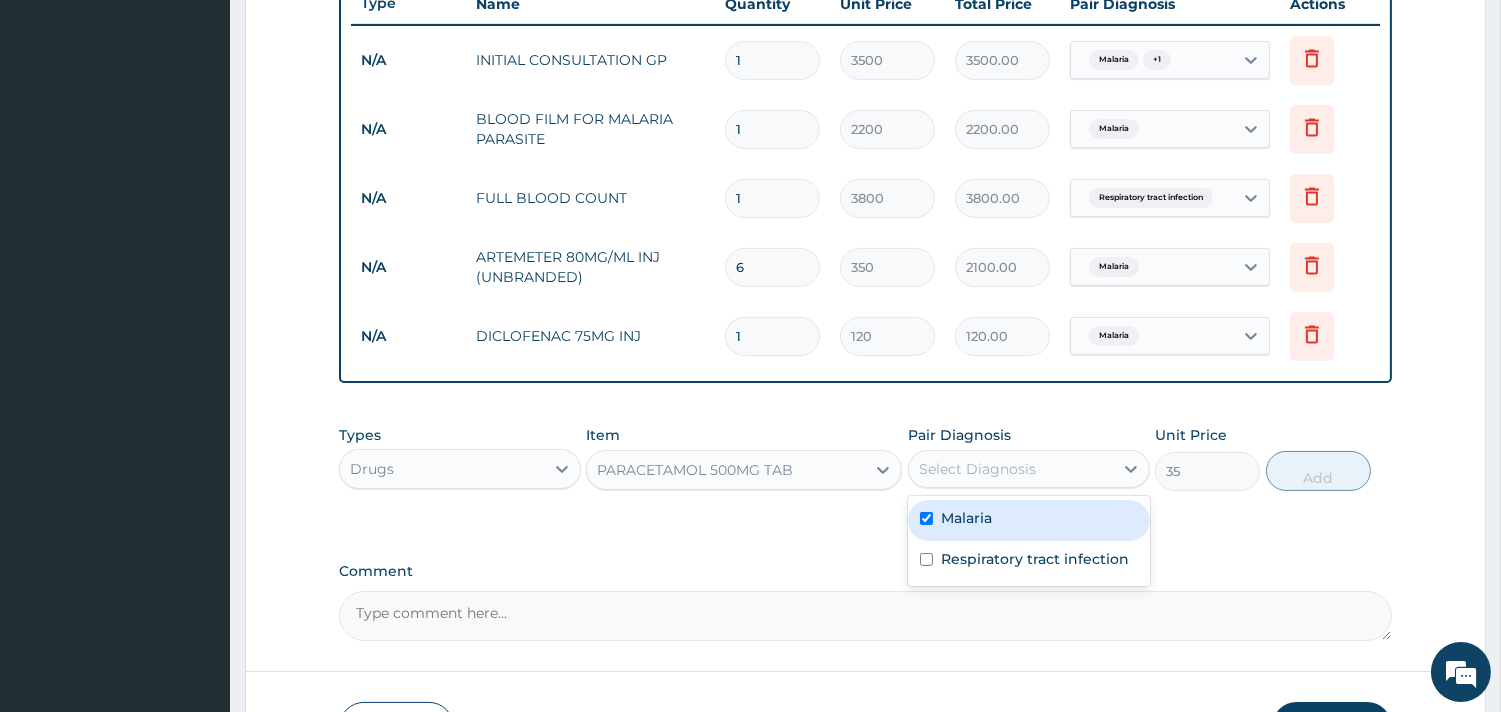 checkbox on "true" 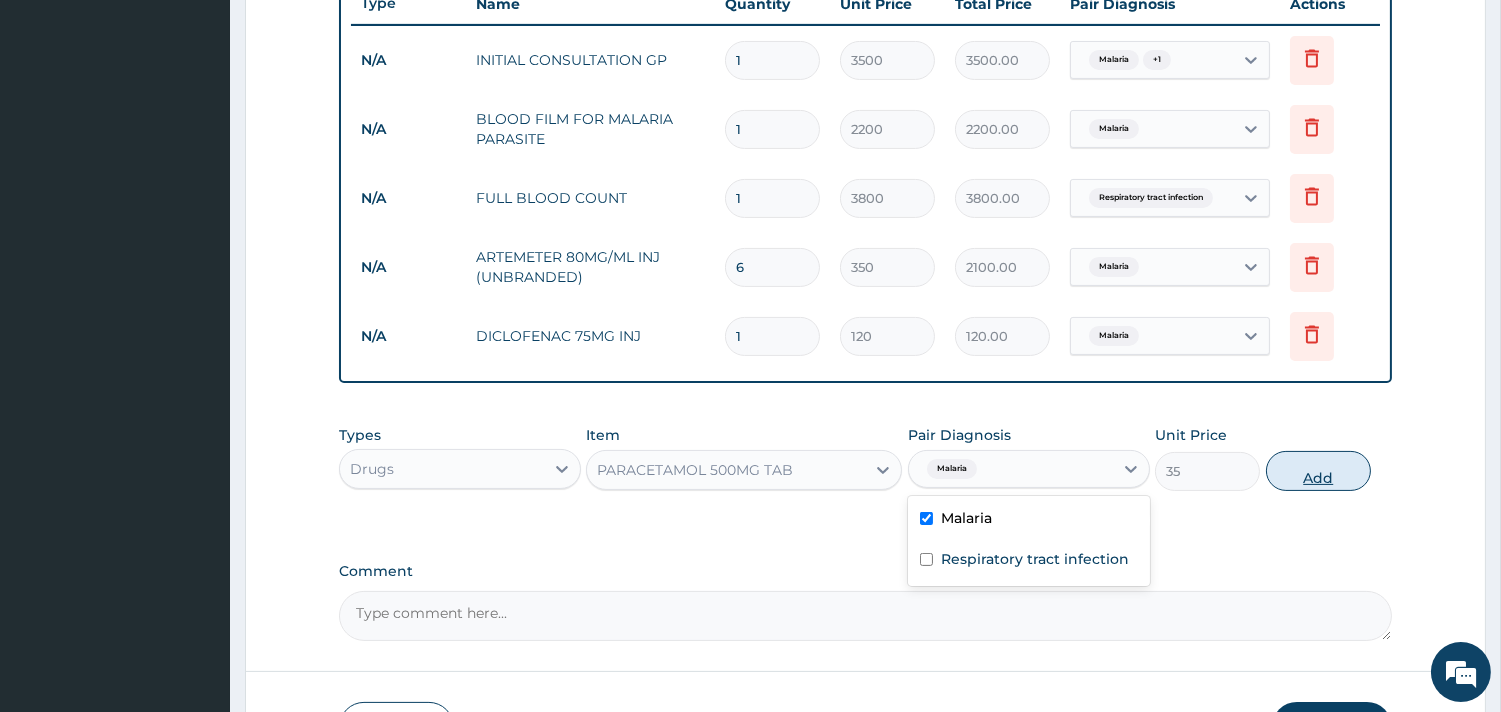click on "Add" at bounding box center (1318, 471) 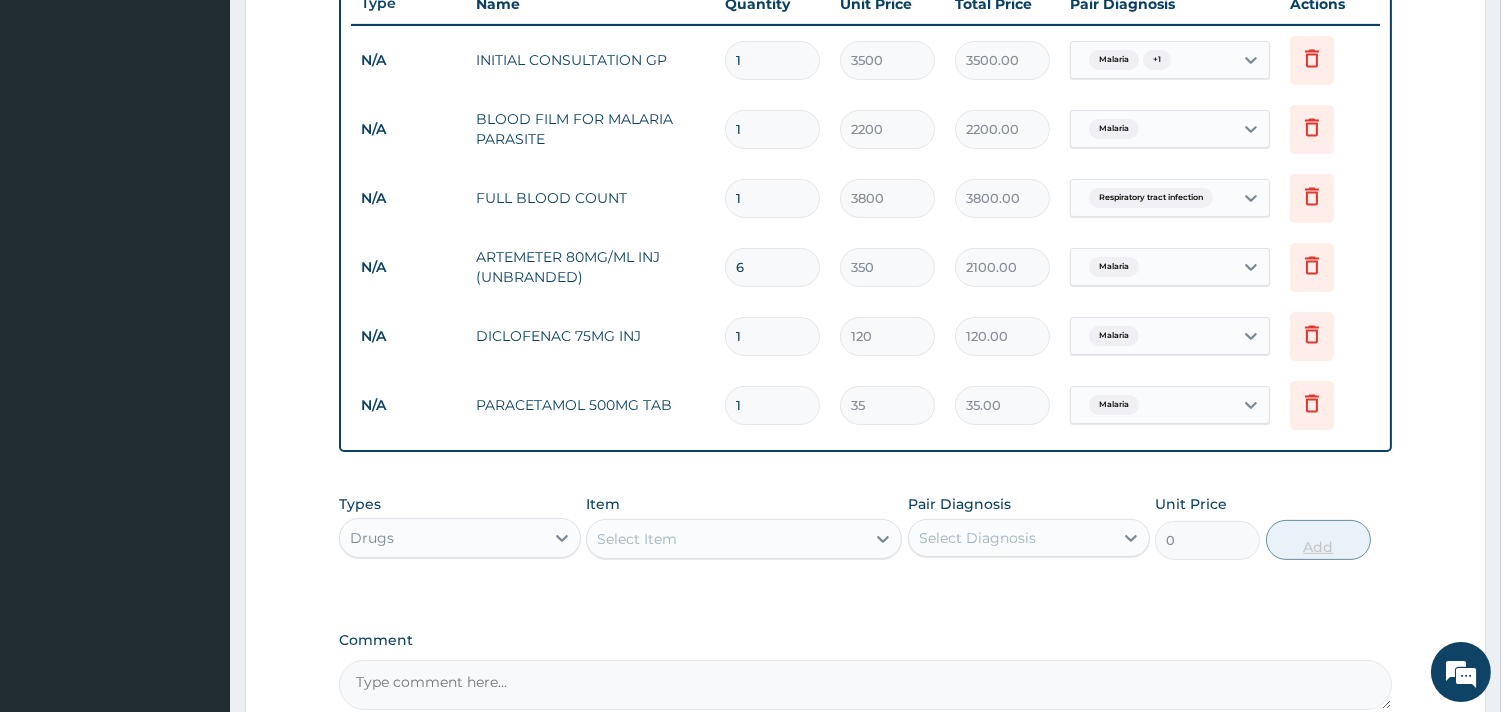 type on "18" 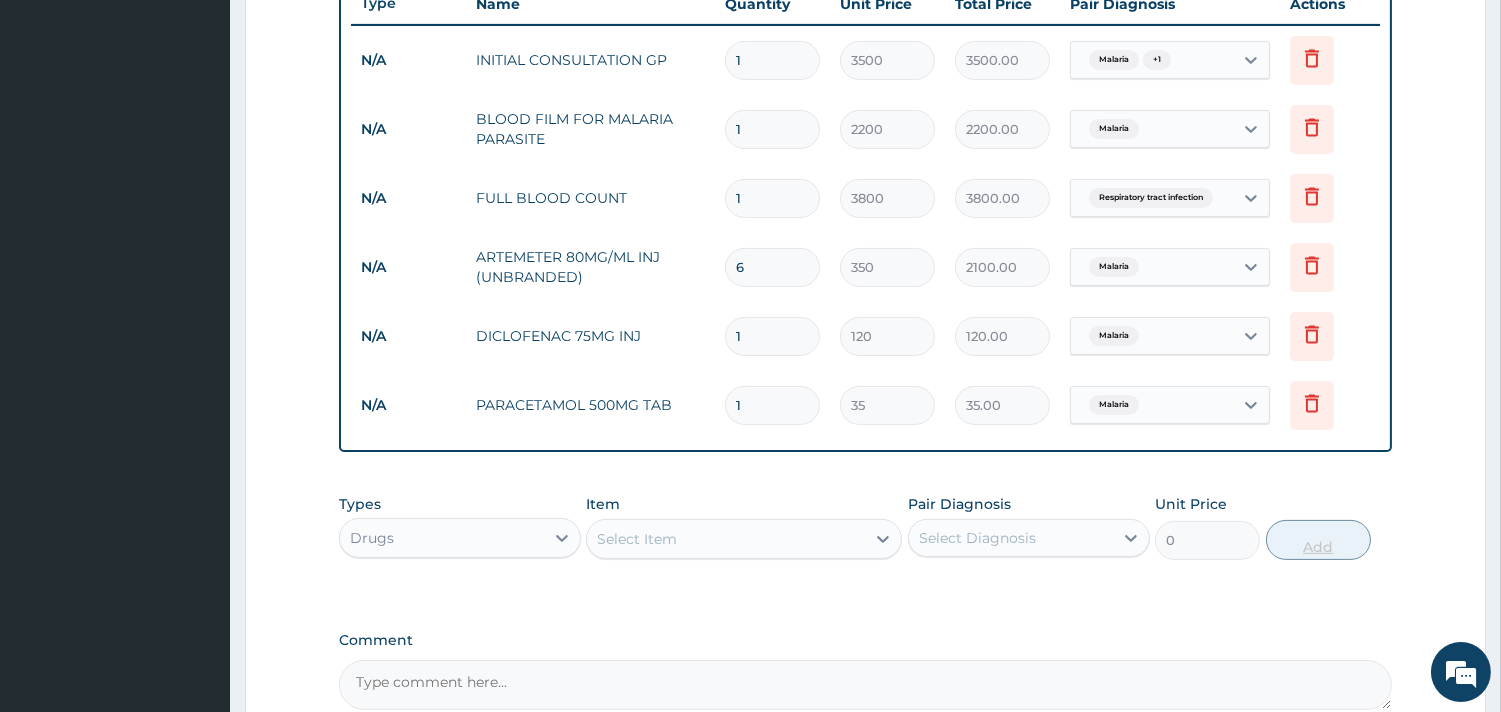 type on "630.00" 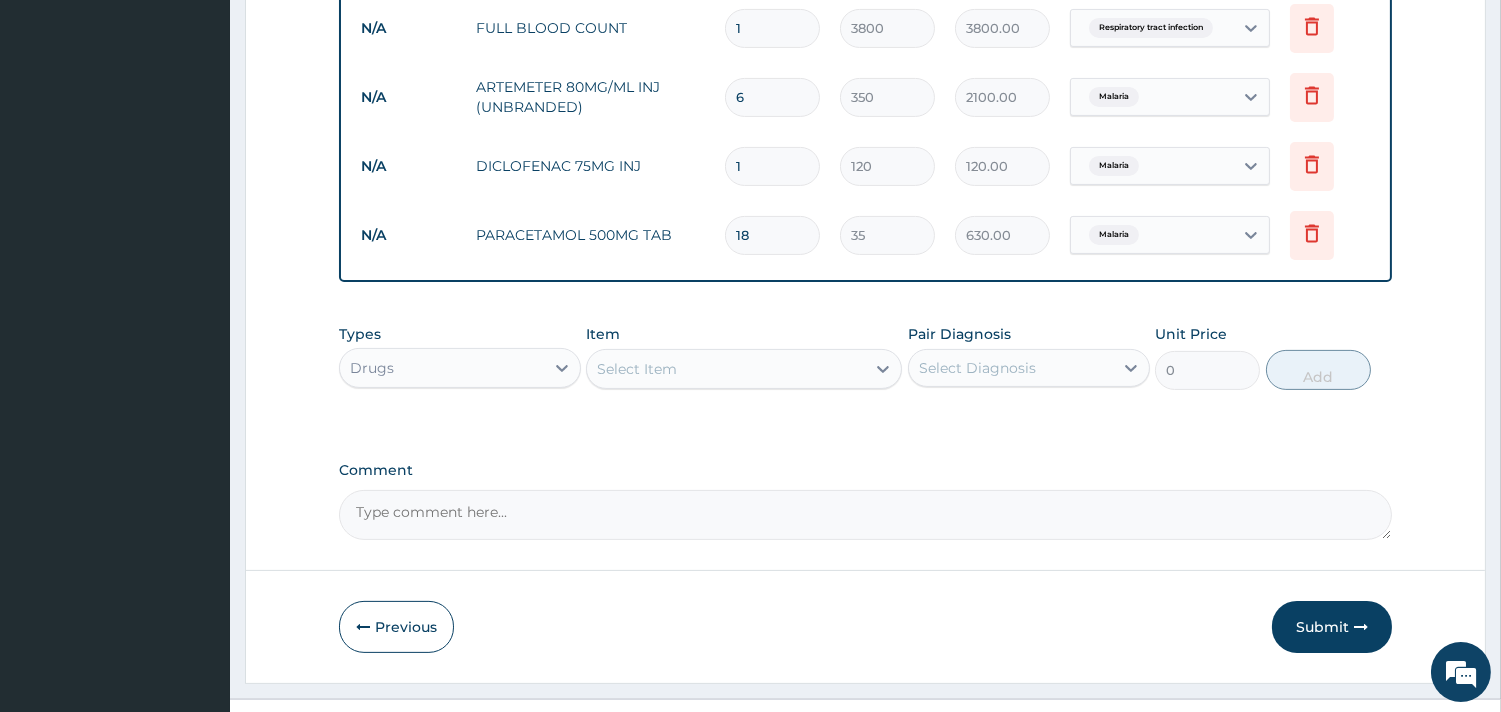 scroll, scrollTop: 951, scrollLeft: 0, axis: vertical 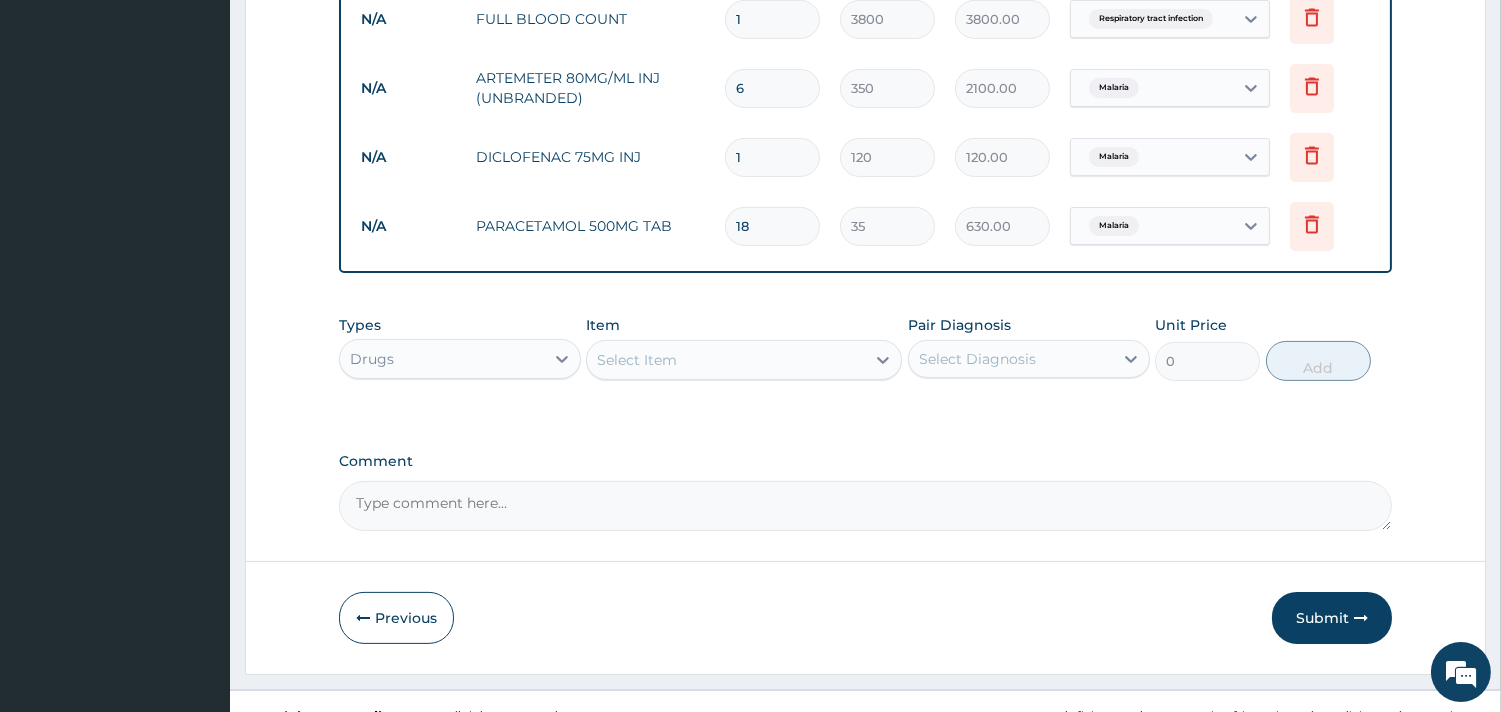 type on "18" 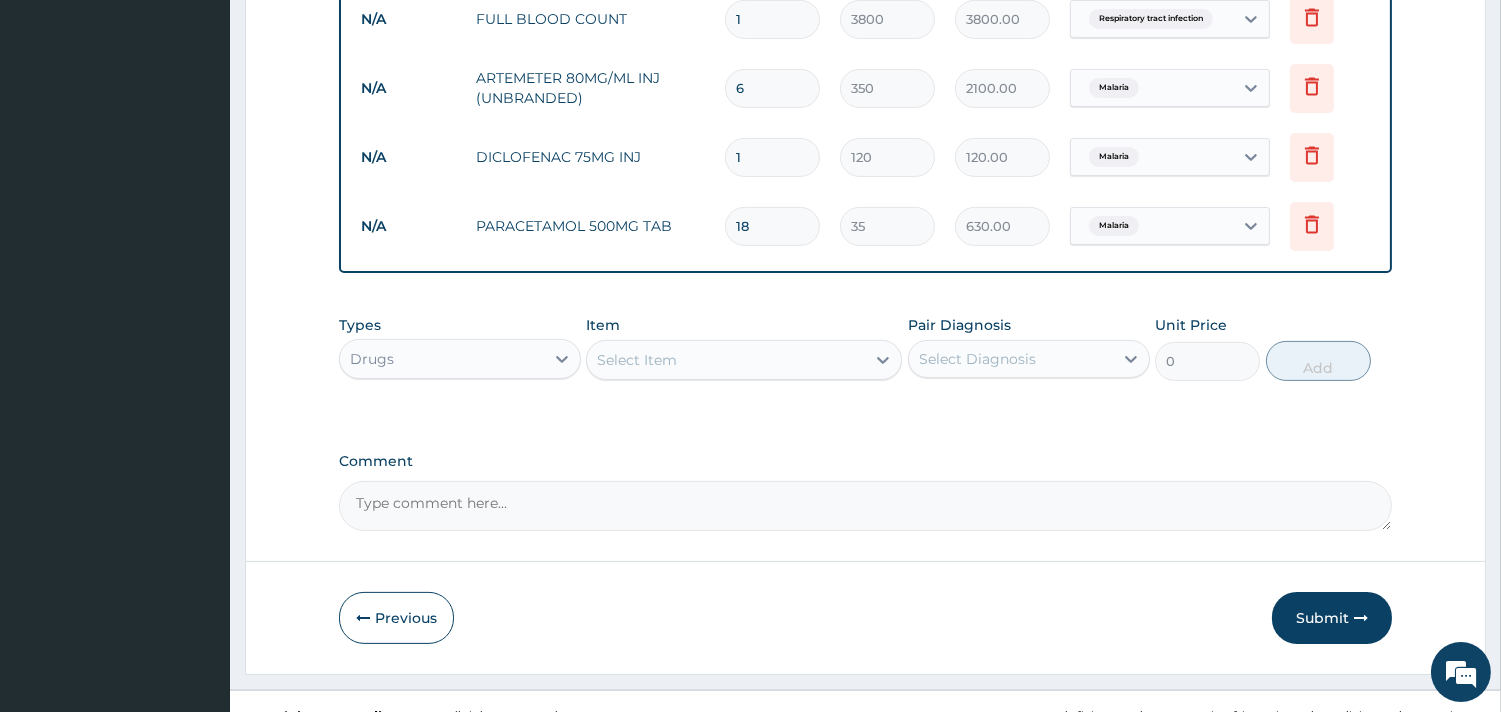 click on "Select Item" at bounding box center (637, 360) 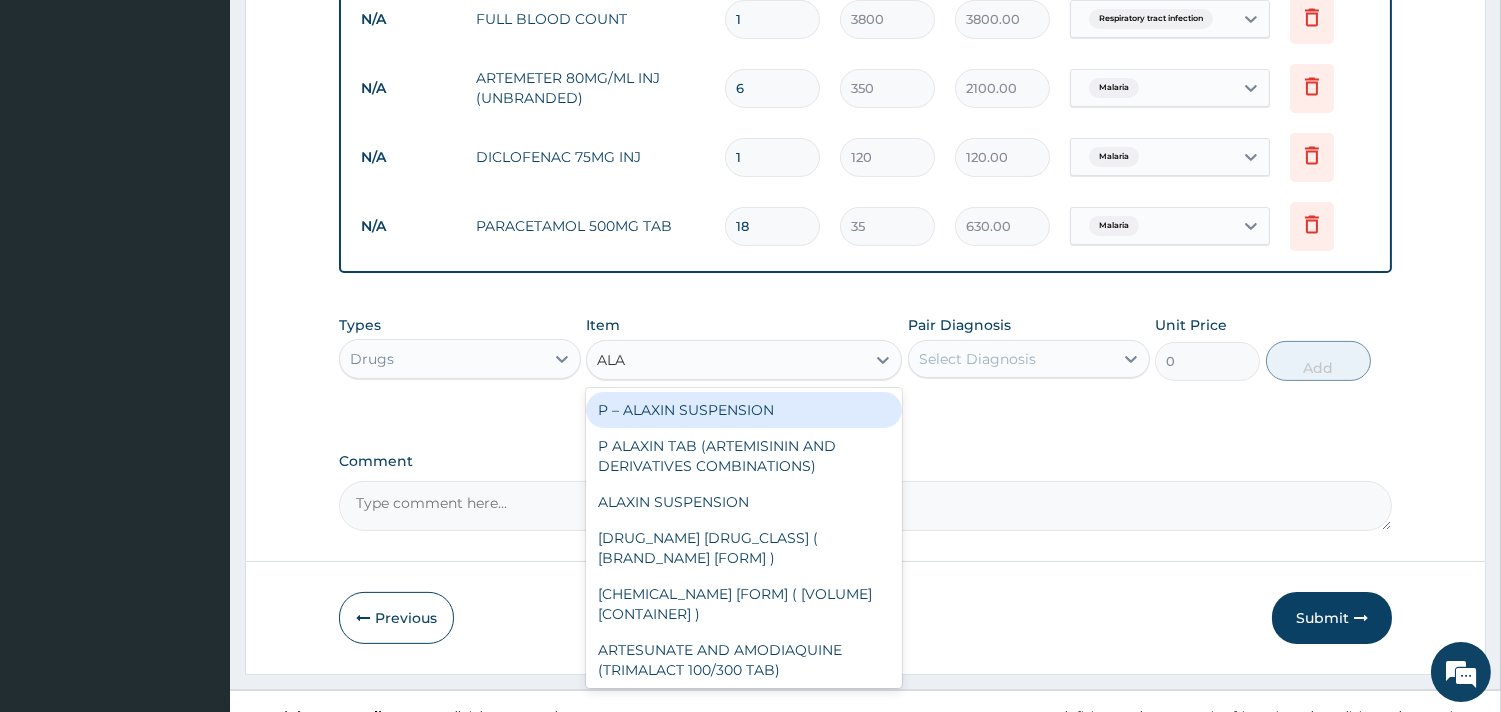 type on "ALAX" 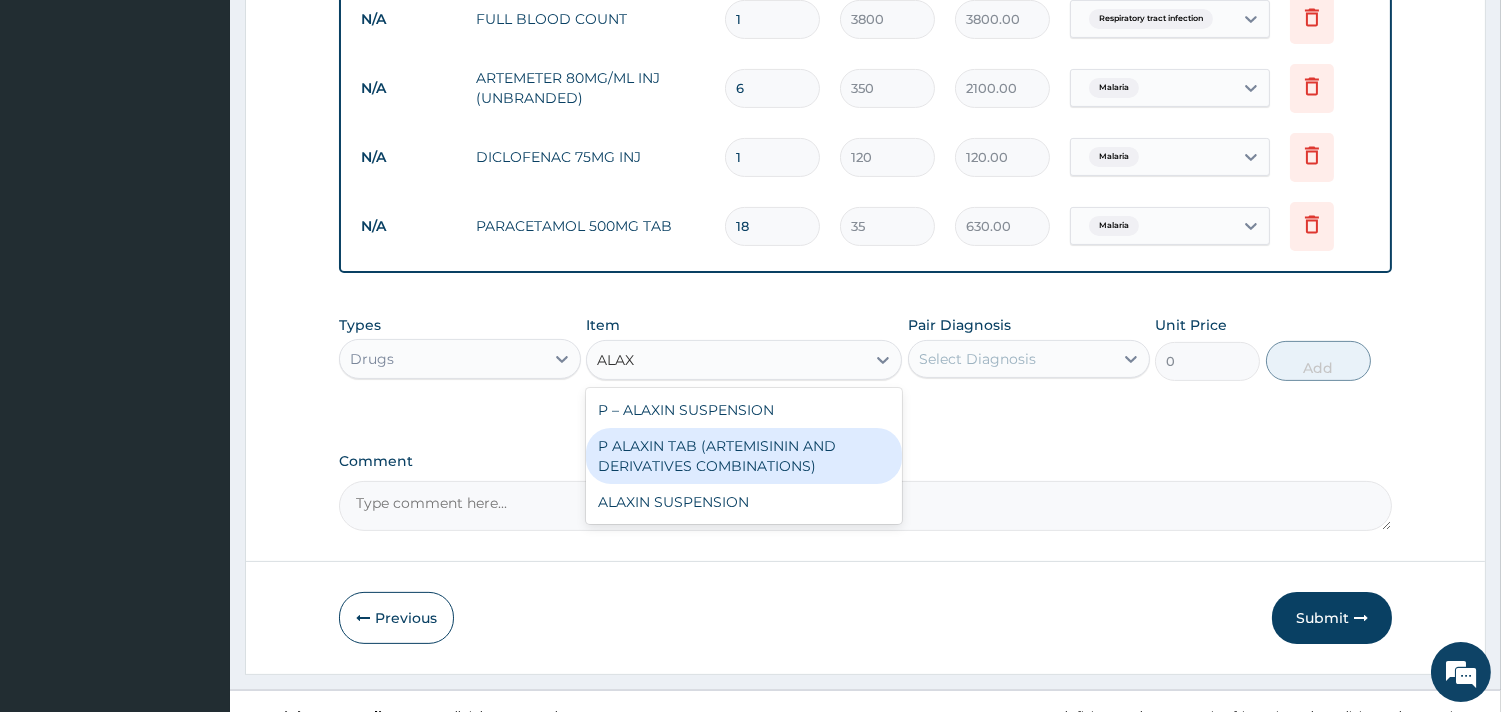click on "P ALAXIN TAB (ARTEMISININ AND DERIVATIVES COMBINATIONS)" at bounding box center [744, 456] 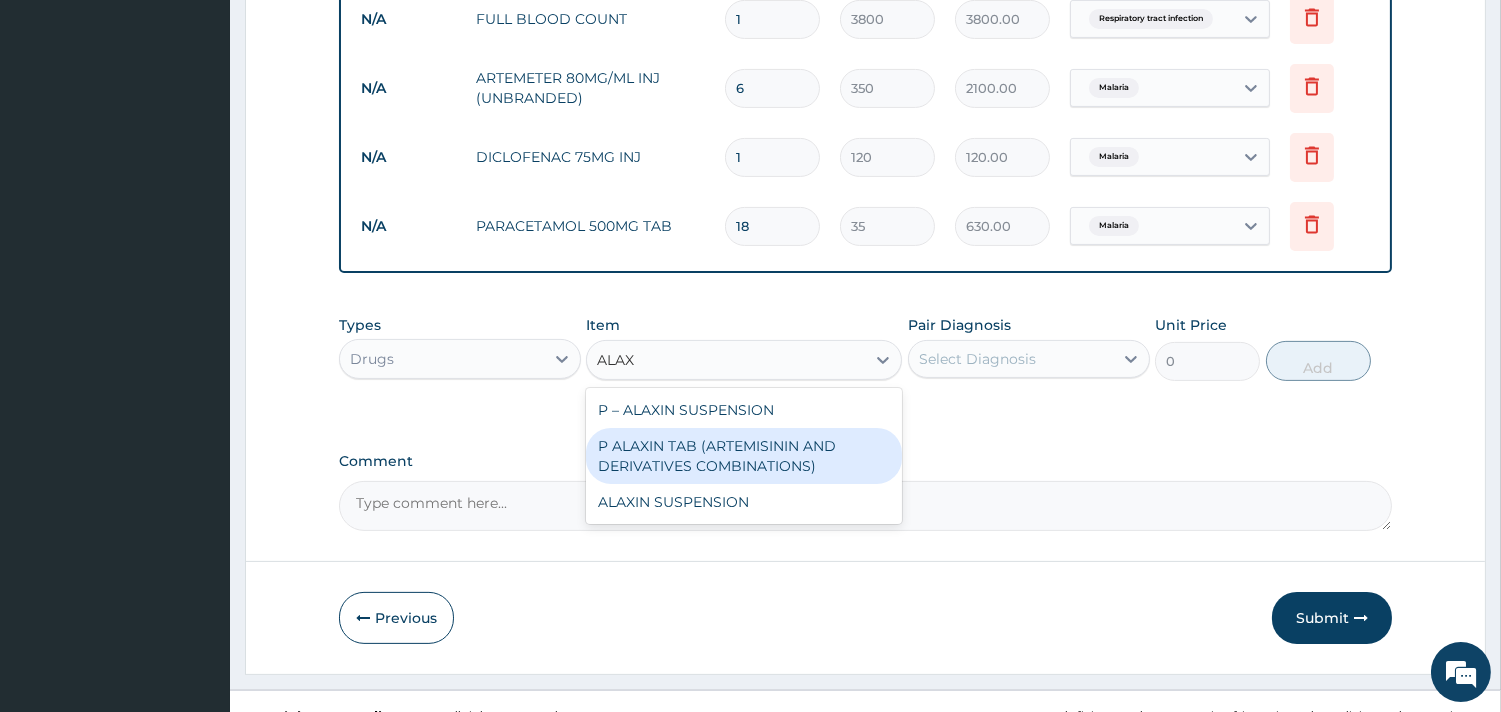 type 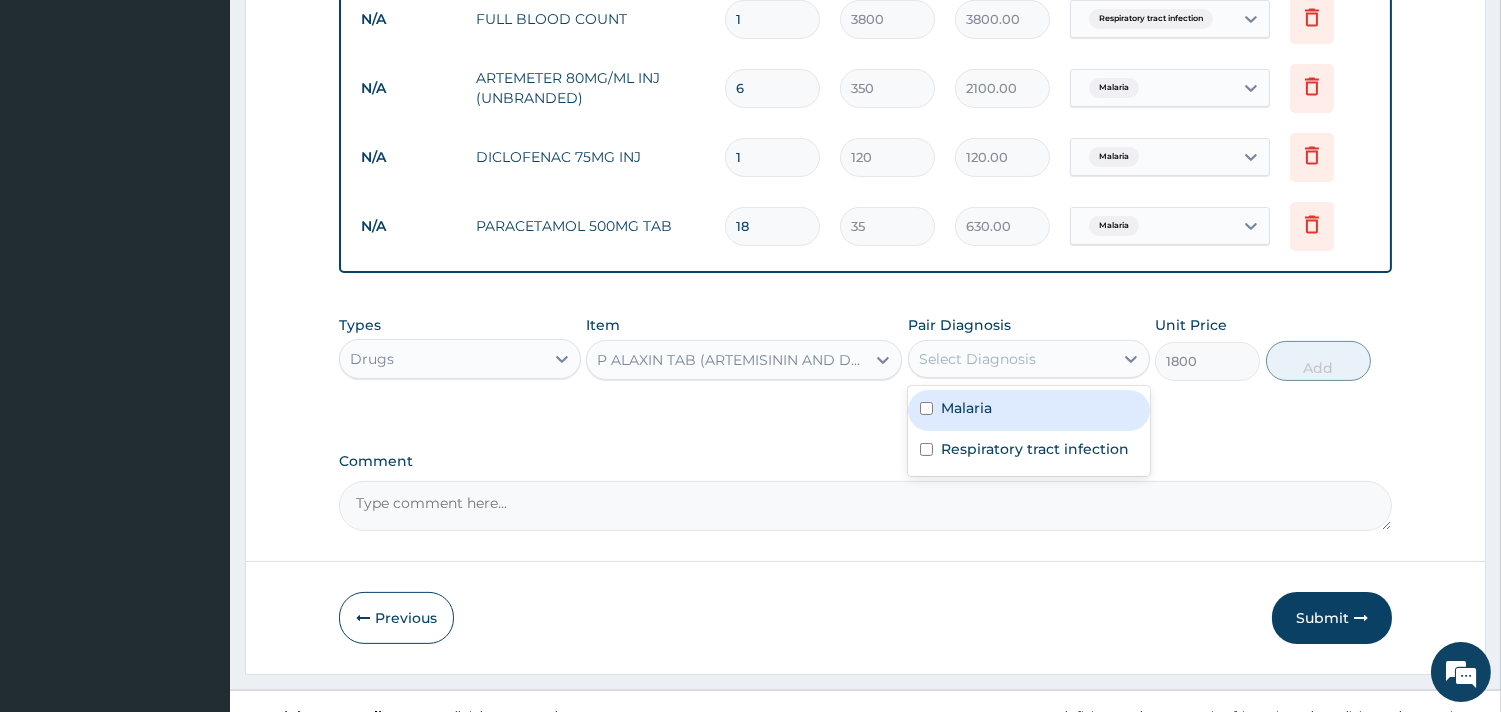 click on "Select Diagnosis" at bounding box center (977, 359) 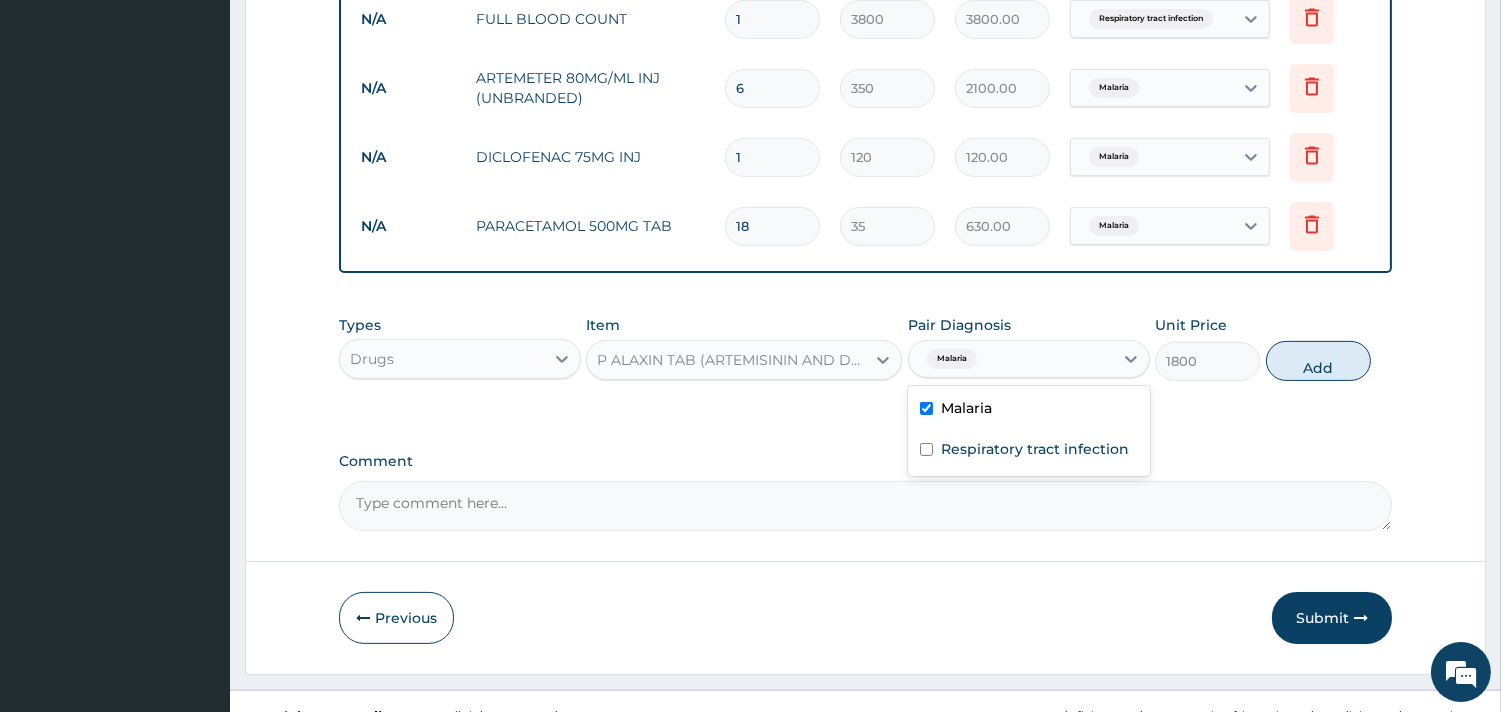 checkbox on "true" 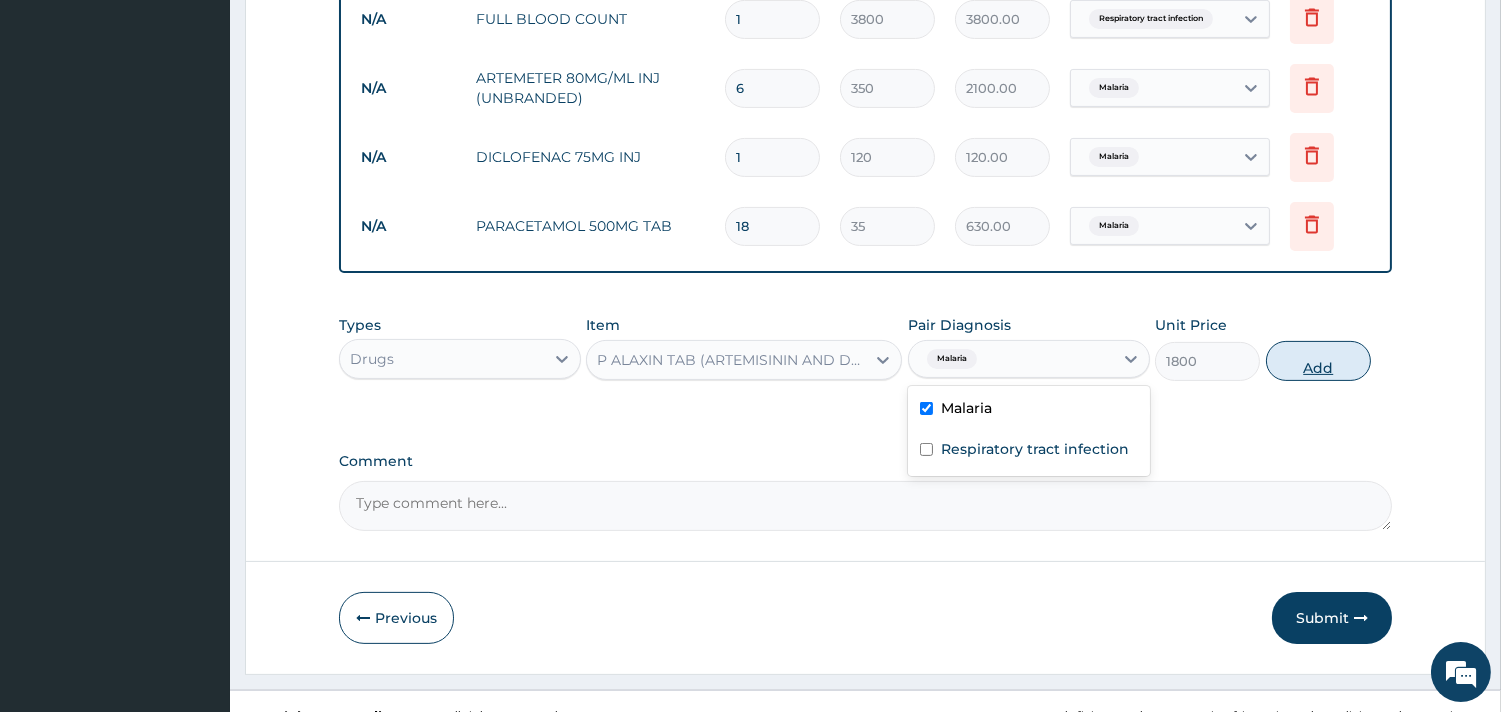 click on "Add" at bounding box center [1318, 361] 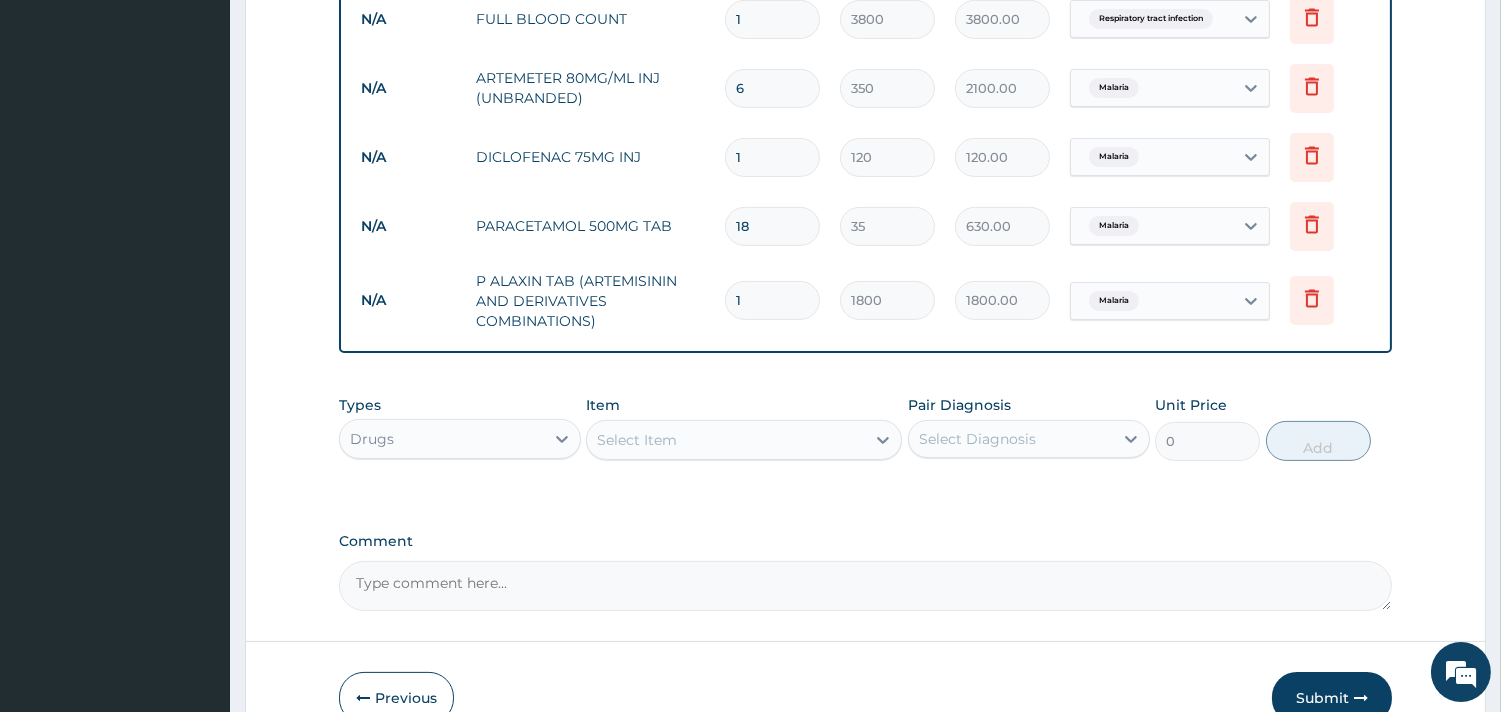 click on "Select Item" at bounding box center (637, 440) 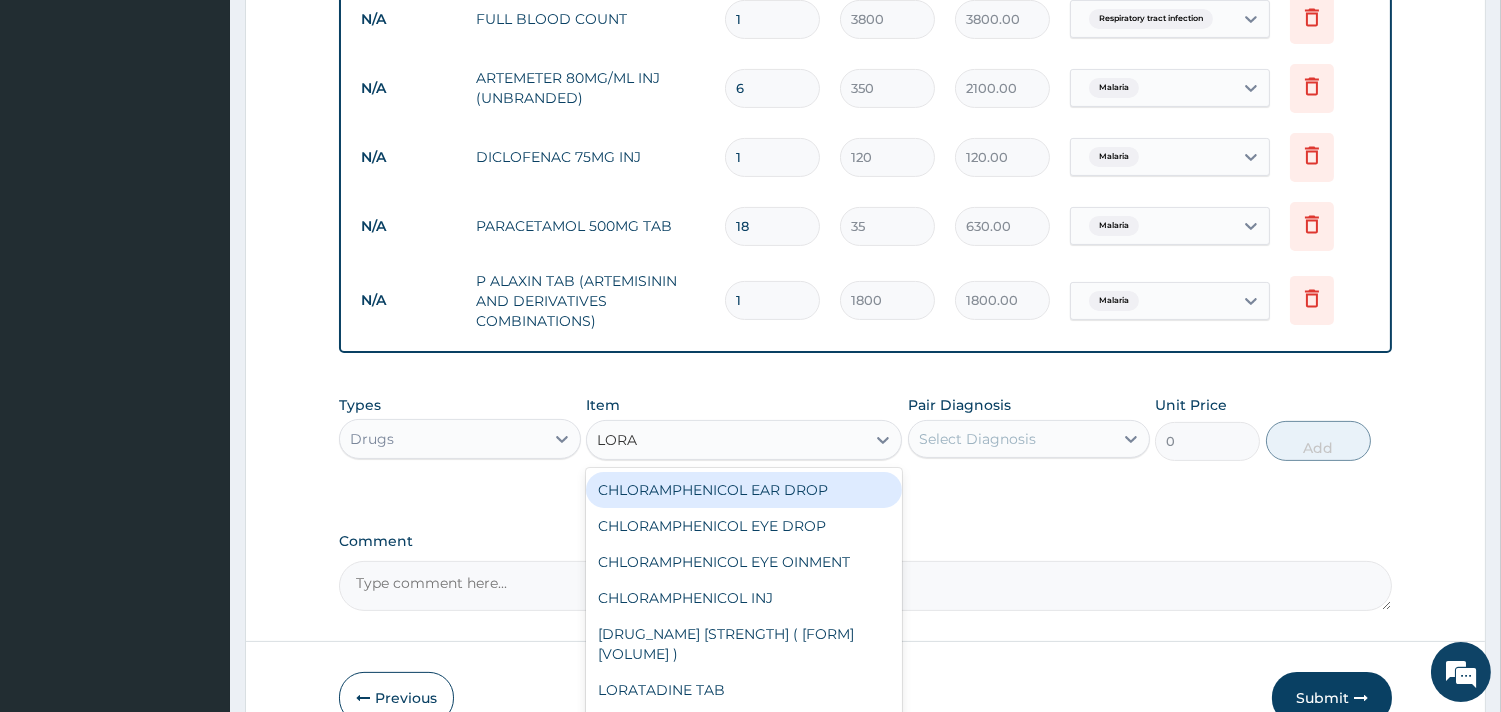 type on "LORAT" 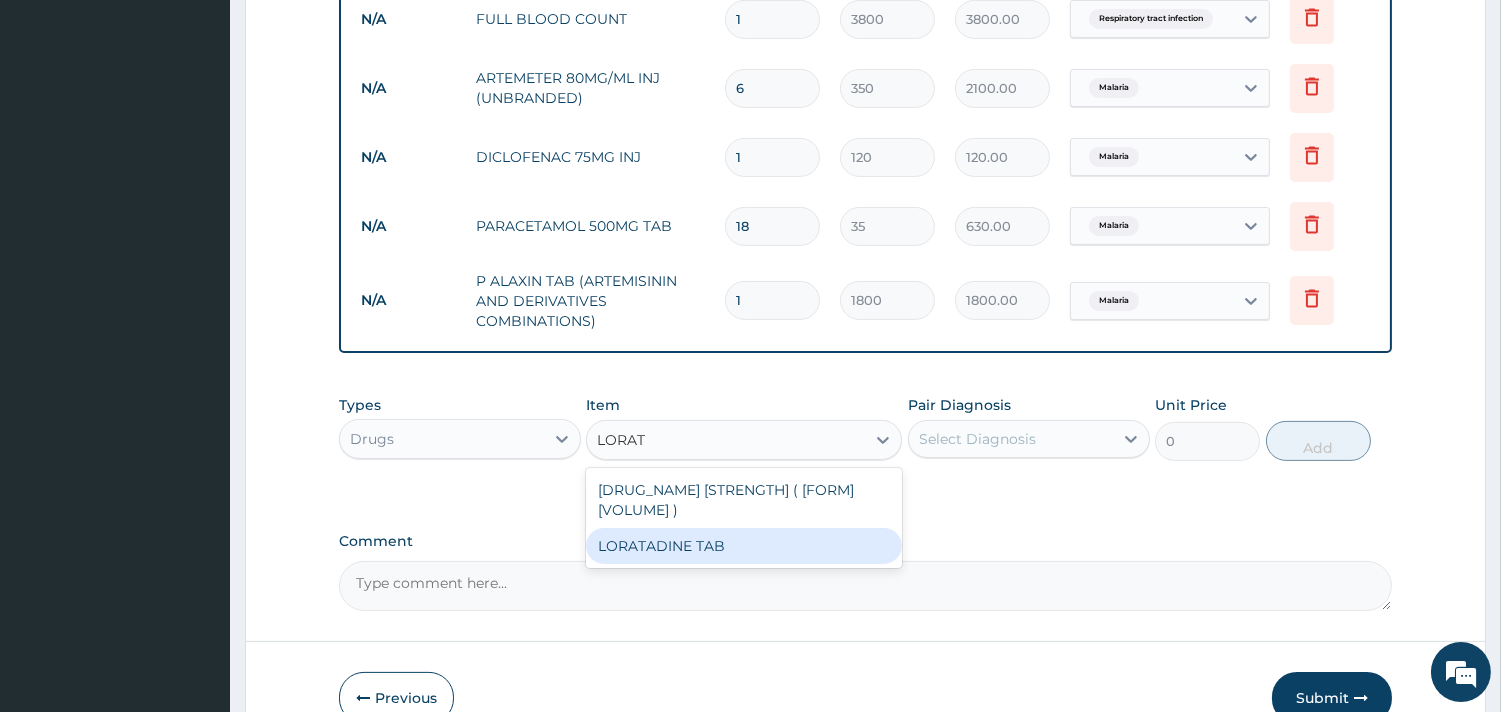 click on "LORATADINE TAB" at bounding box center [744, 546] 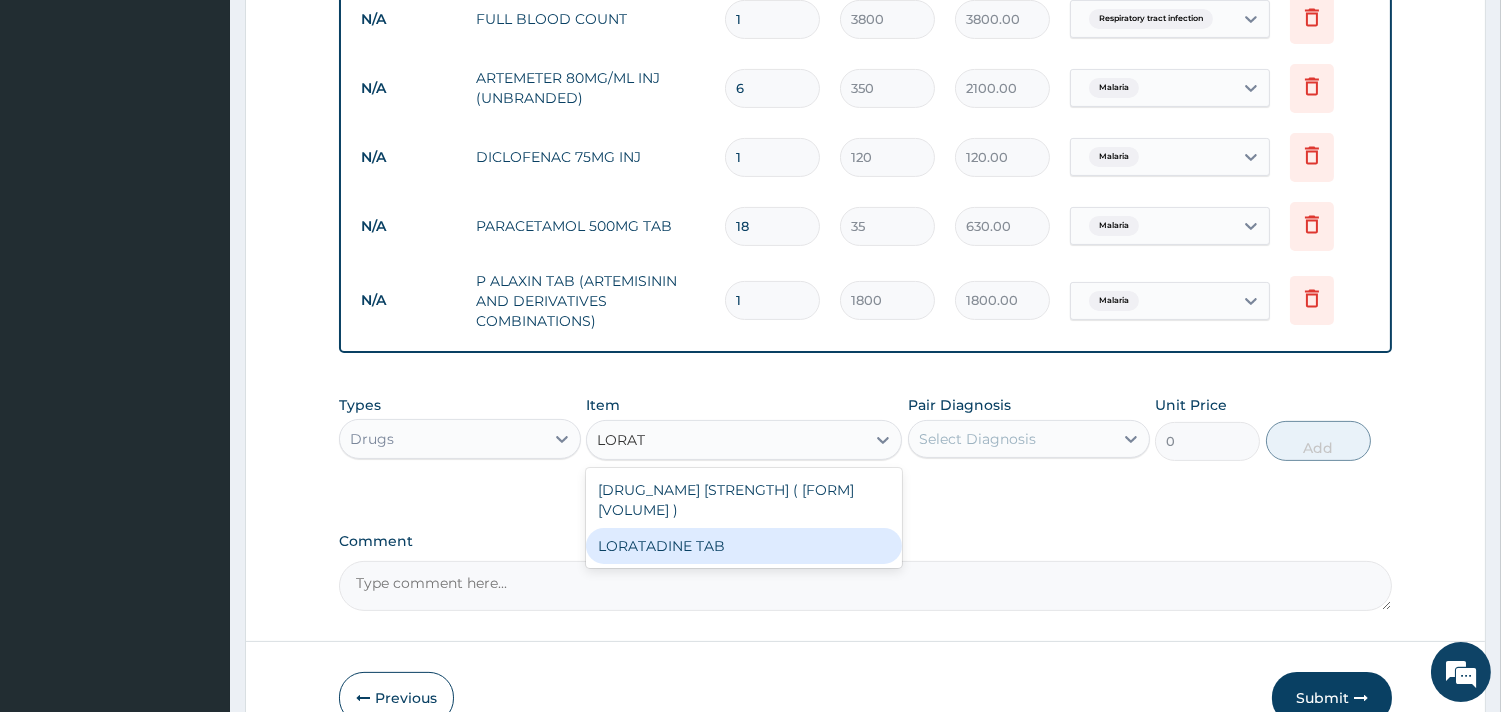 type 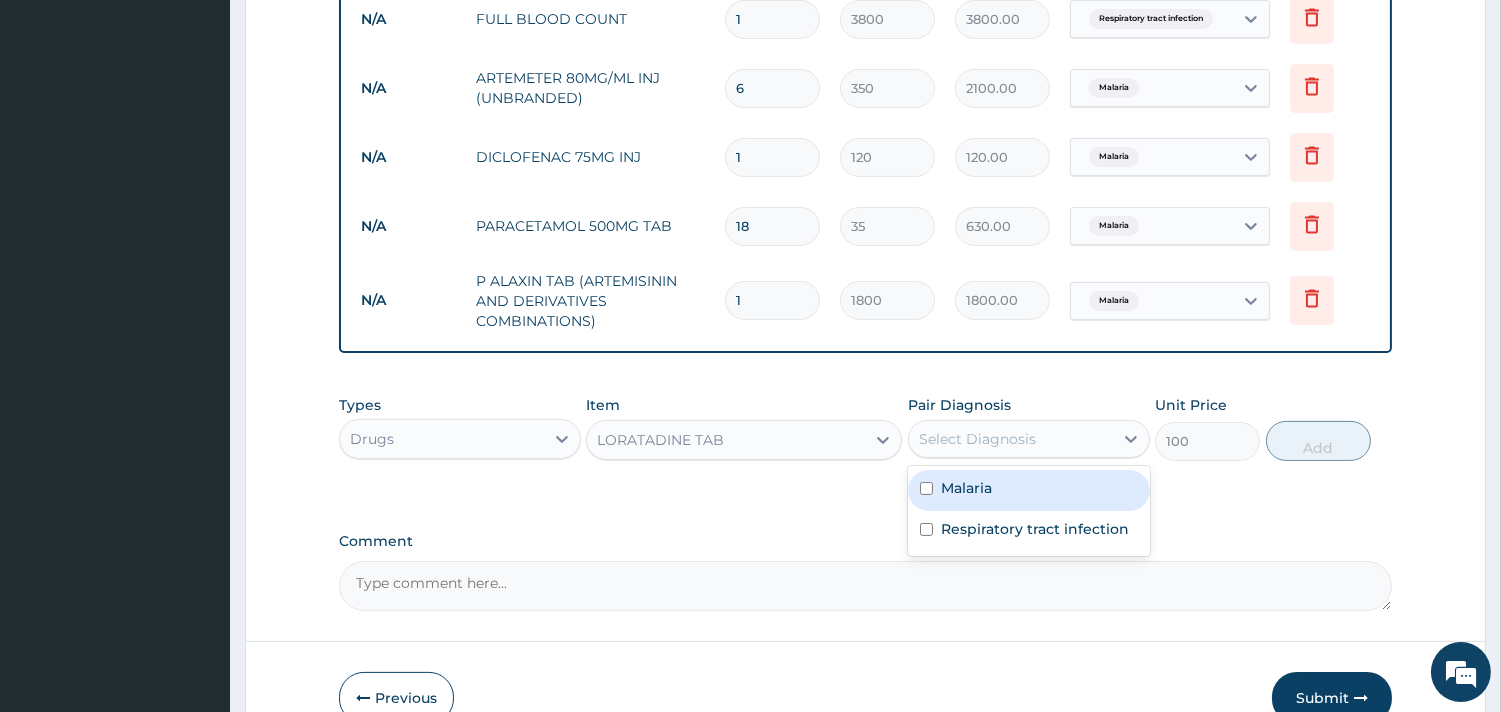 click on "Select Diagnosis" at bounding box center (977, 439) 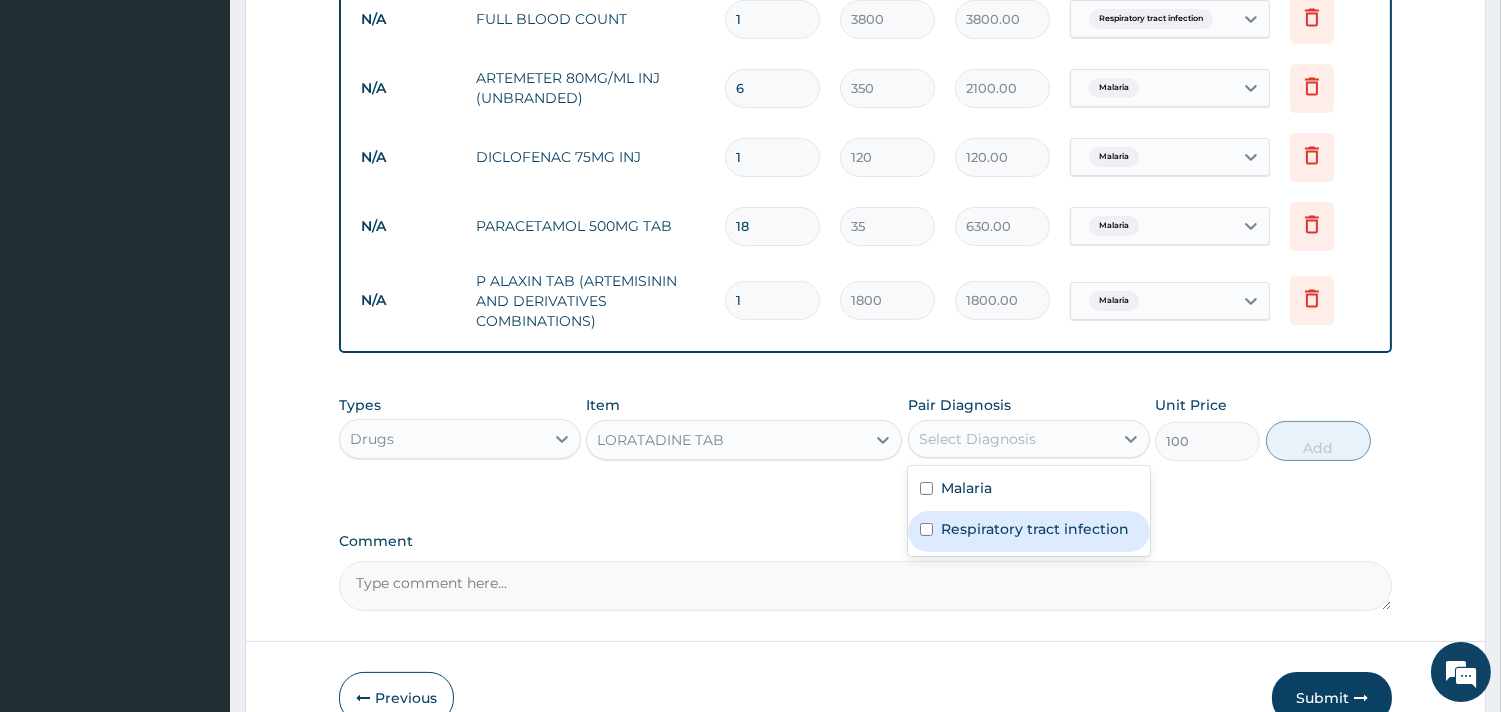 click on "Respiratory tract infection" at bounding box center (1029, 531) 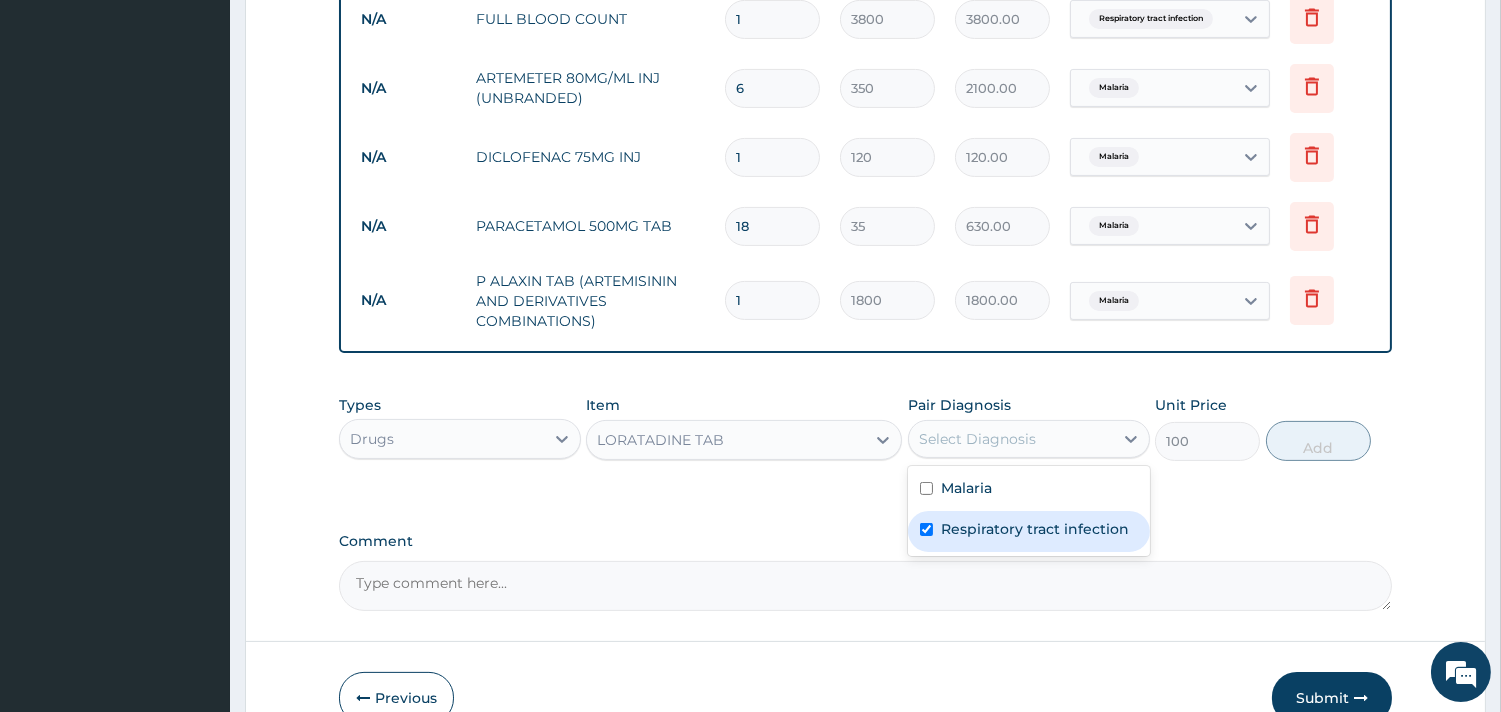 checkbox on "true" 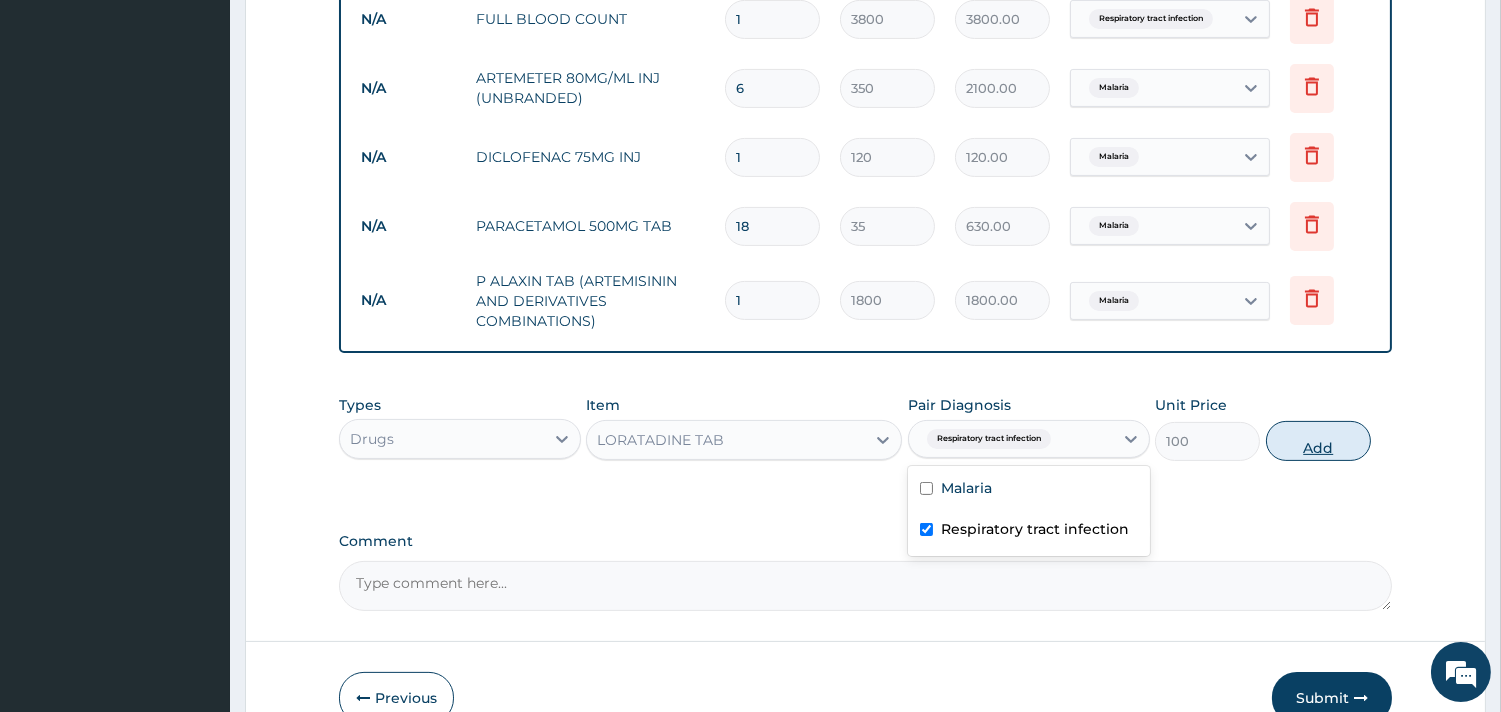 click on "Add" at bounding box center (1318, 441) 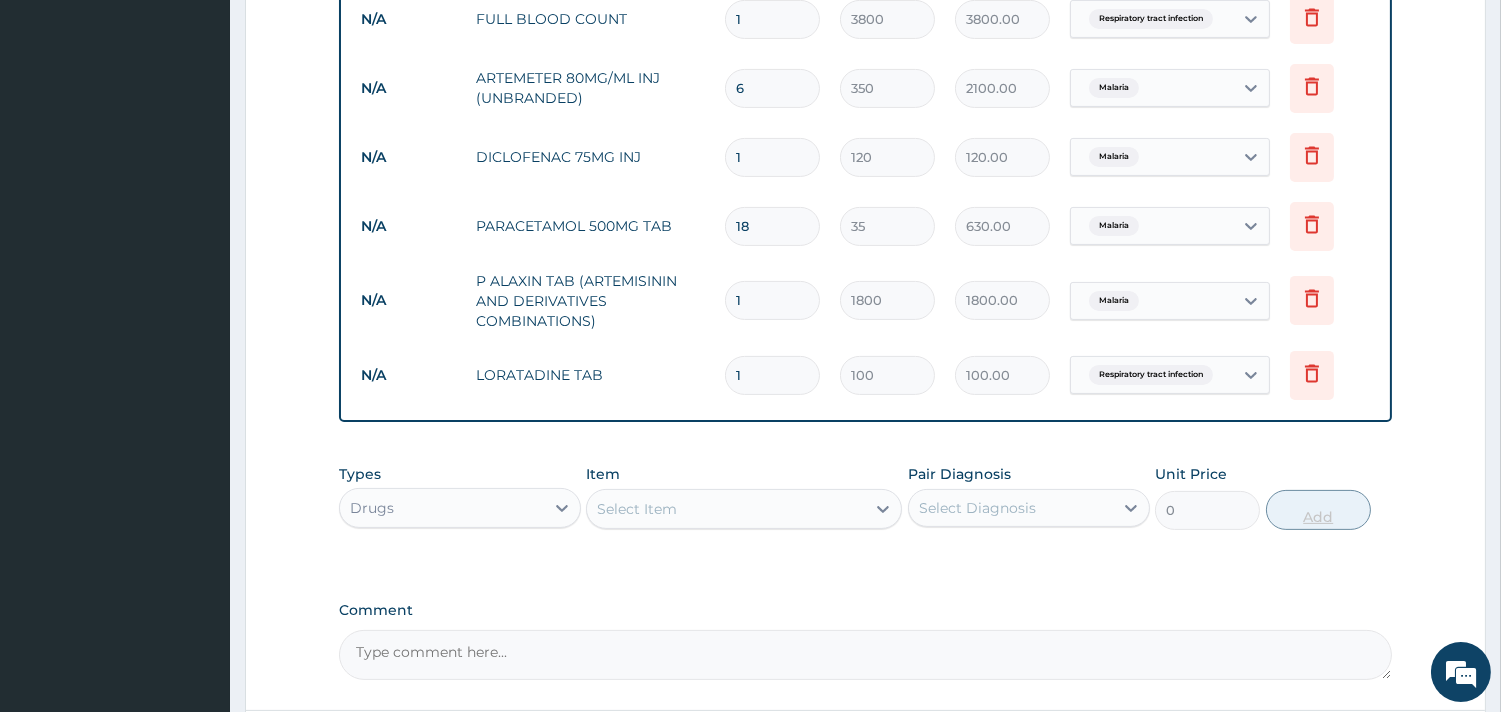 type on "10" 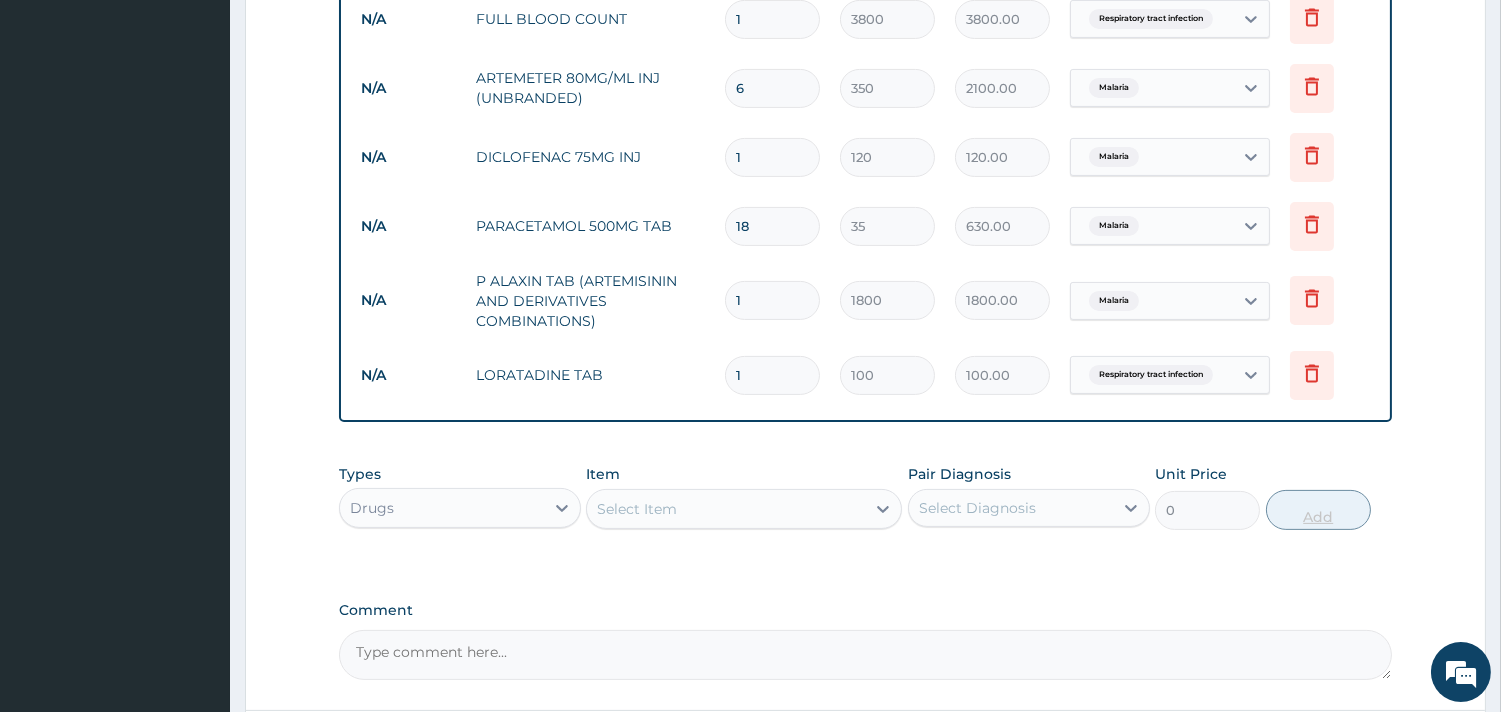 type on "1000.00" 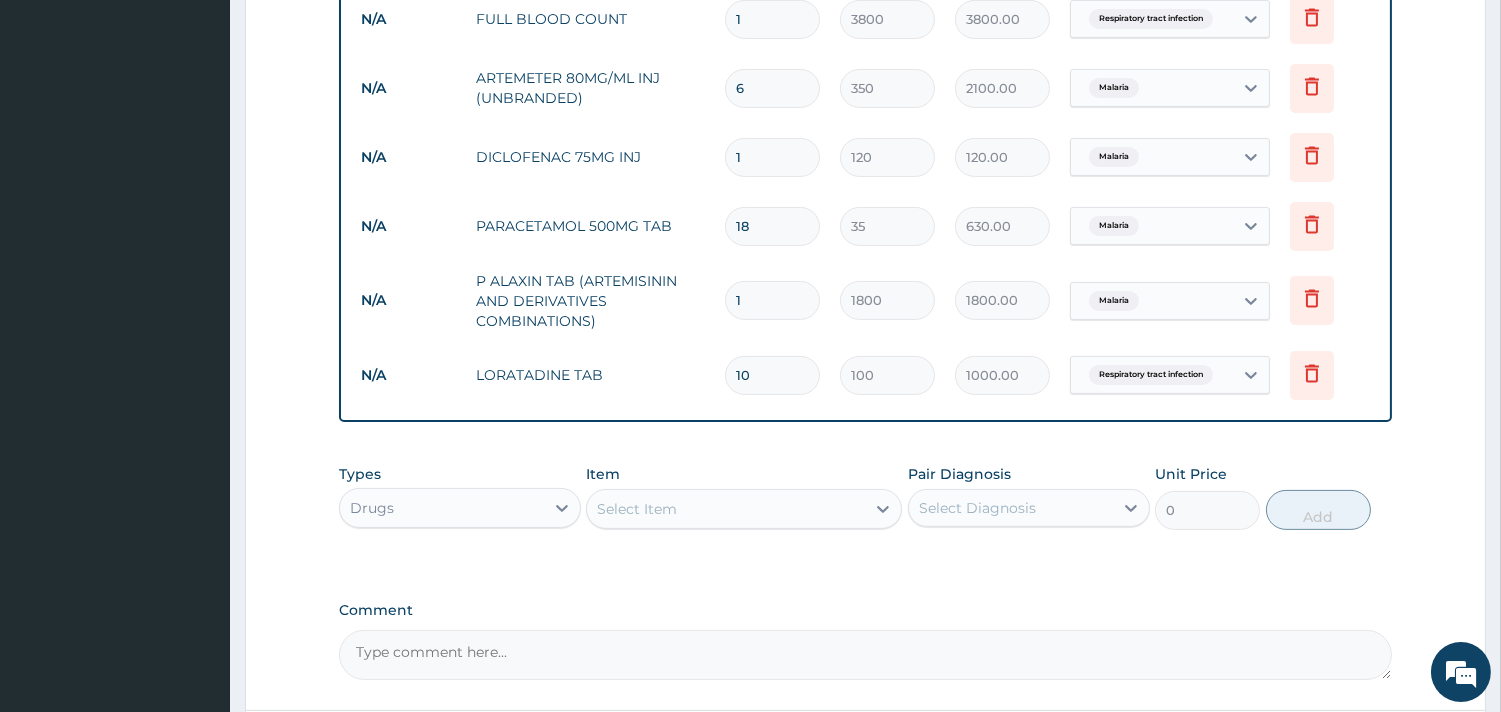 type on "10" 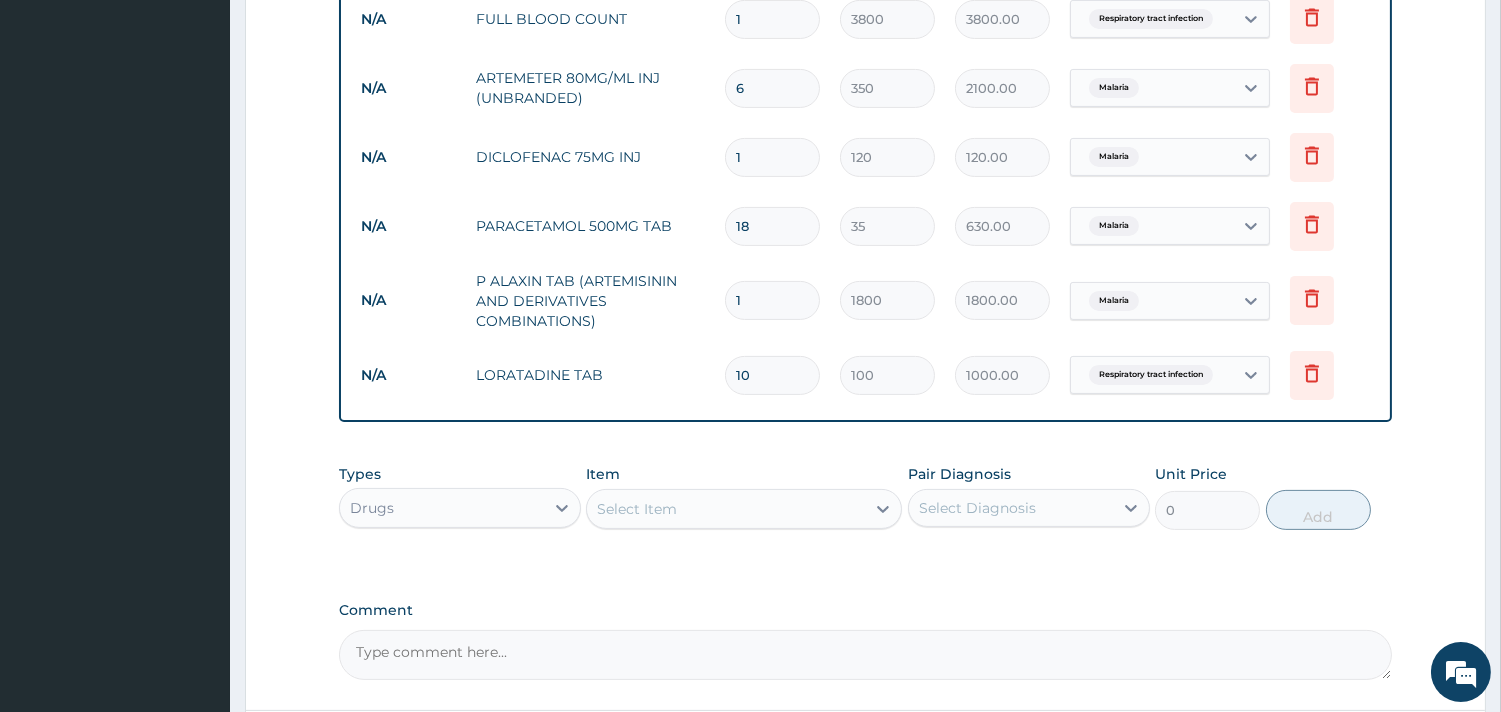 click on "Select Item" at bounding box center (637, 509) 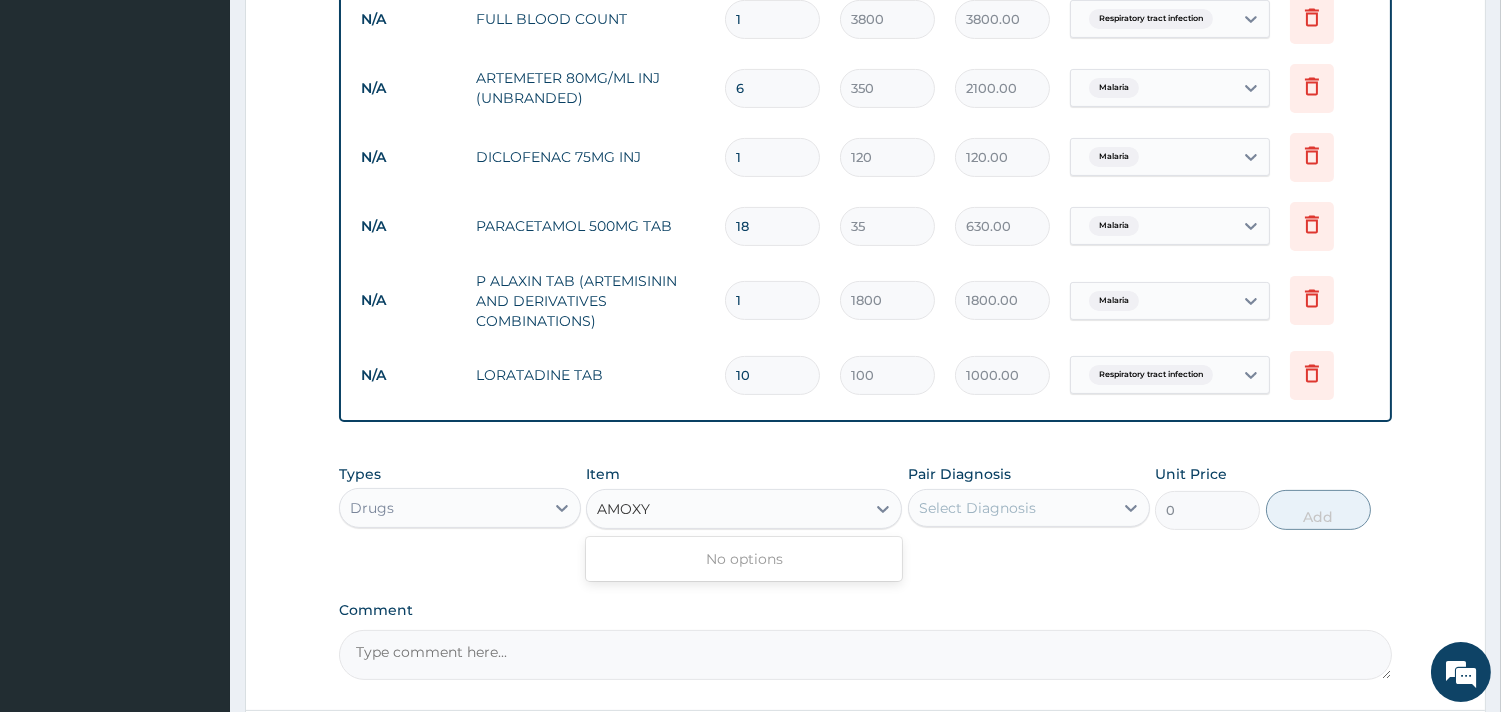 type on "AMOX" 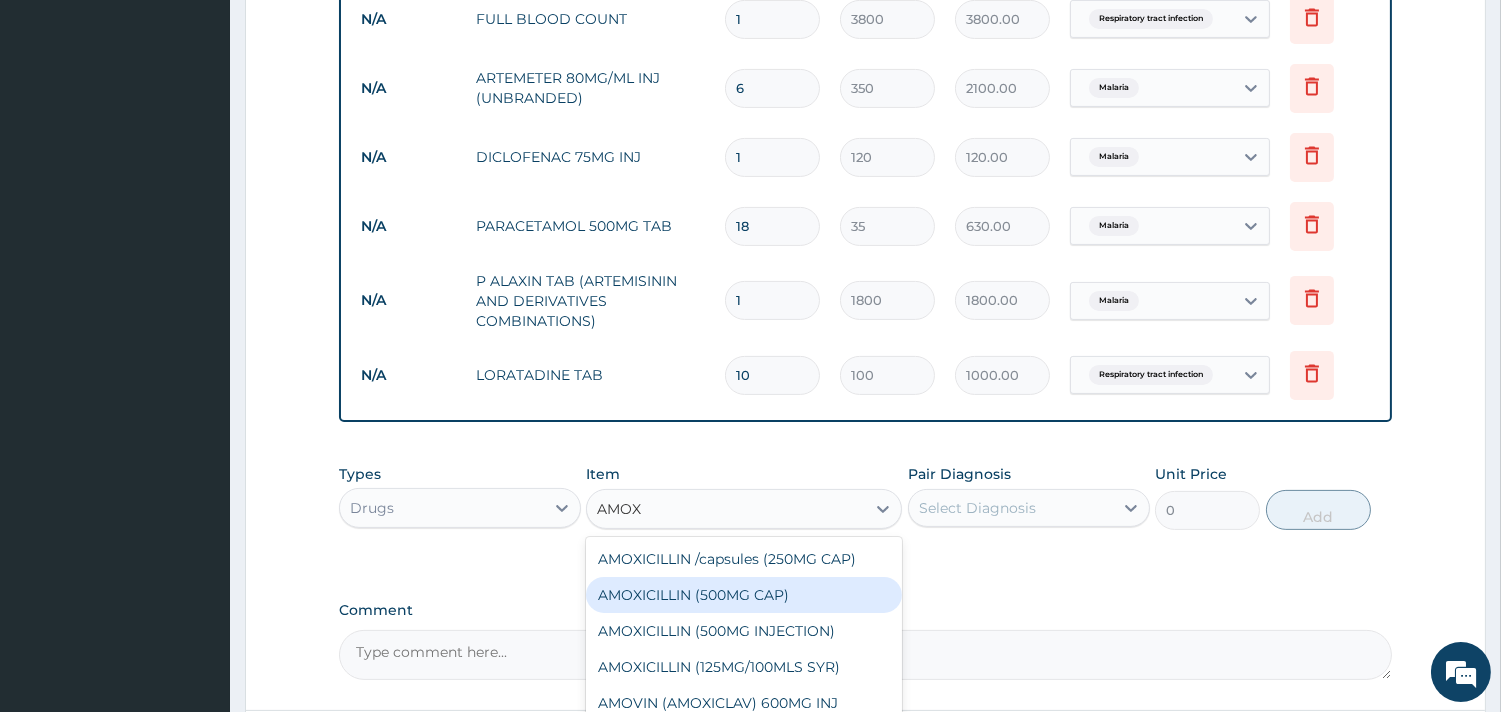 click on "AMOXICILLIN (500MG CAP)" at bounding box center [744, 595] 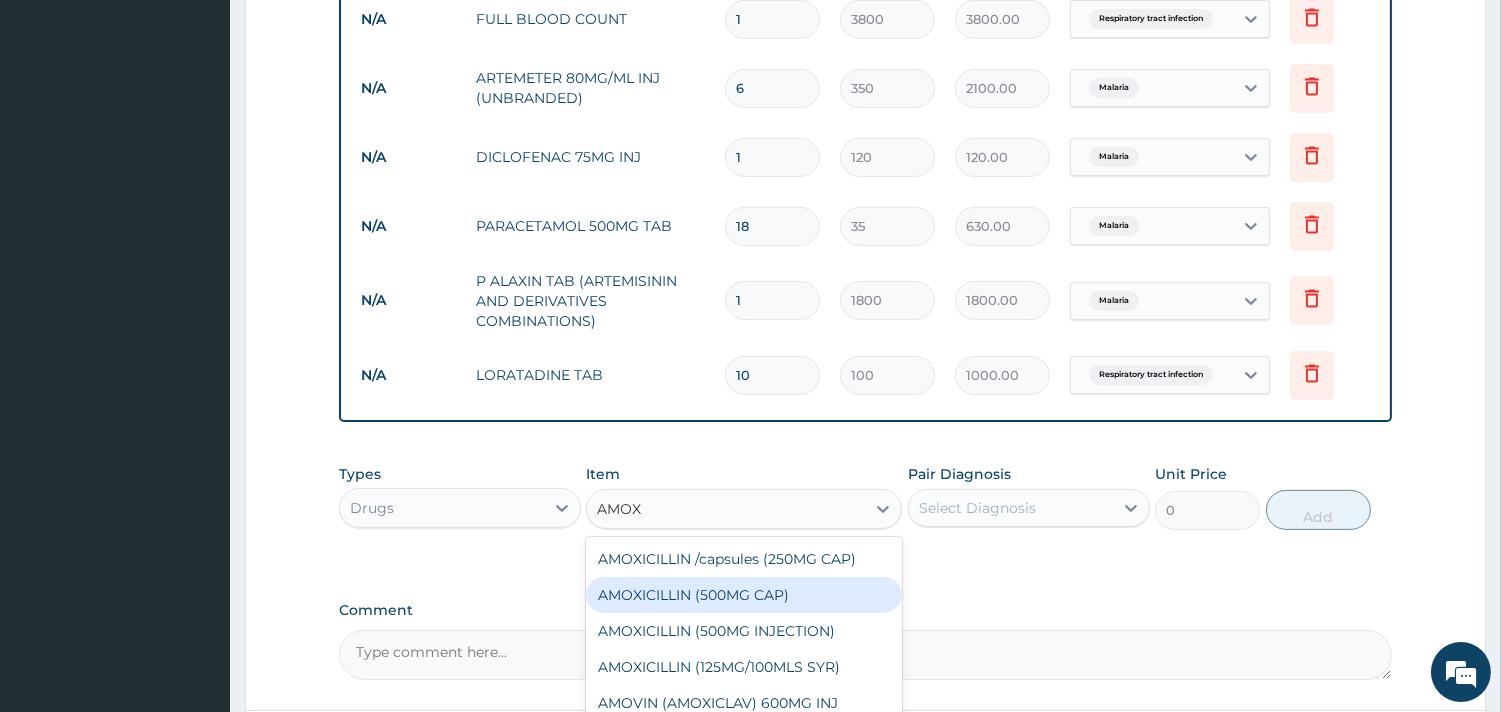 type 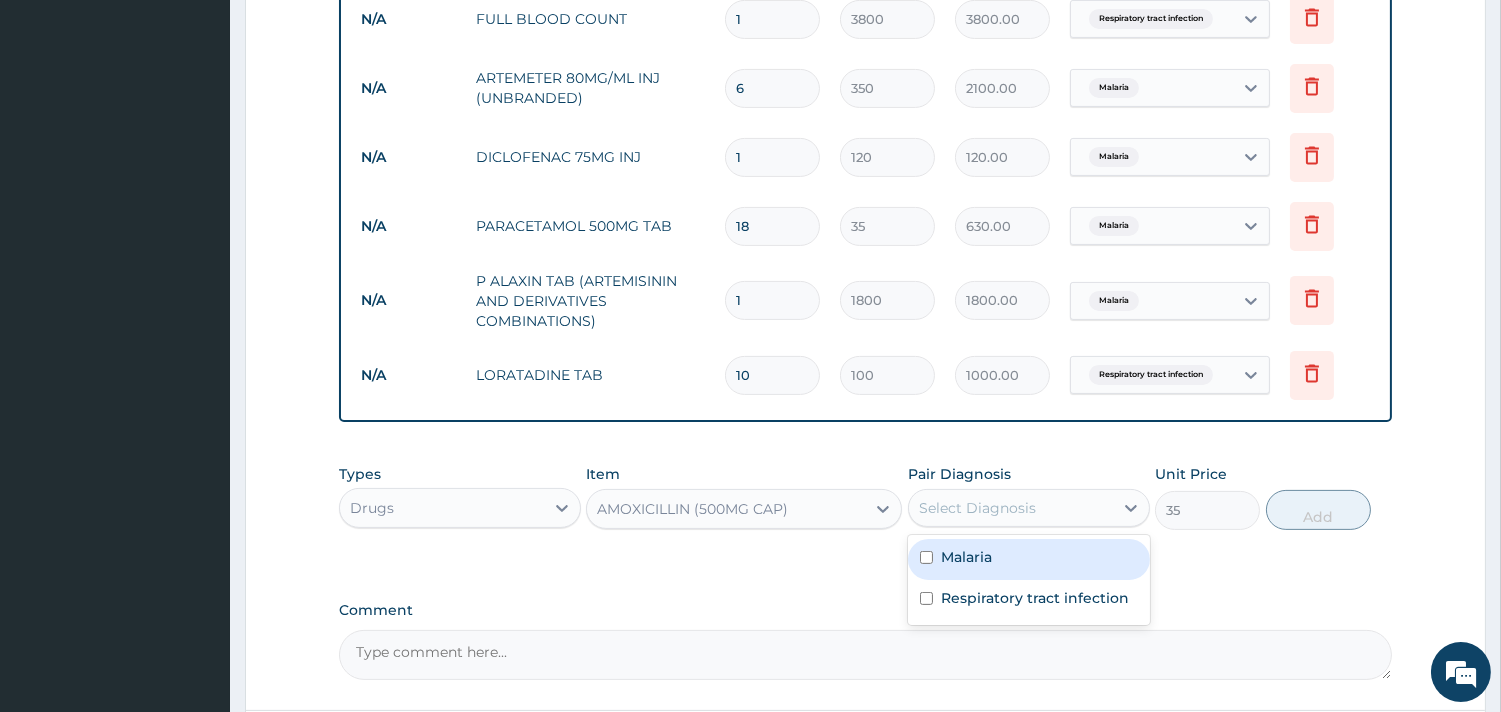 click on "Select Diagnosis" at bounding box center (1011, 508) 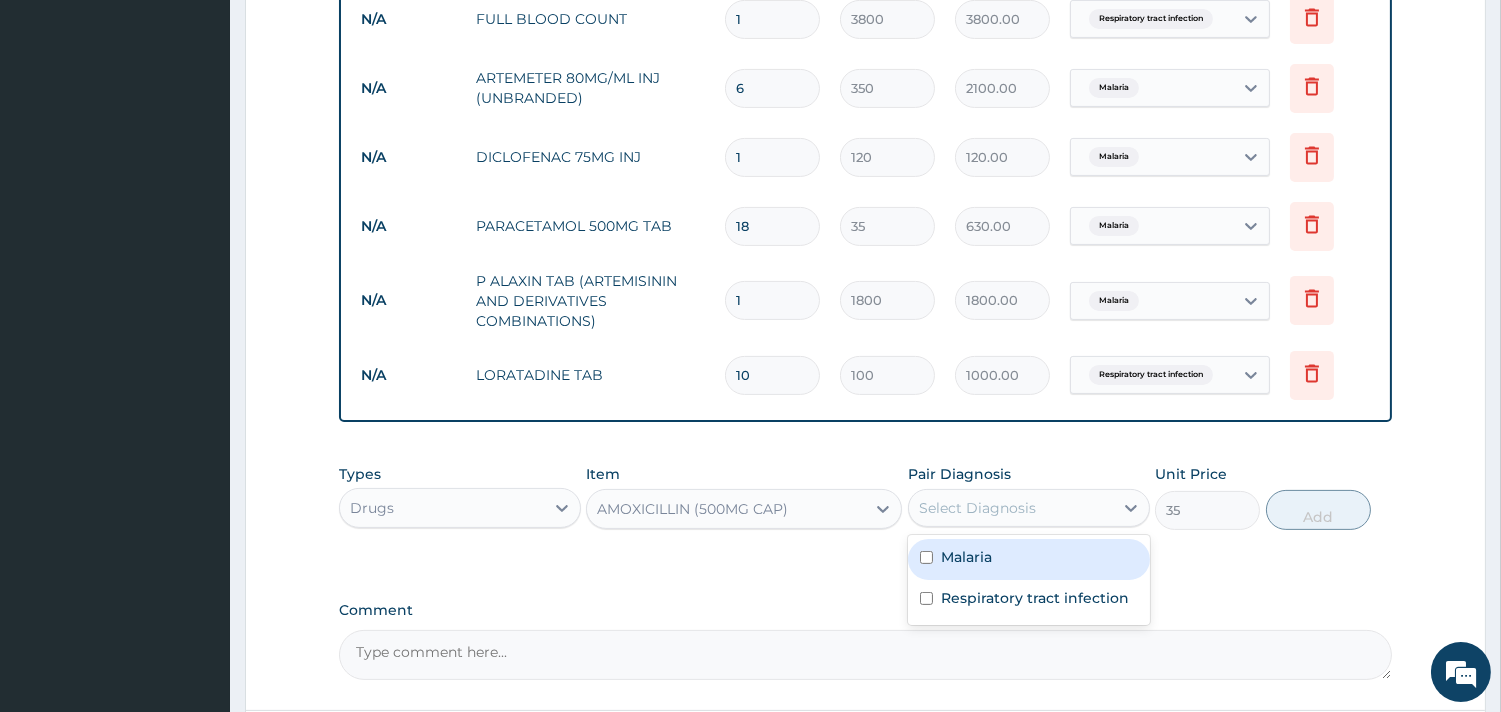 click on "Malaria" at bounding box center (966, 557) 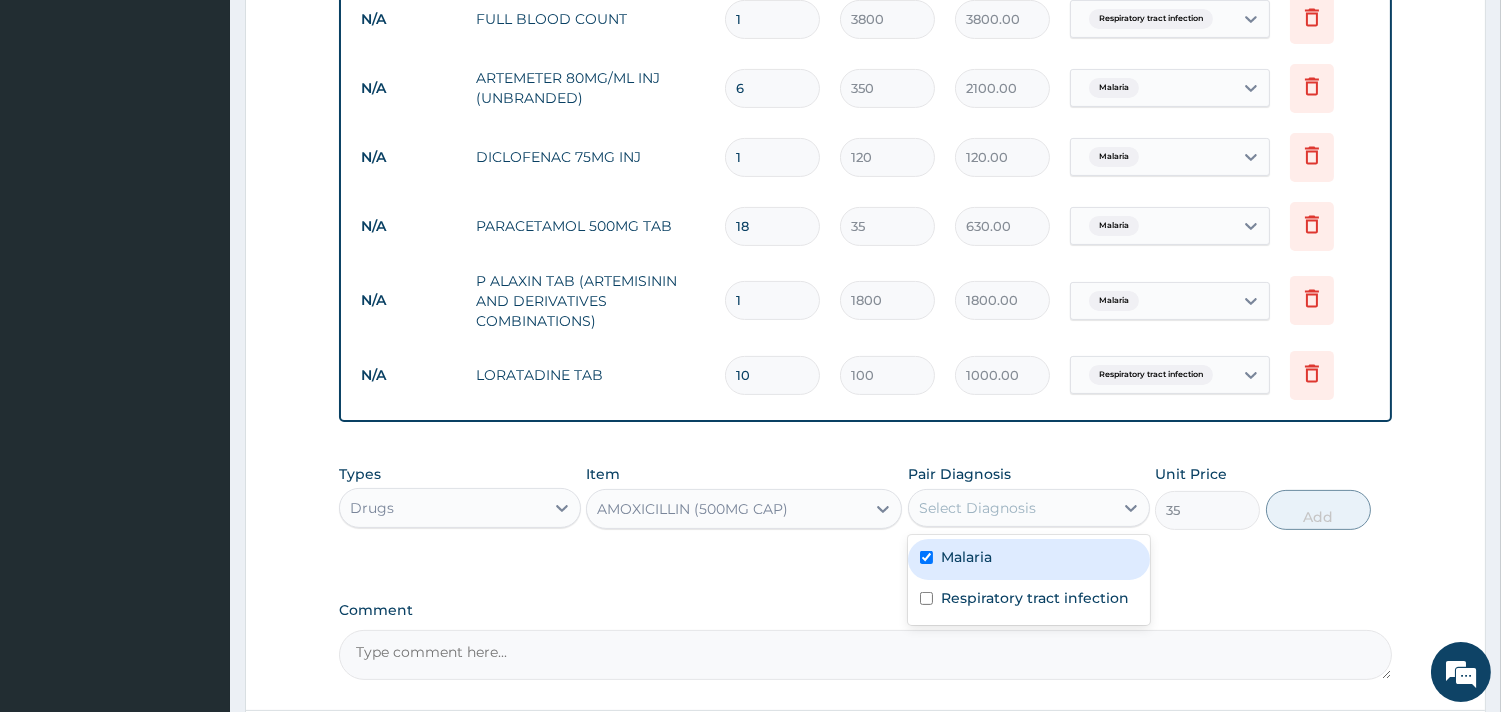 checkbox on "true" 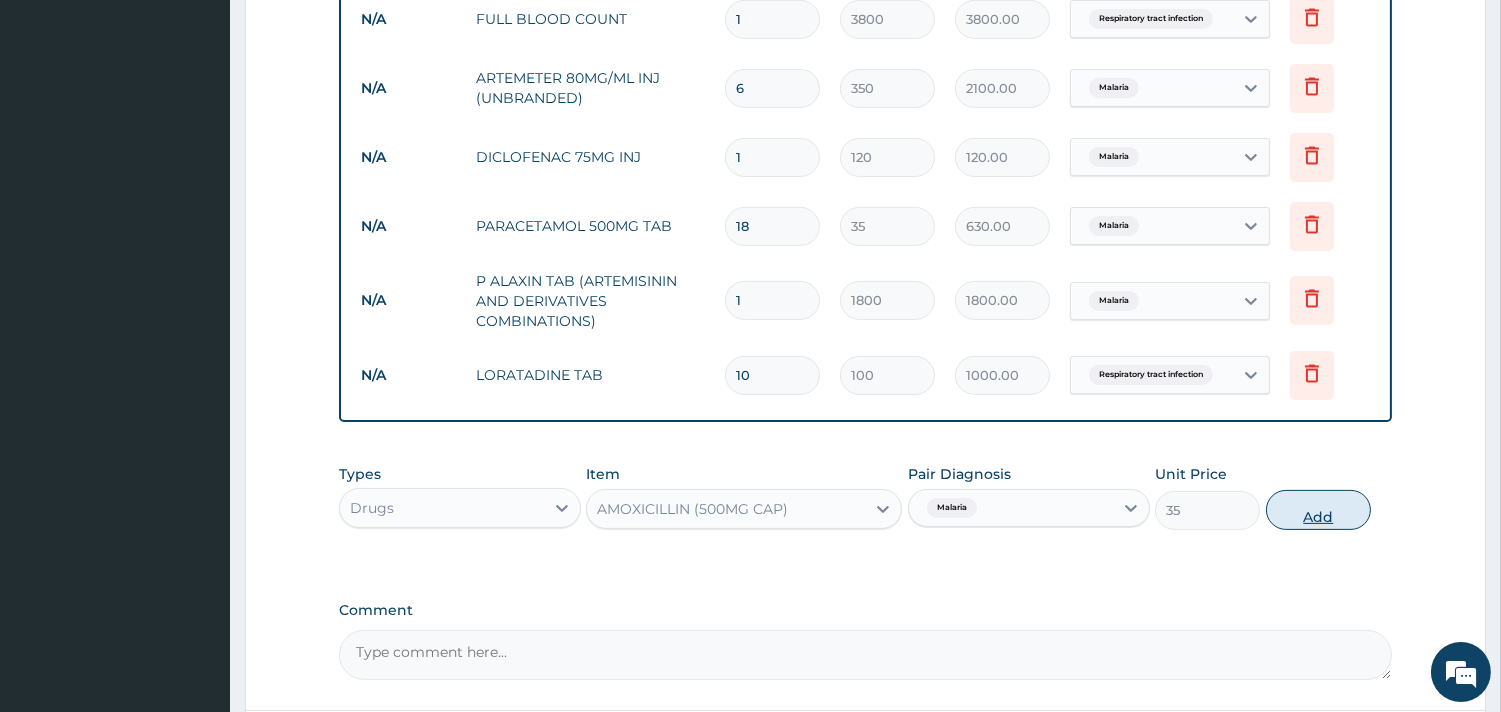 click on "Add" at bounding box center (1318, 510) 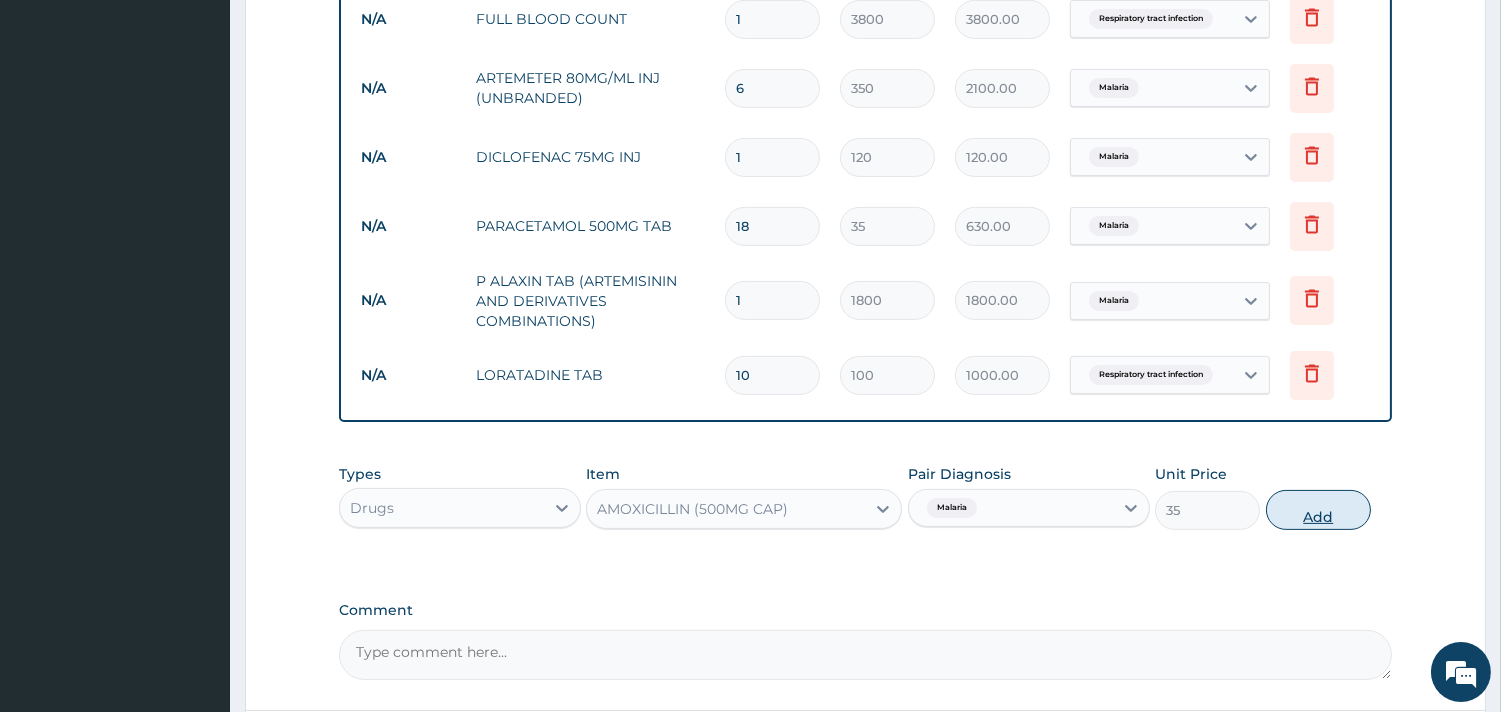 type on "0" 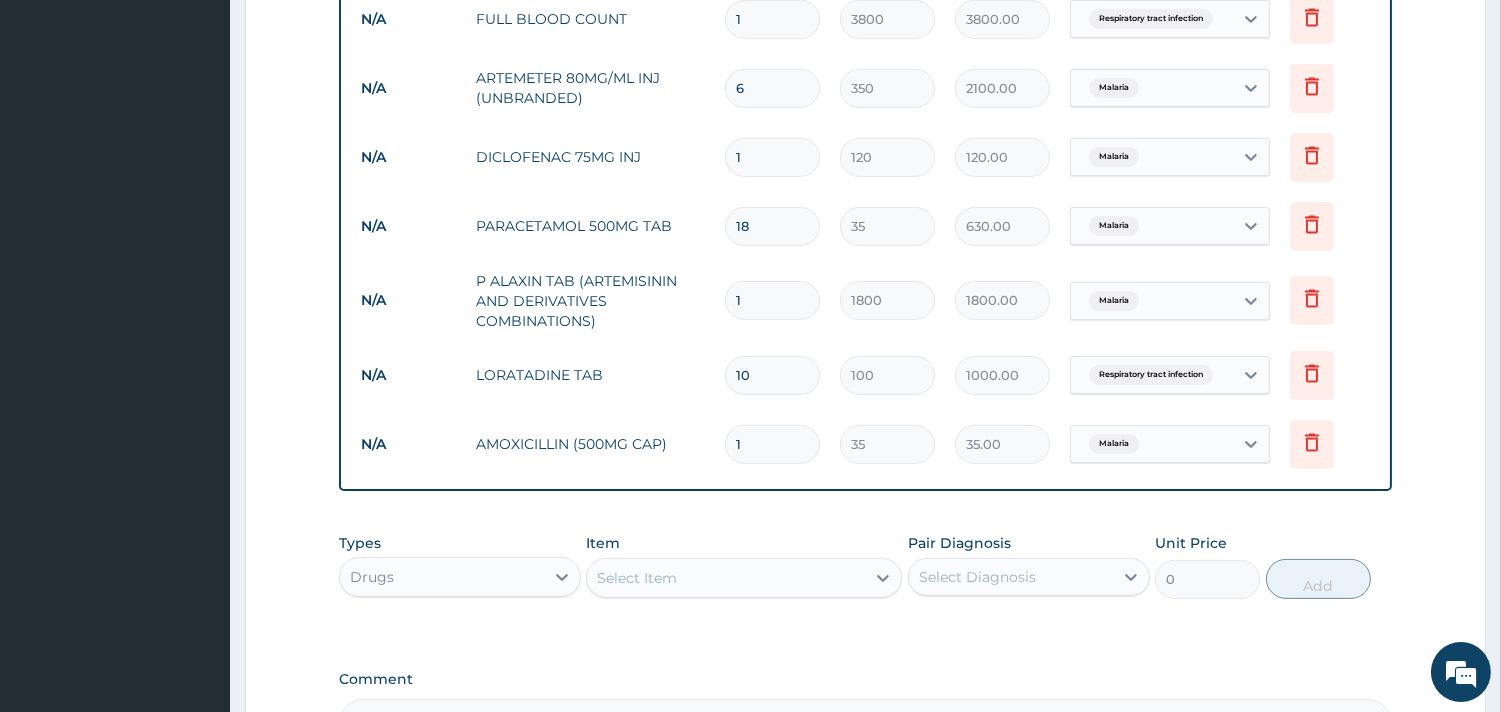 type on "15" 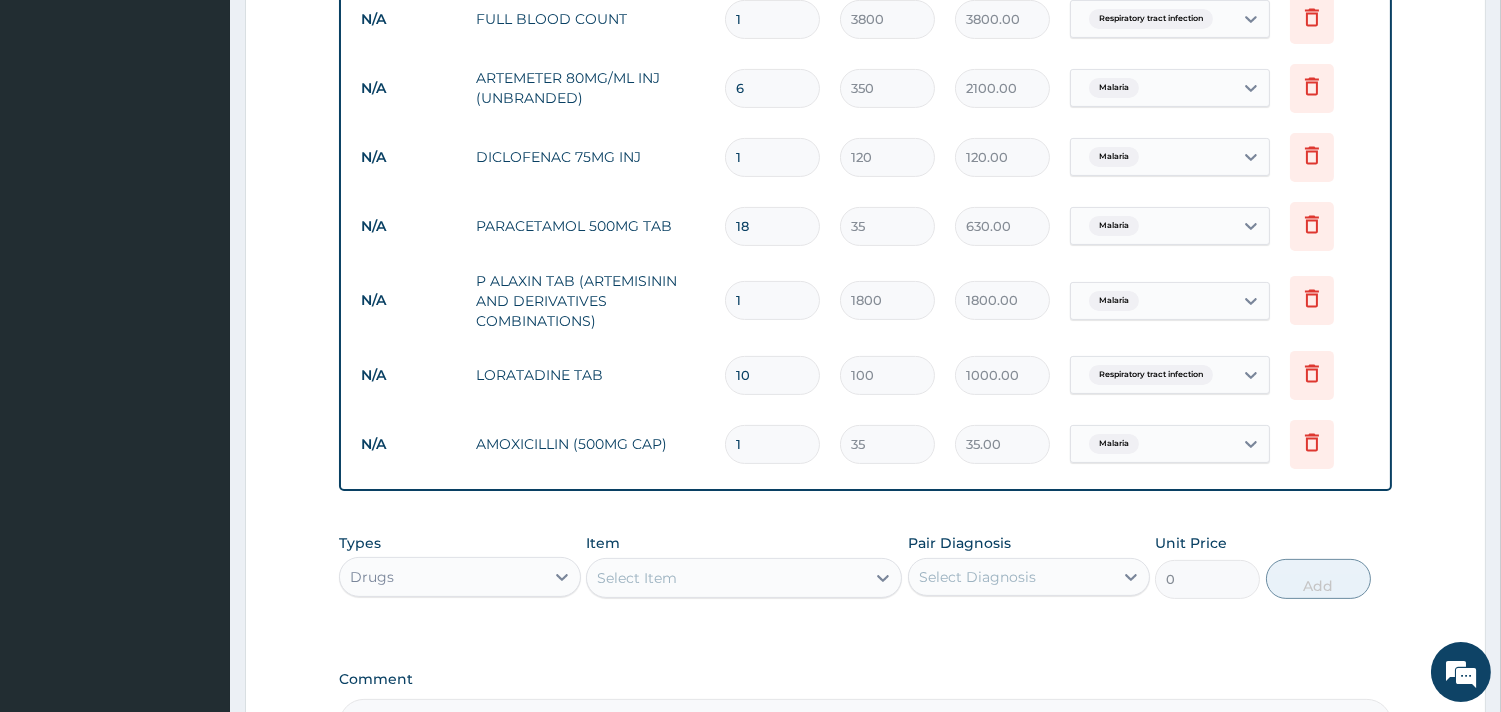 type on "525.00" 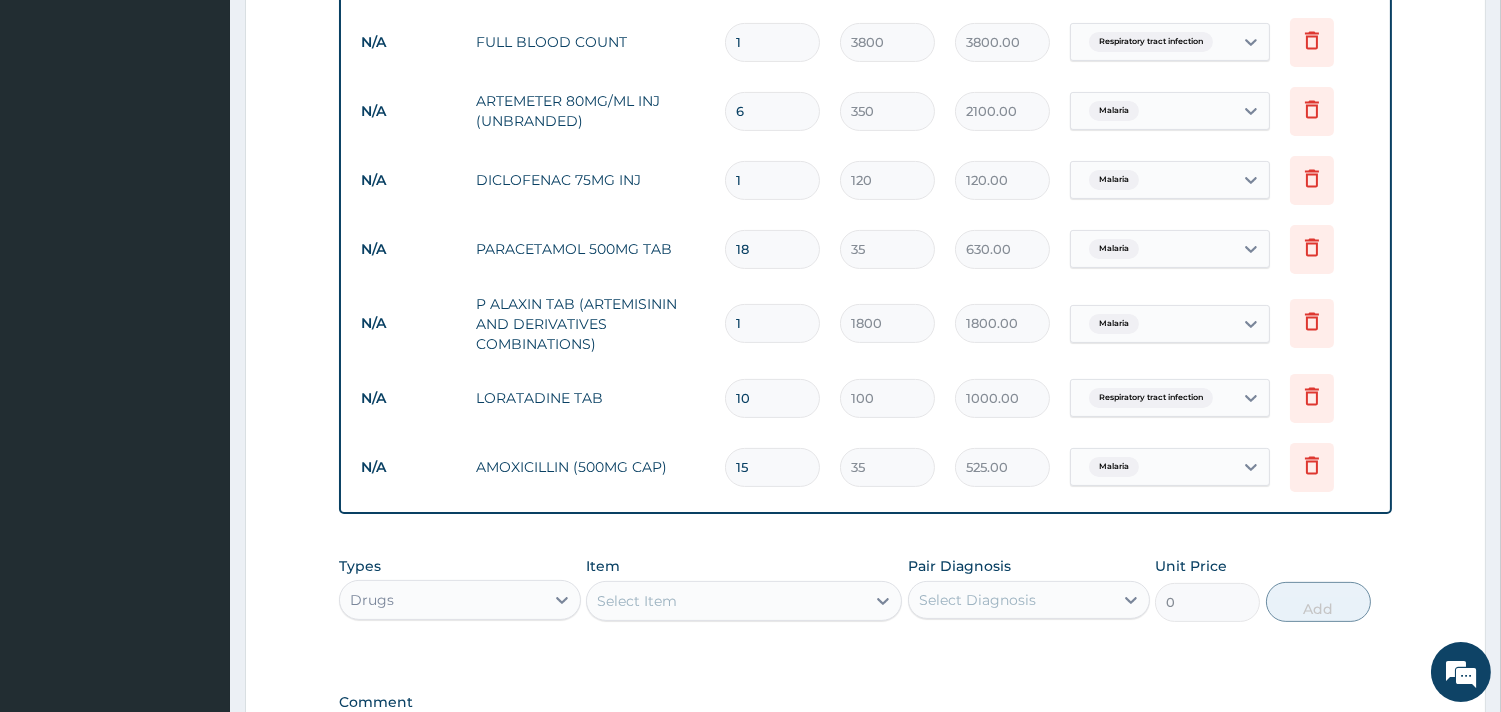 scroll, scrollTop: 932, scrollLeft: 0, axis: vertical 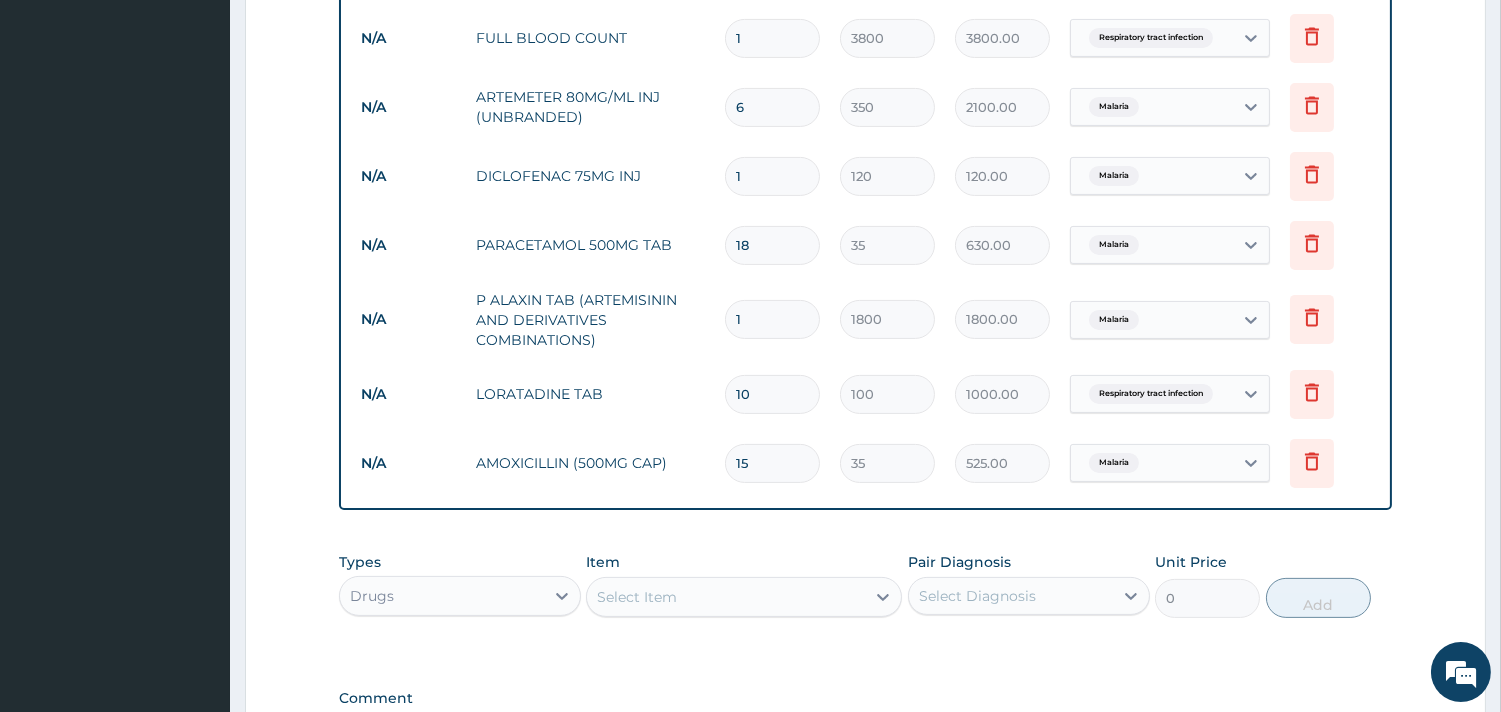 type on "15" 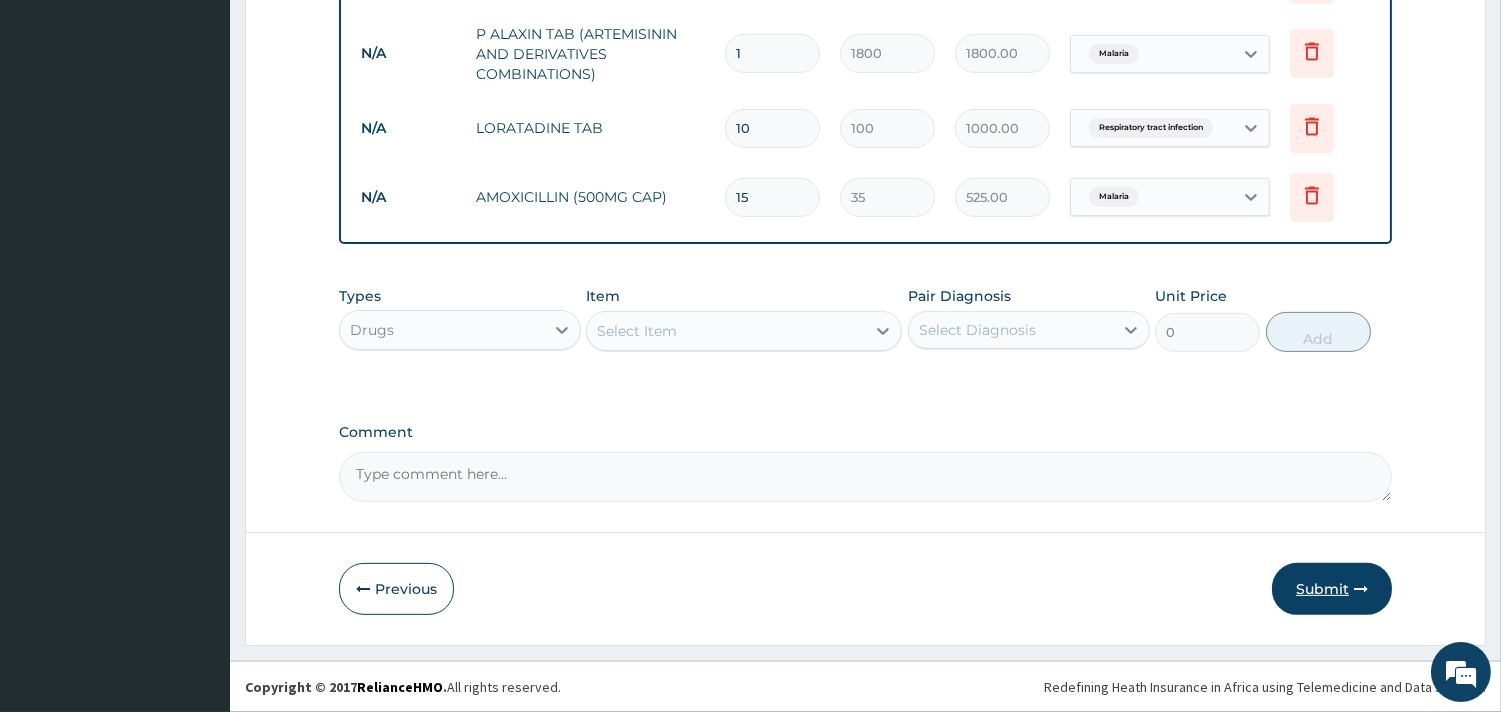 click on "Submit" at bounding box center [1332, 589] 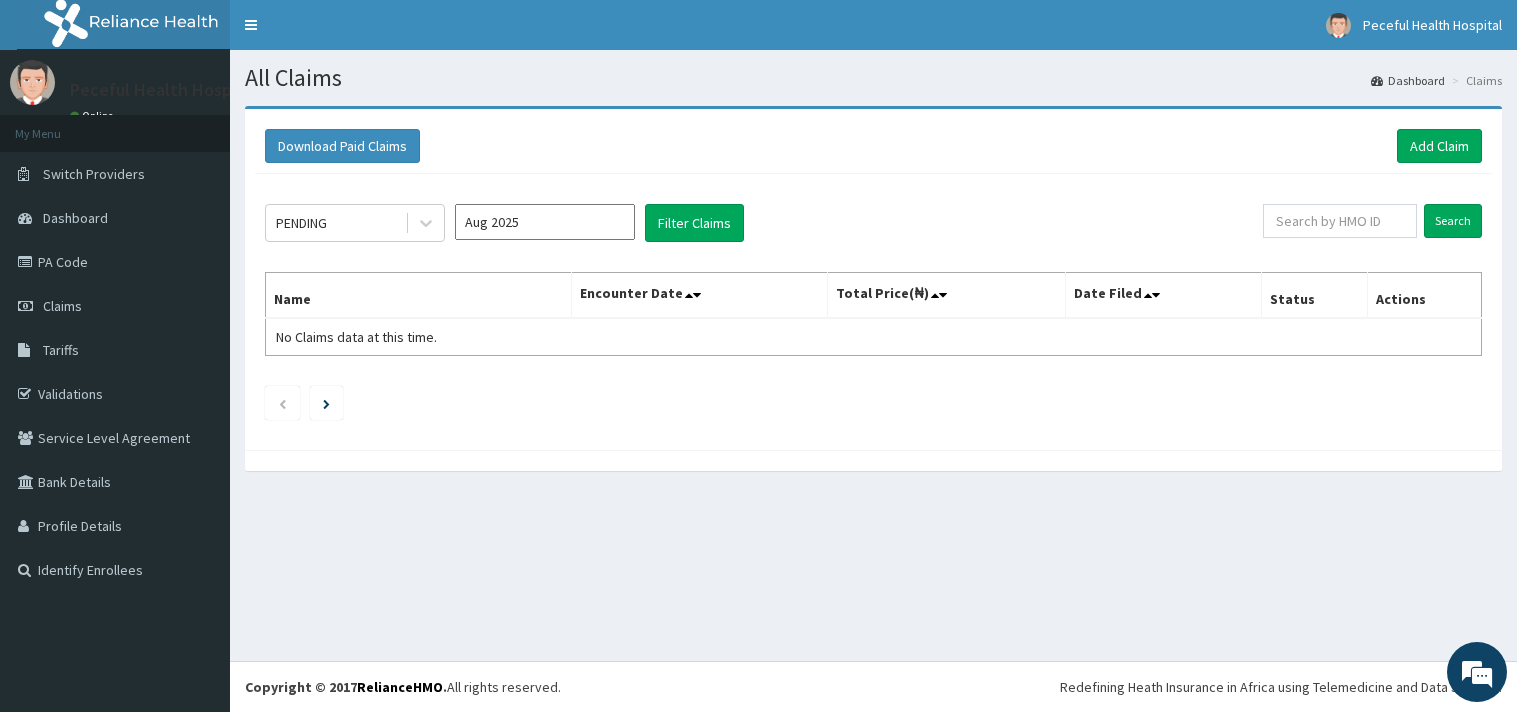 scroll, scrollTop: 0, scrollLeft: 0, axis: both 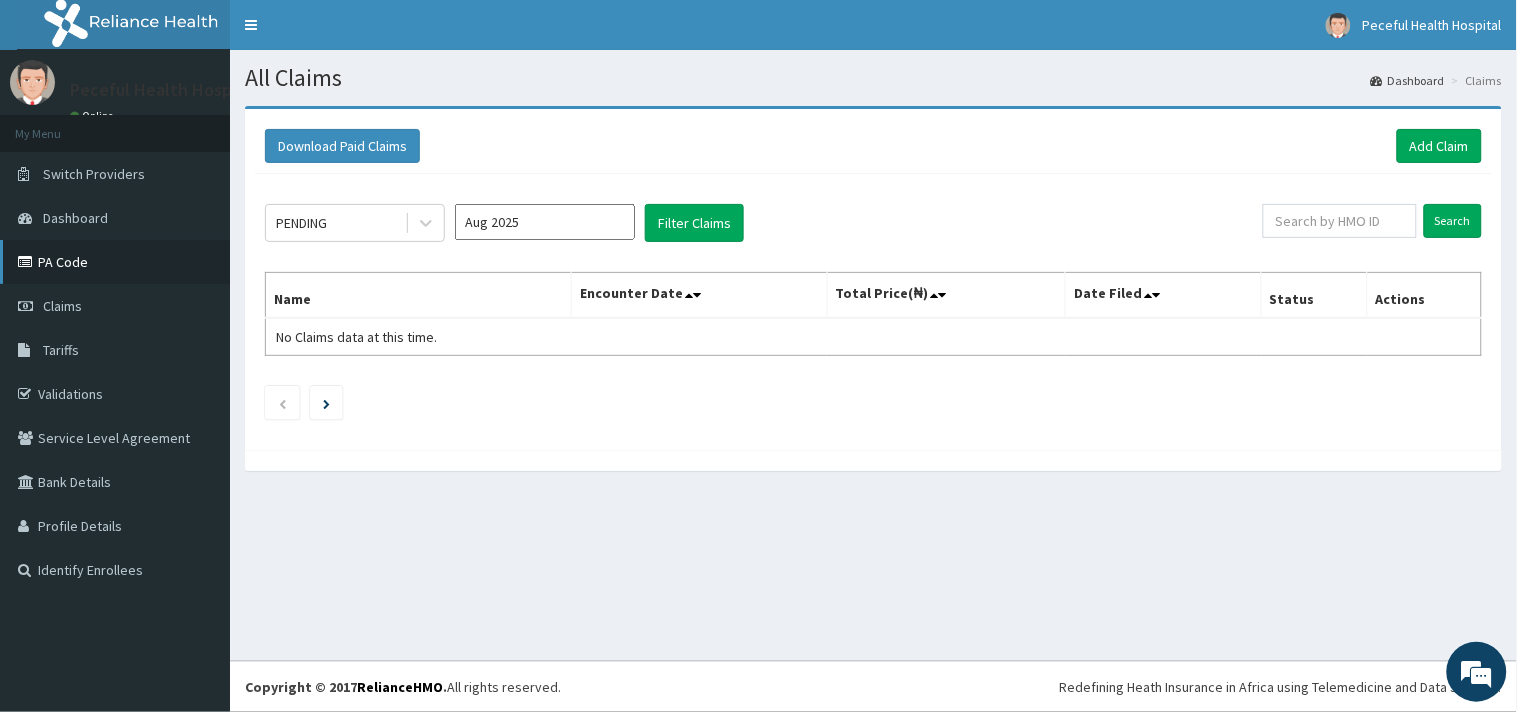 click on "PA Code" at bounding box center (115, 262) 